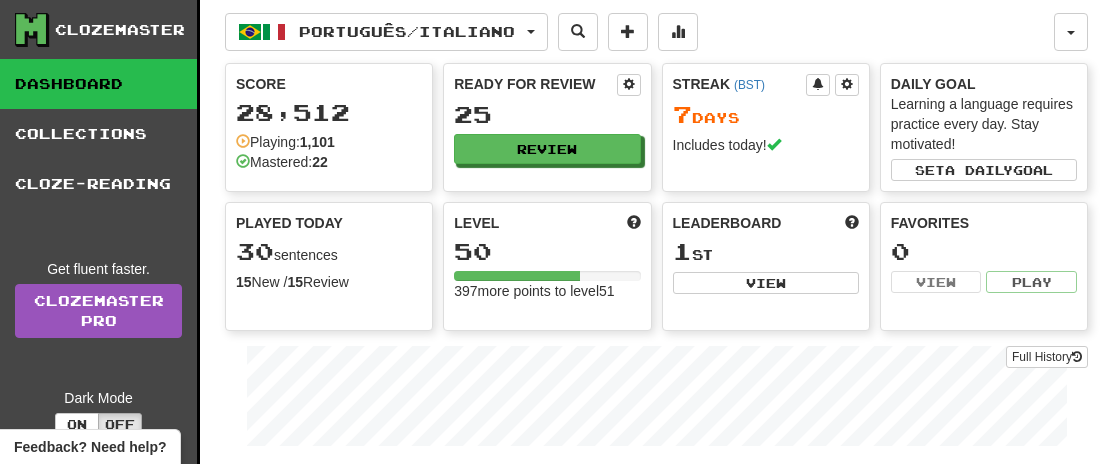 scroll, scrollTop: 0, scrollLeft: 0, axis: both 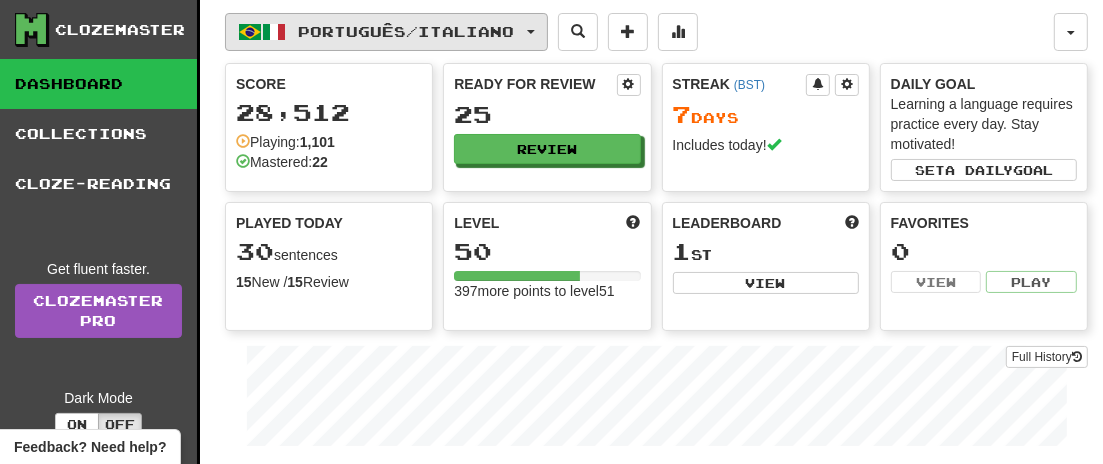 click at bounding box center [531, 32] 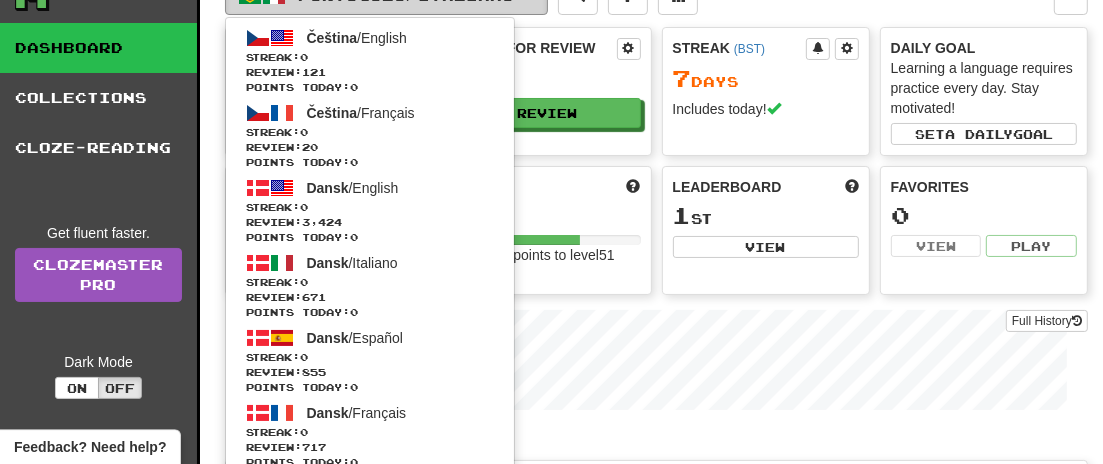 scroll, scrollTop: 0, scrollLeft: 0, axis: both 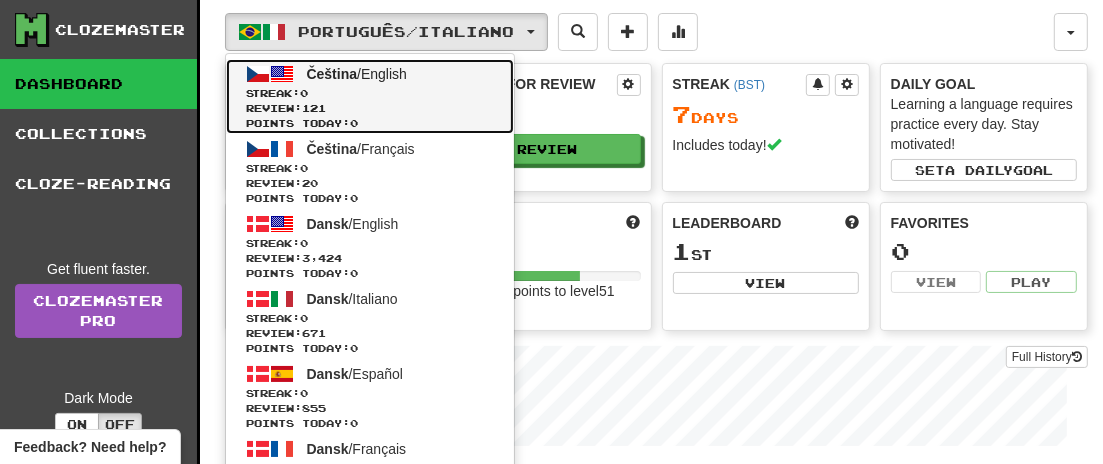 click on "Points today:  0" at bounding box center (370, 123) 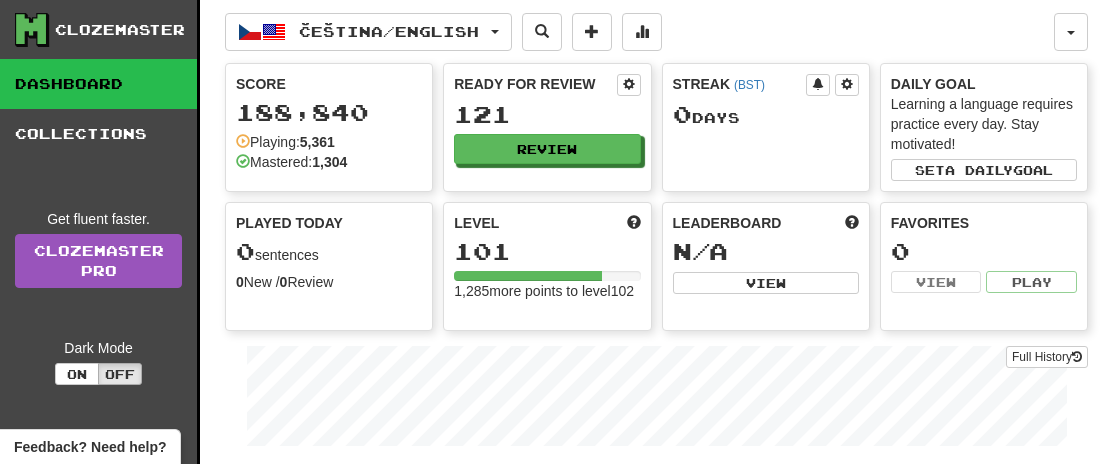 scroll, scrollTop: 0, scrollLeft: 0, axis: both 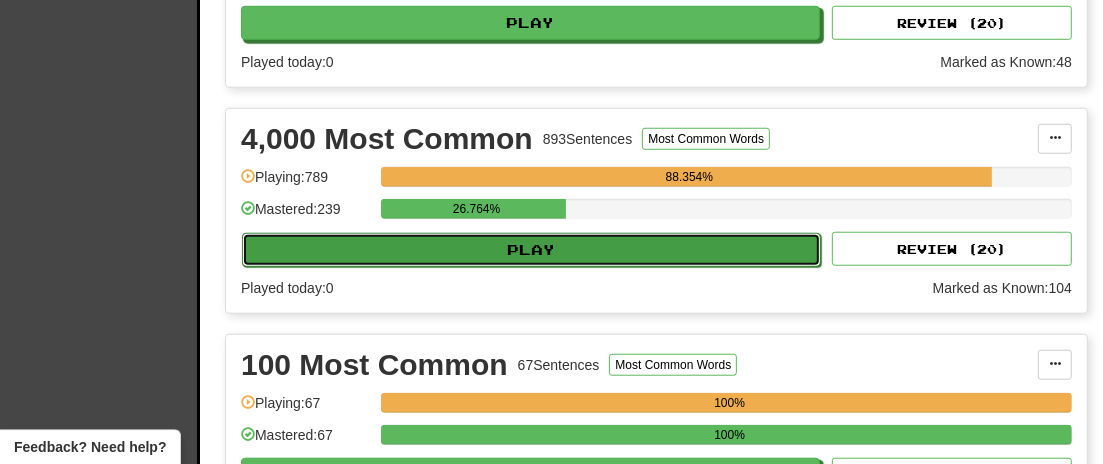 click on "Play" at bounding box center [531, 250] 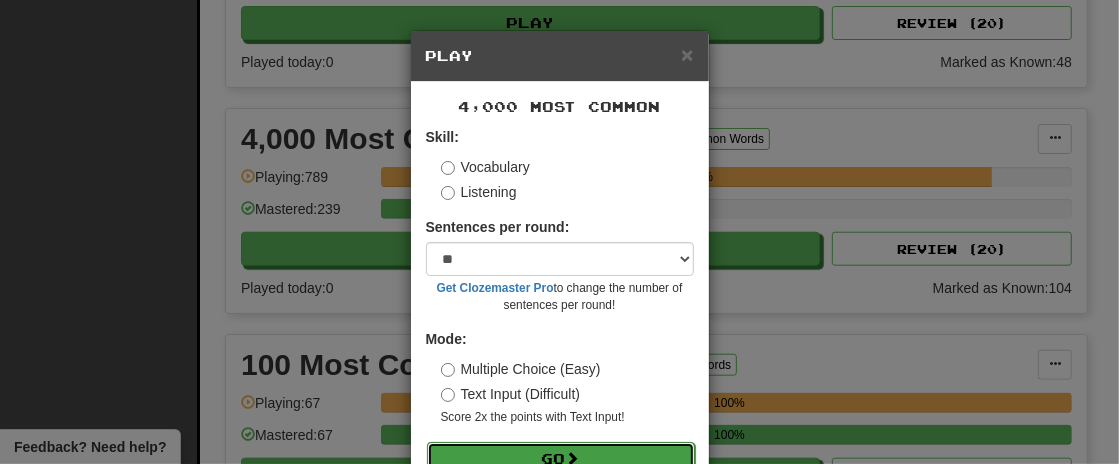 click on "Go" at bounding box center (561, 459) 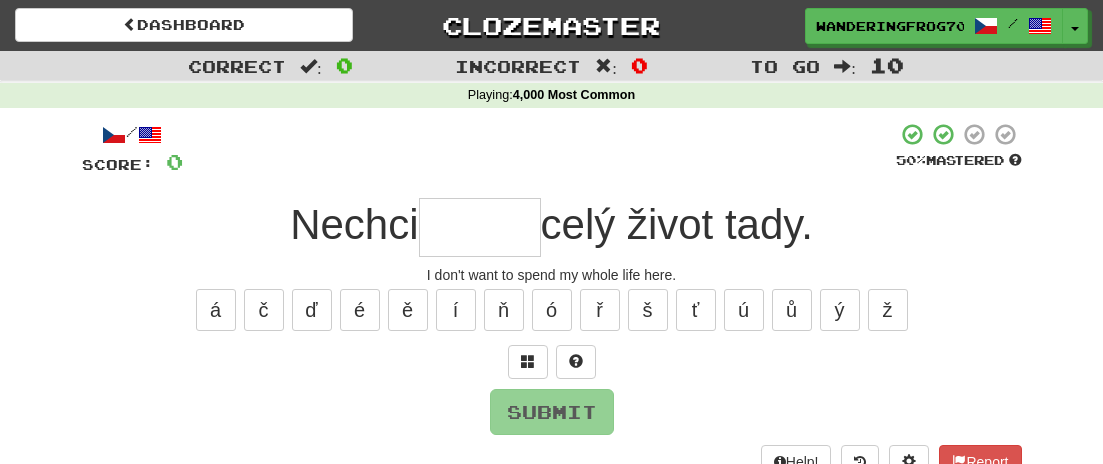 scroll, scrollTop: 0, scrollLeft: 0, axis: both 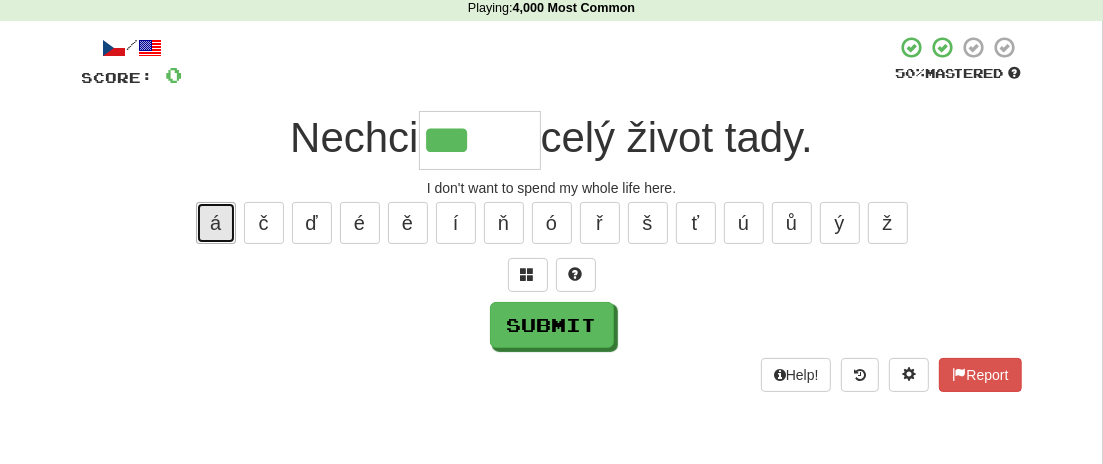 click on "á" at bounding box center [216, 223] 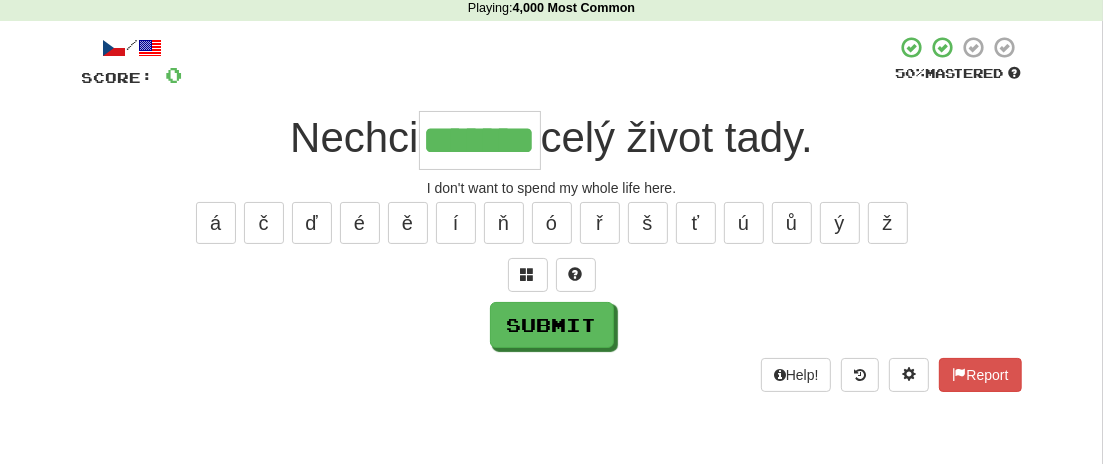 type on "*******" 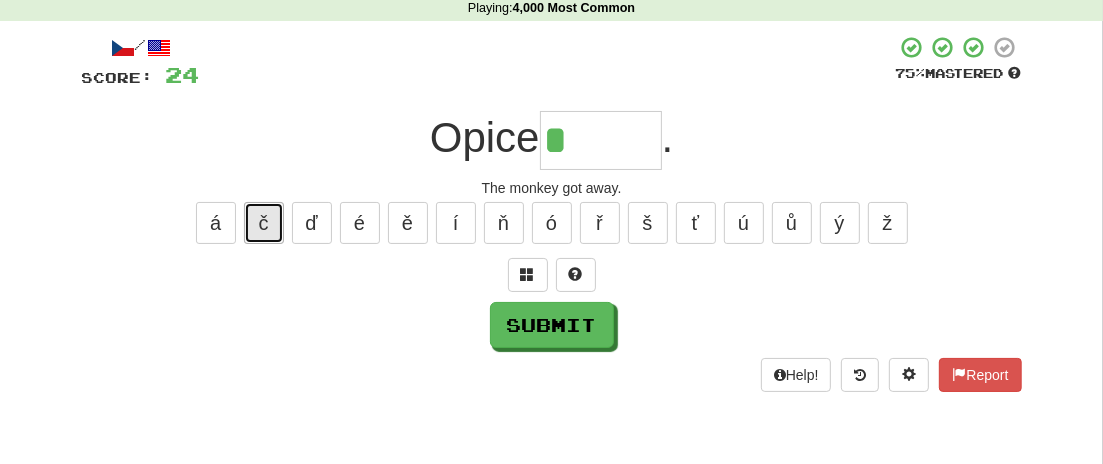 click on "č" at bounding box center [264, 223] 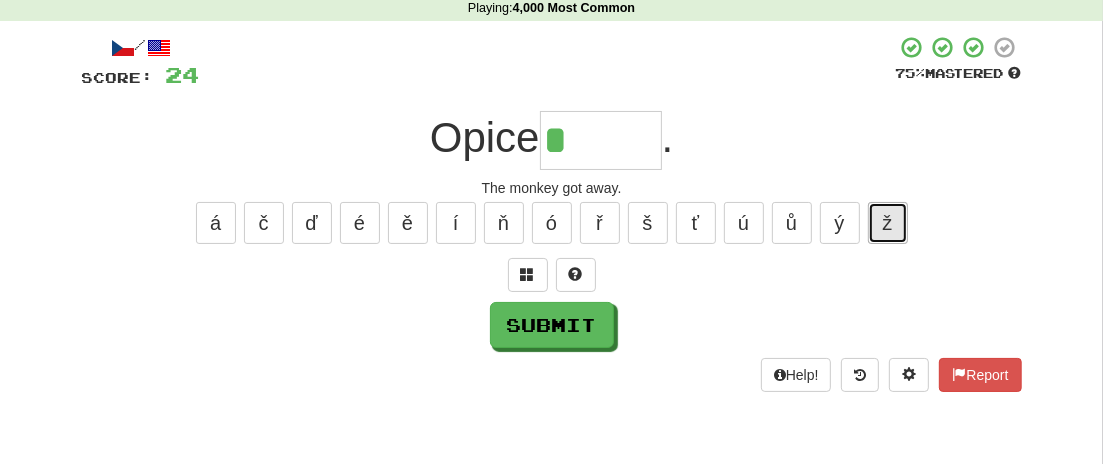 click on "ž" at bounding box center [888, 223] 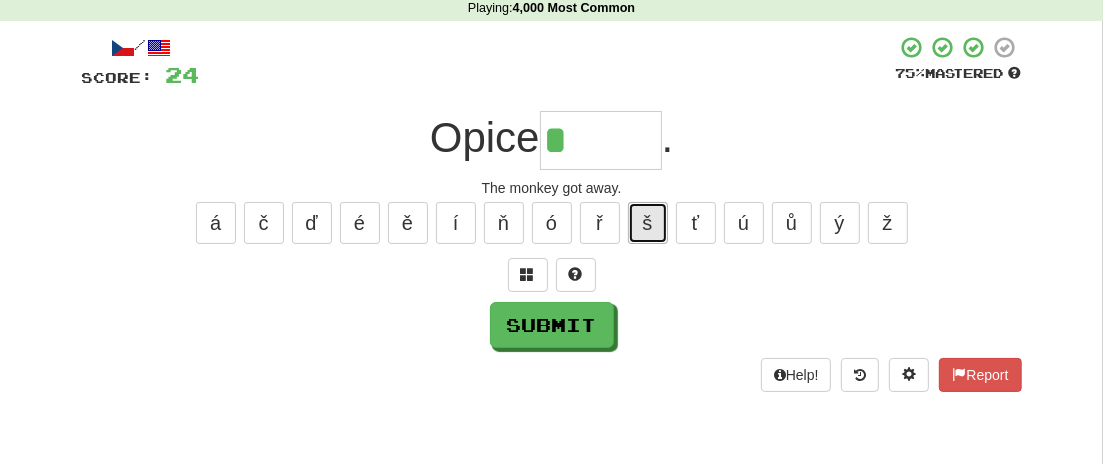 click on "š" at bounding box center [648, 223] 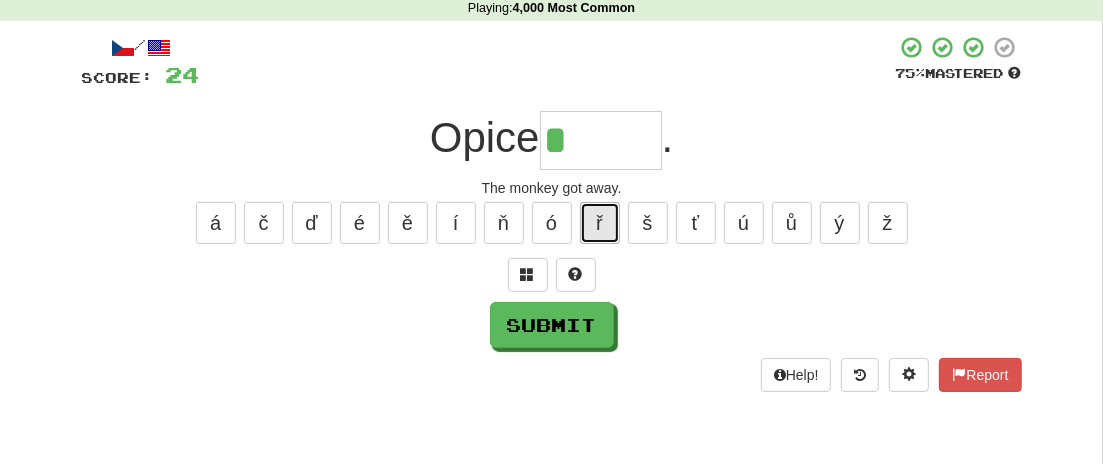 click on "ř" at bounding box center [600, 223] 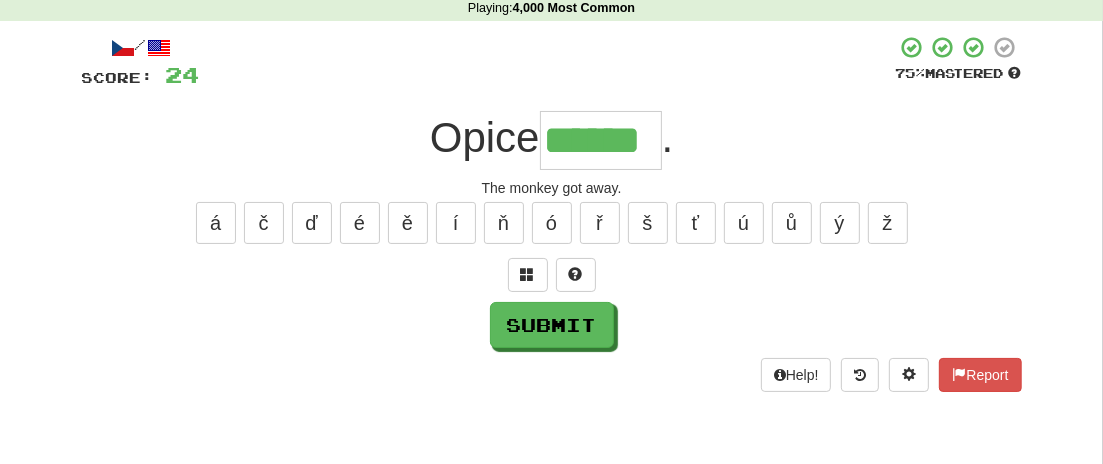 type on "******" 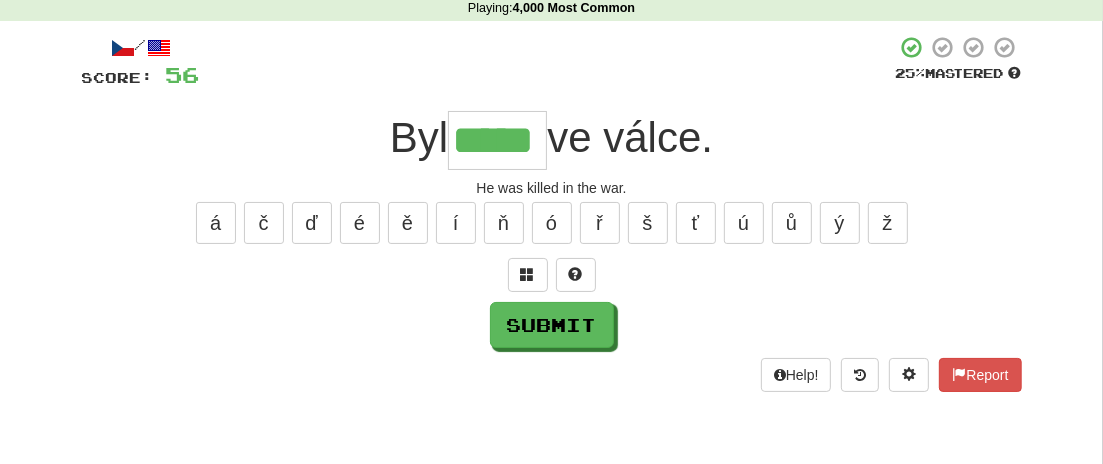 type on "*****" 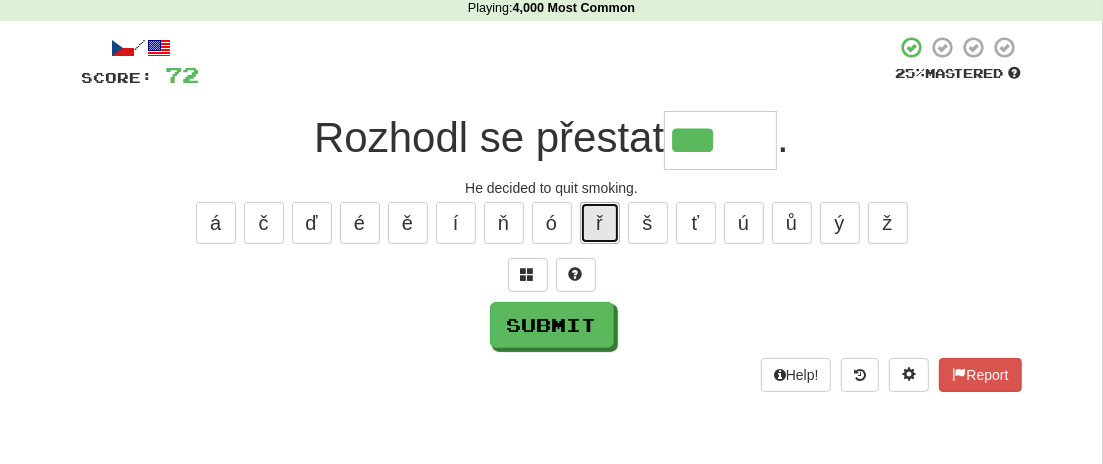 click on "ř" at bounding box center (600, 223) 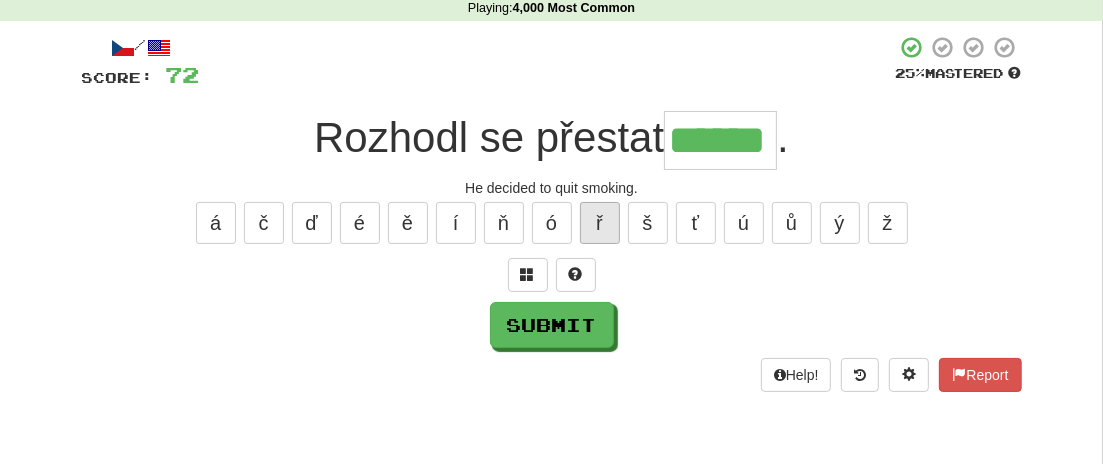 type on "******" 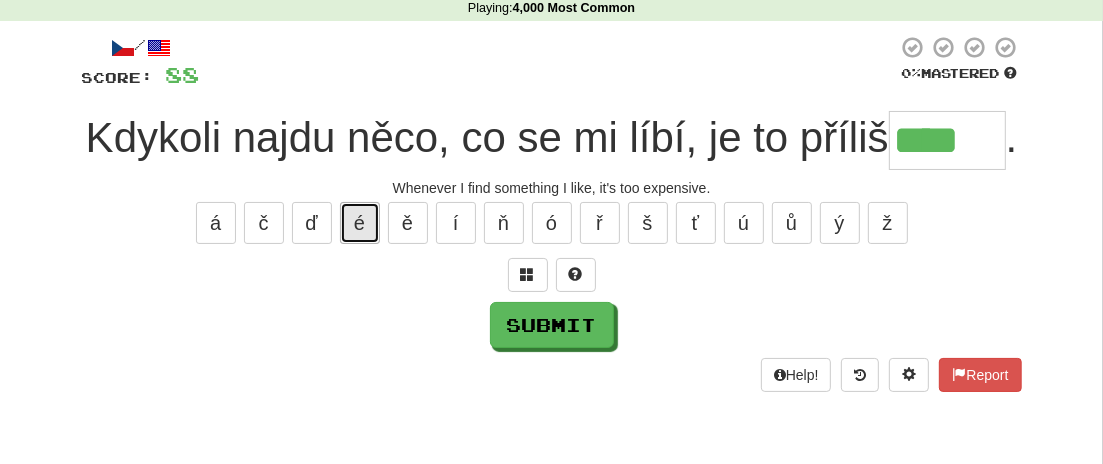 click on "é" at bounding box center [360, 223] 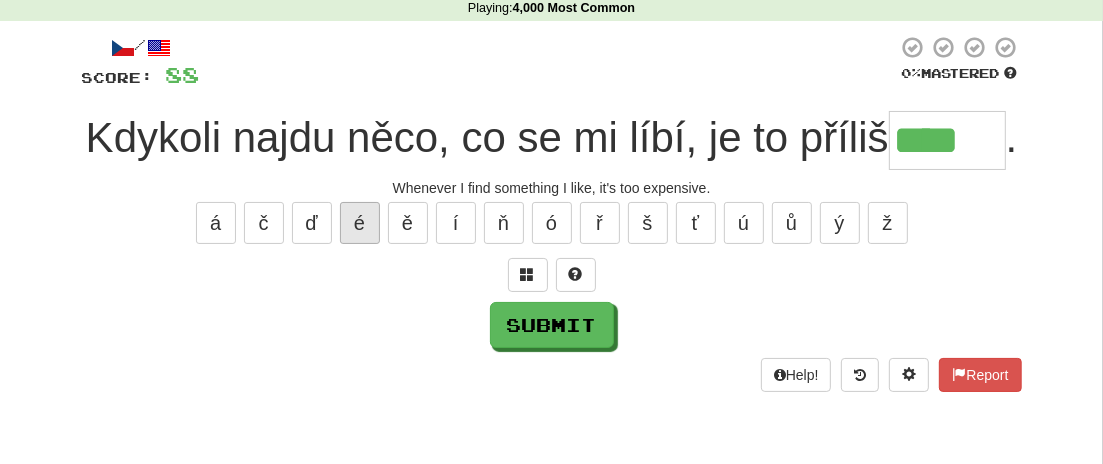 type on "*****" 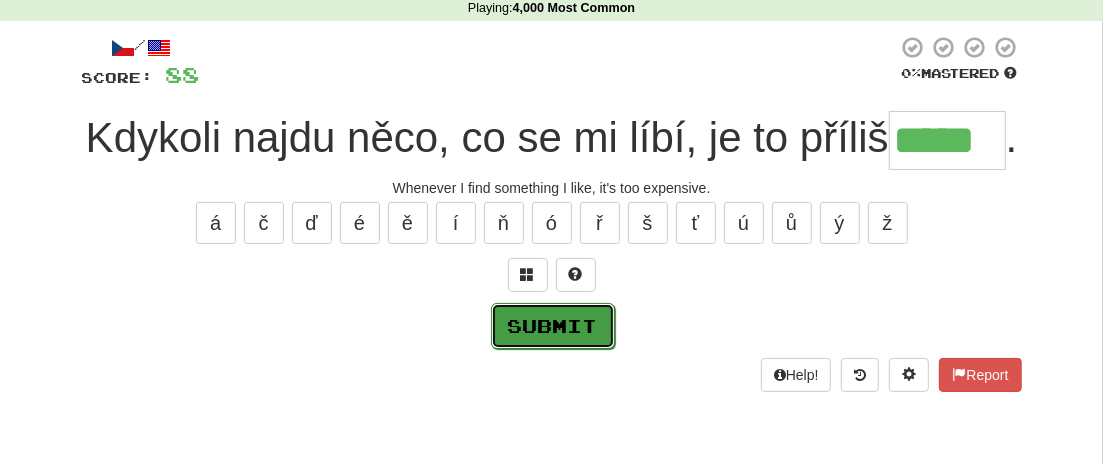 click on "Submit" at bounding box center [553, 326] 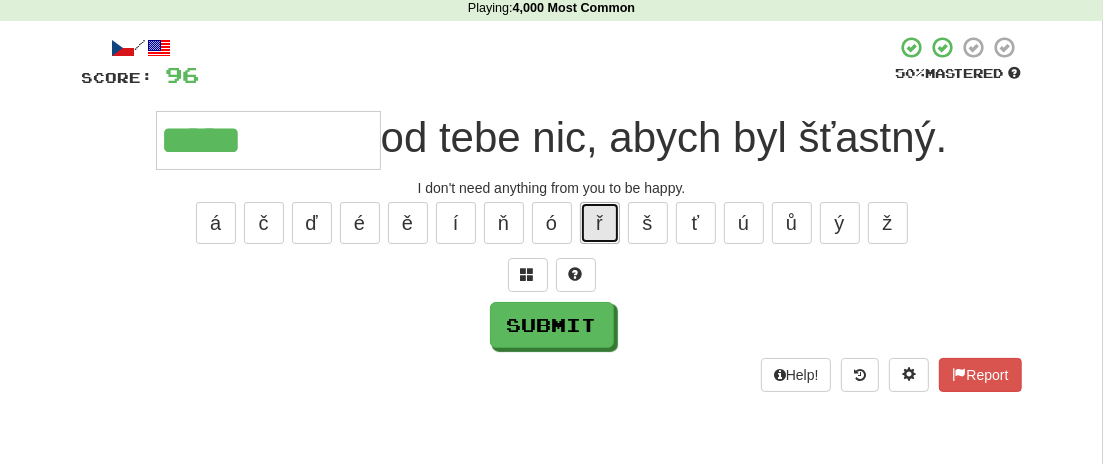 click on "ř" at bounding box center (600, 223) 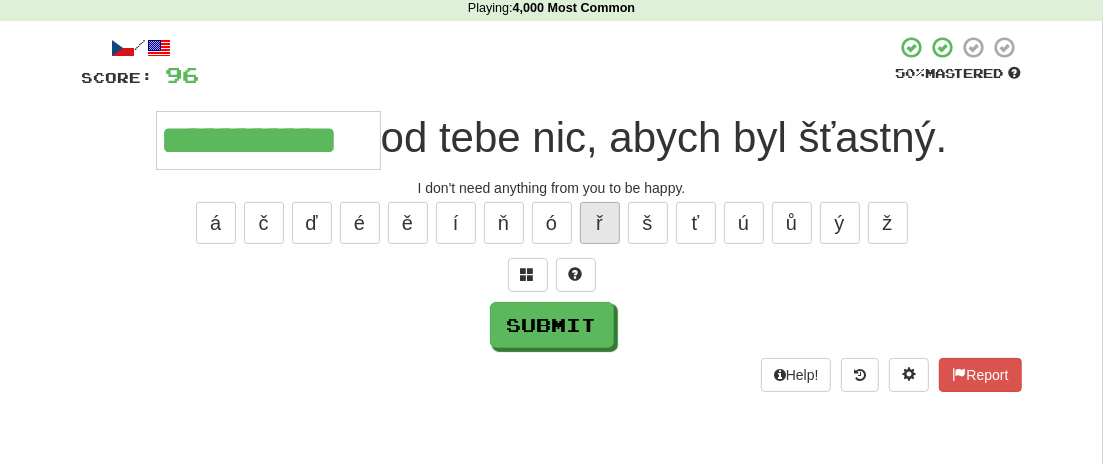 type on "**********" 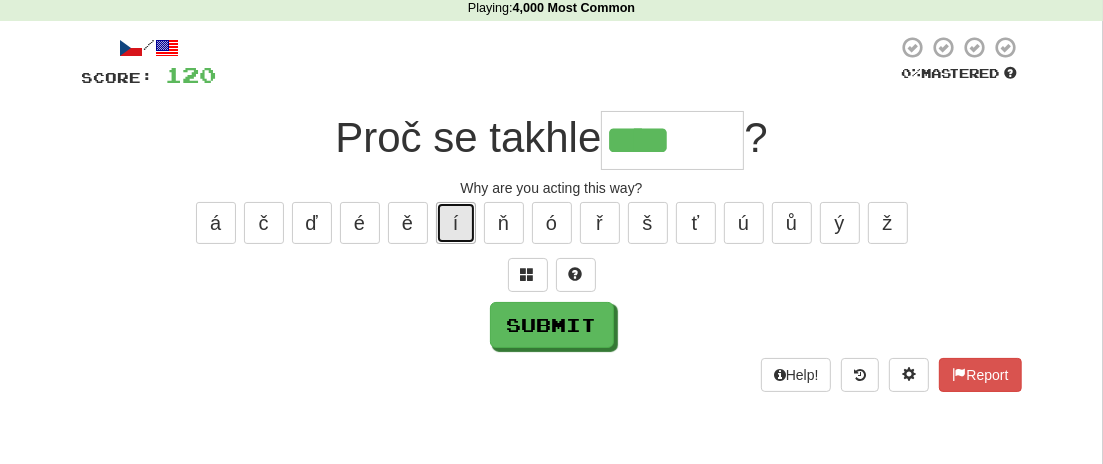 click on "í" at bounding box center (456, 223) 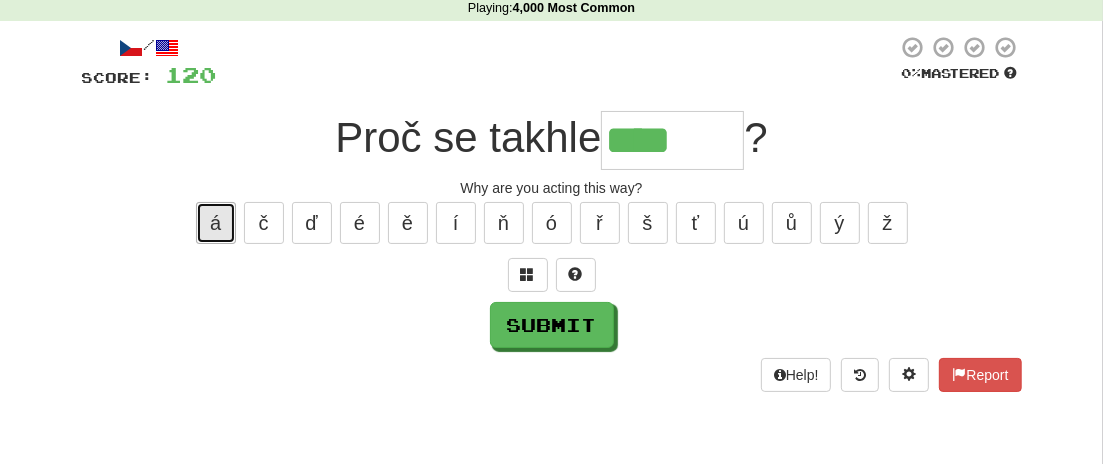 click on "á" at bounding box center [216, 223] 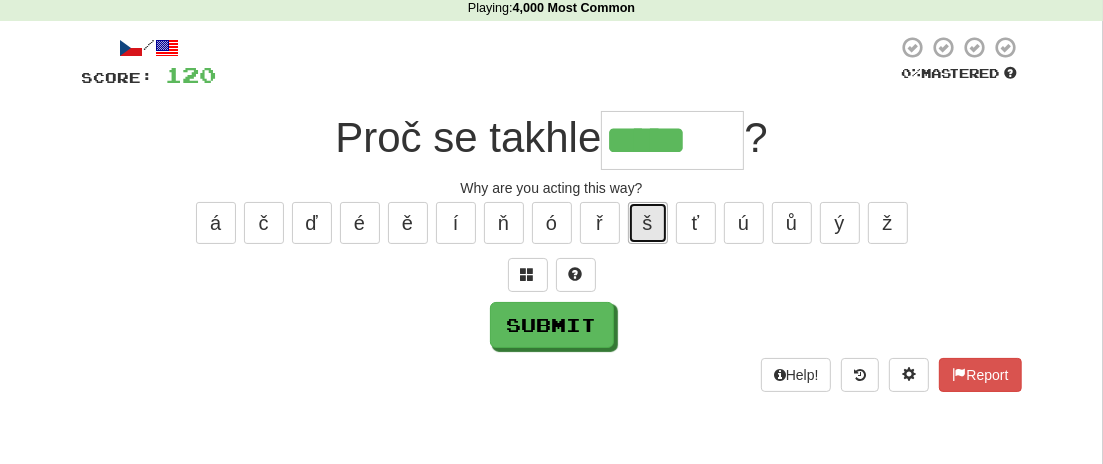click on "š" at bounding box center [648, 223] 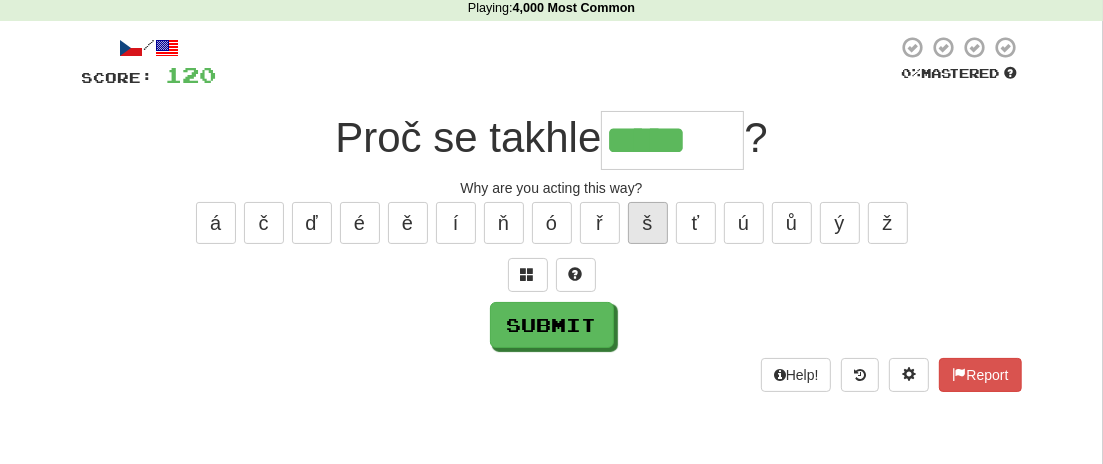 type on "******" 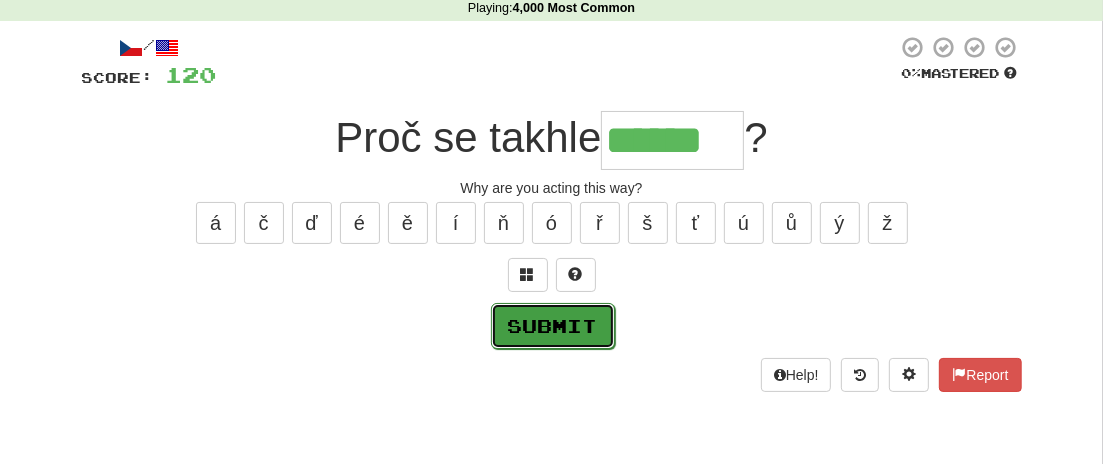 click on "Submit" at bounding box center [553, 326] 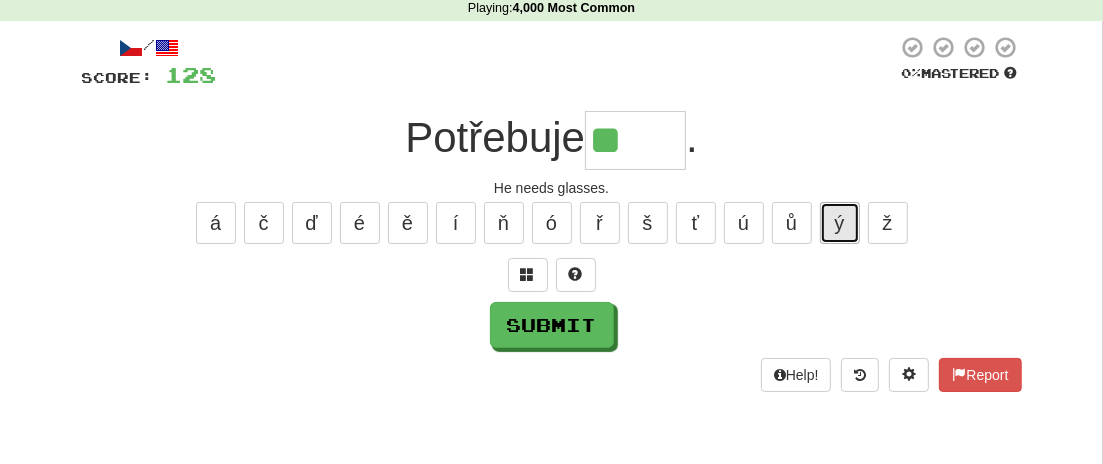 click on "ý" at bounding box center (840, 223) 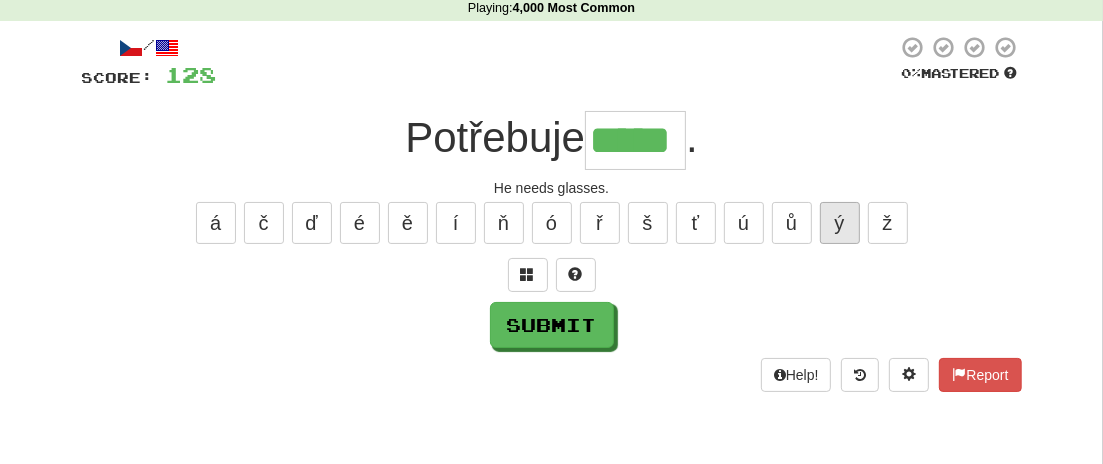 type on "*****" 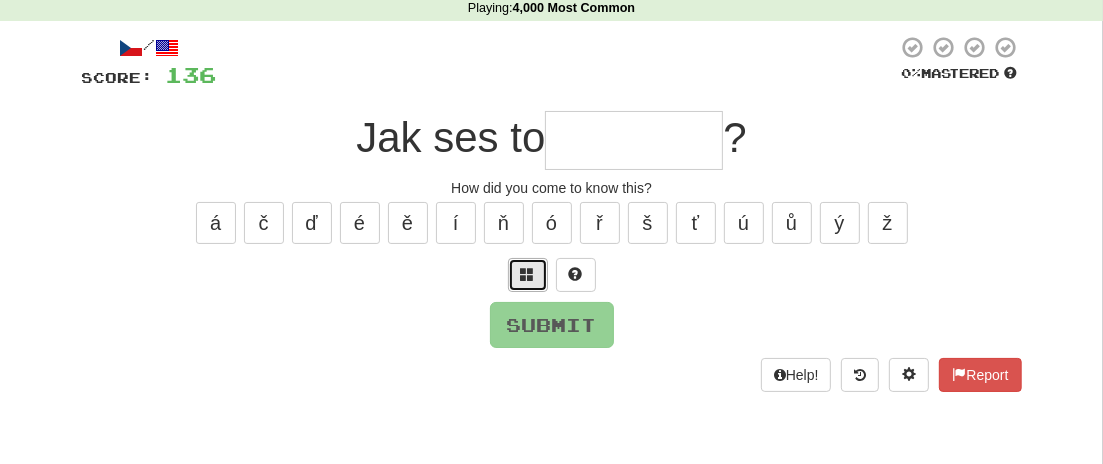 click at bounding box center [528, 275] 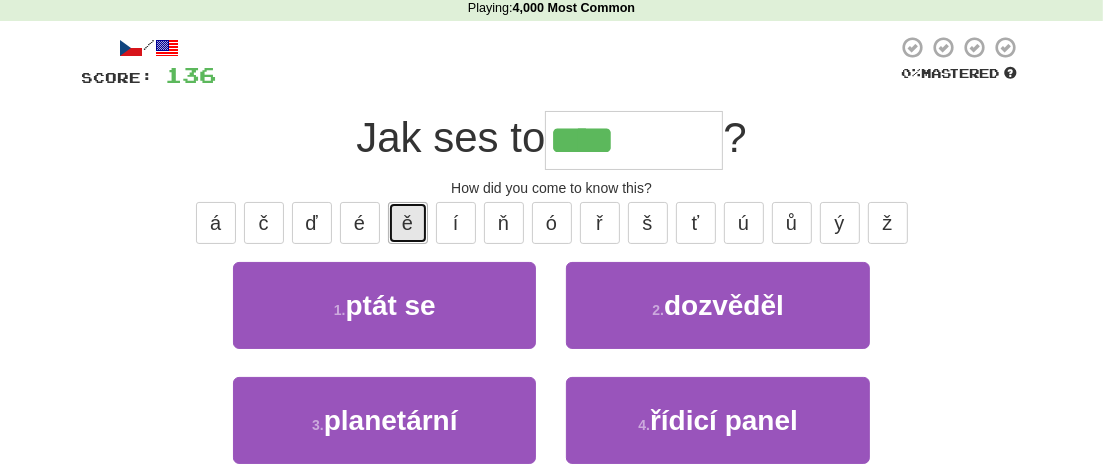 click on "ě" at bounding box center [408, 223] 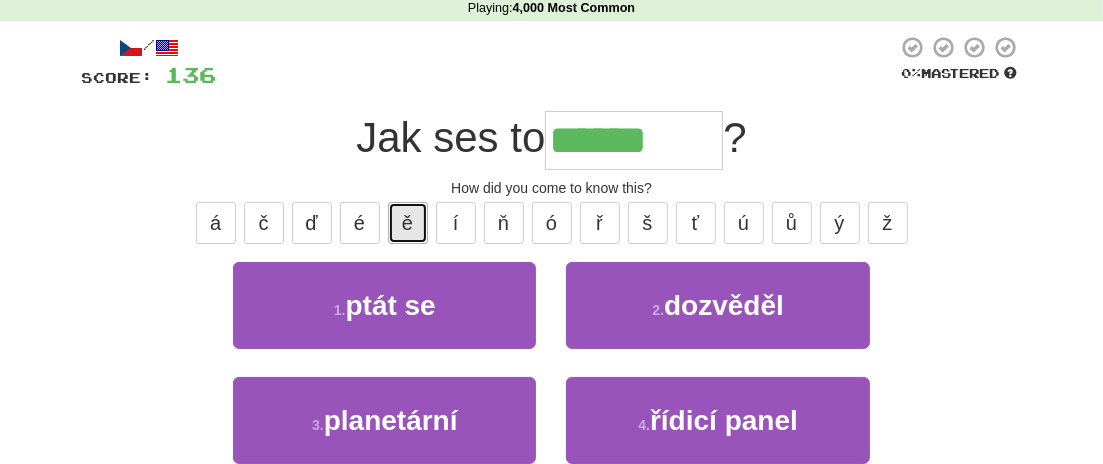 click on "ě" at bounding box center [408, 223] 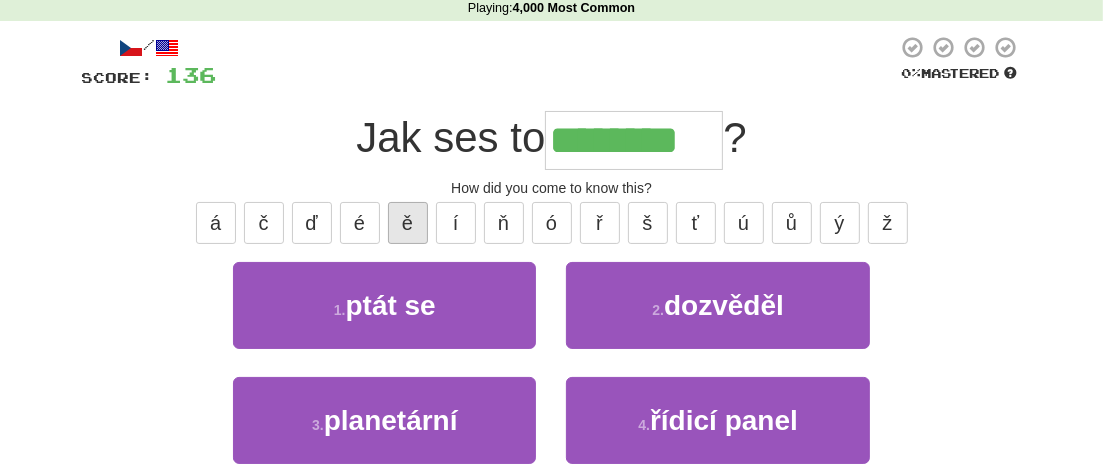 type on "********" 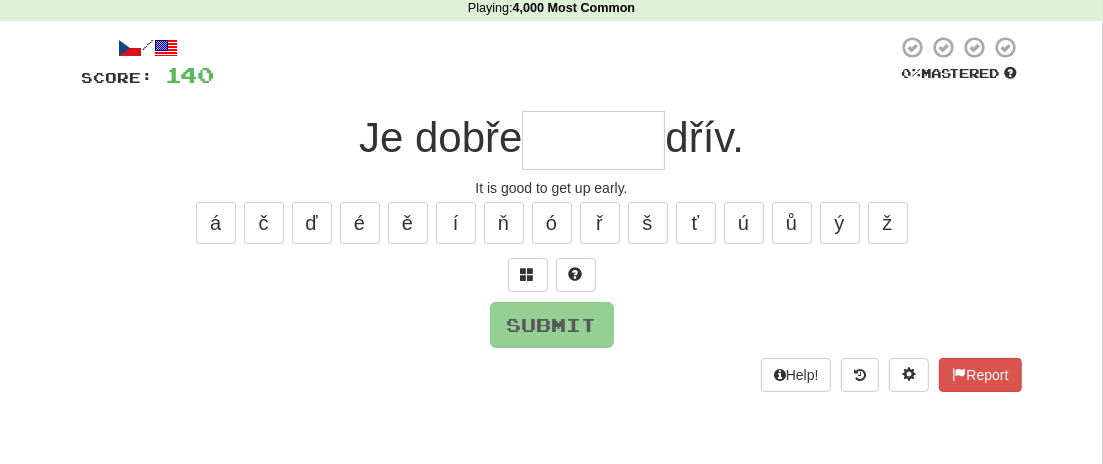 type on "*" 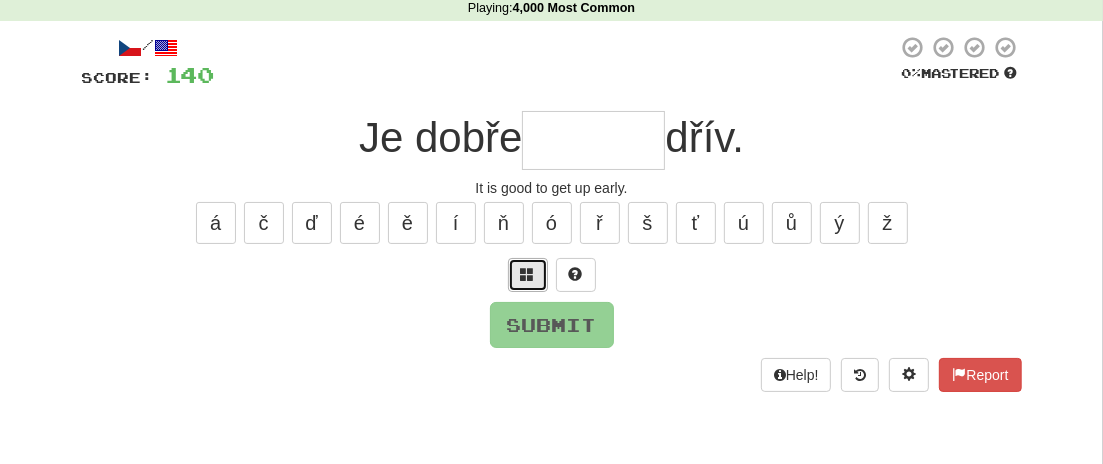 click at bounding box center (528, 275) 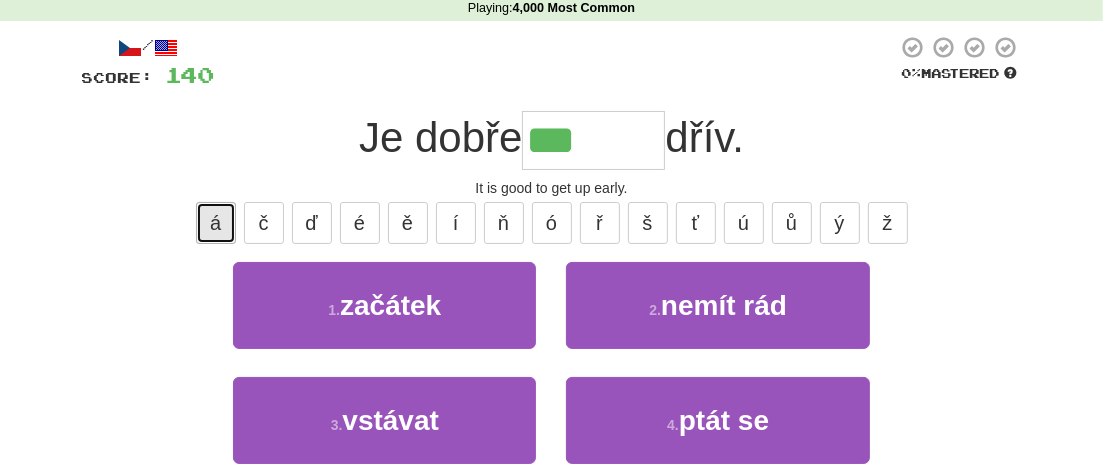 click on "á" at bounding box center (216, 223) 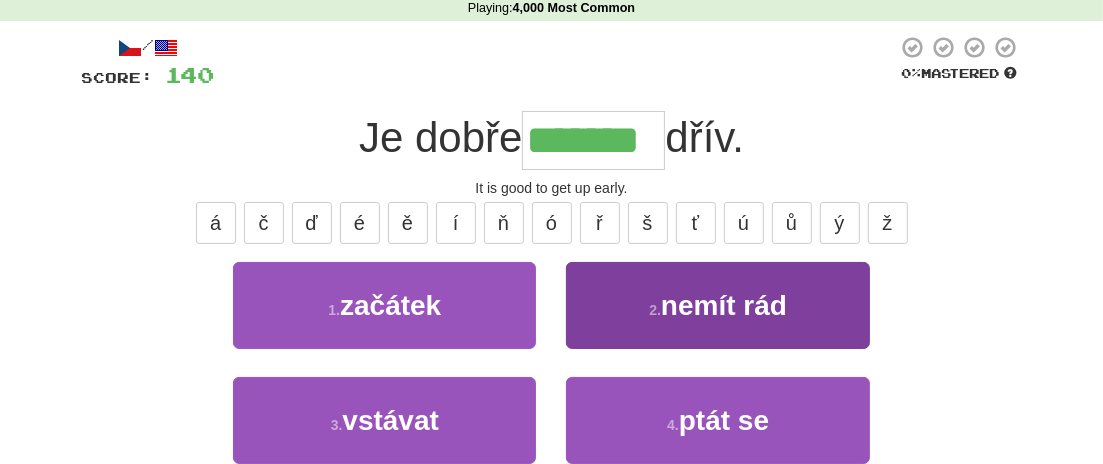 type on "*******" 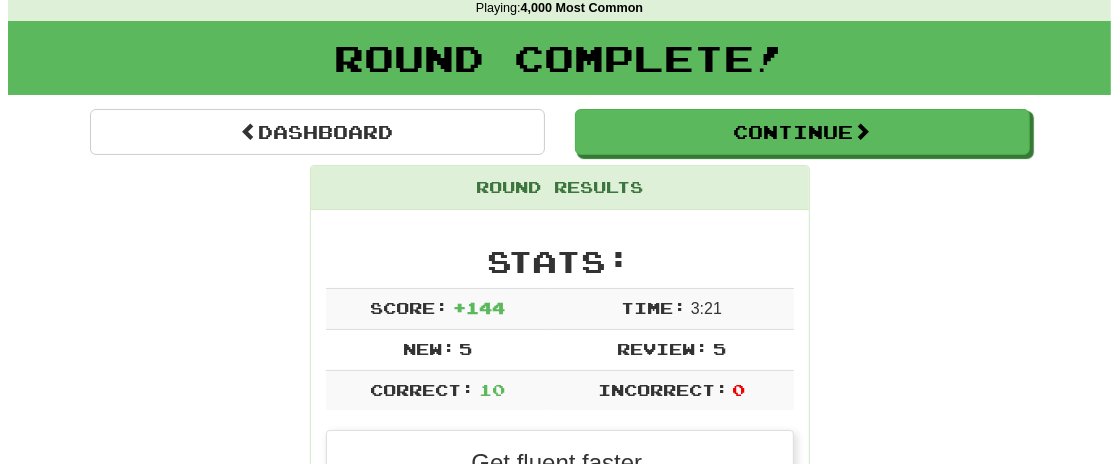 scroll, scrollTop: 127, scrollLeft: 0, axis: vertical 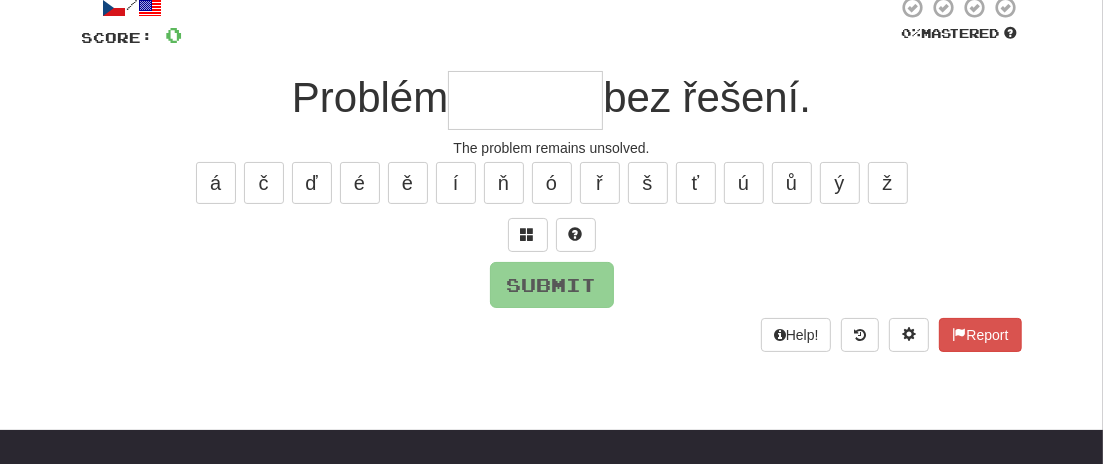 type on "*" 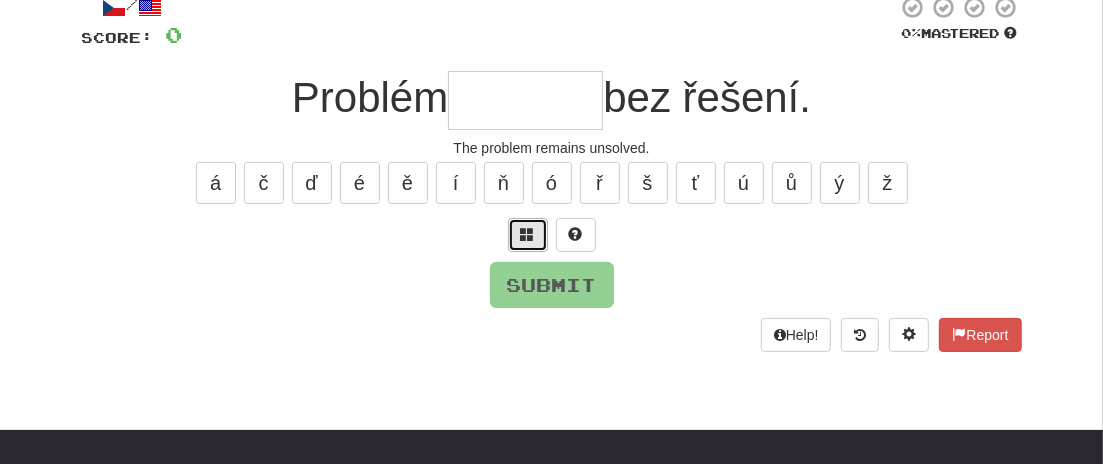 click at bounding box center [528, 234] 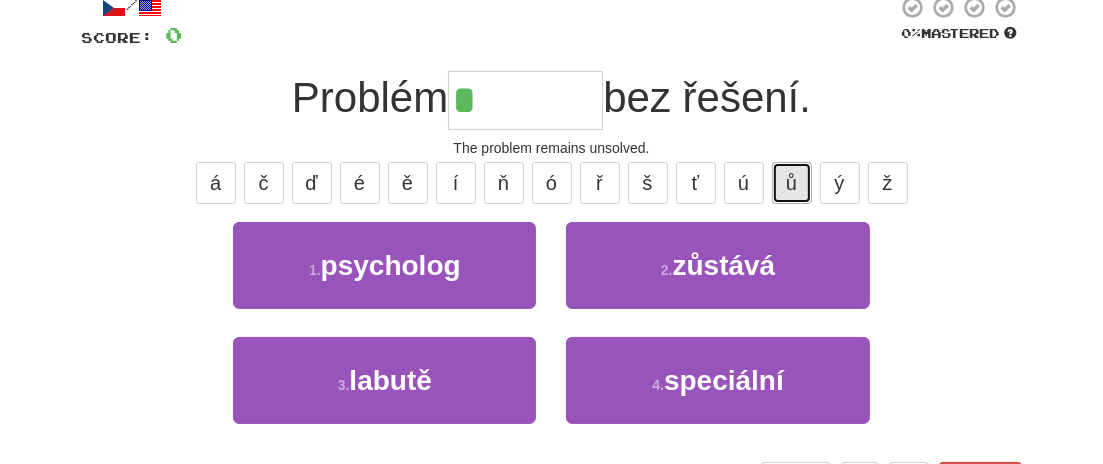 click on "ů" at bounding box center [792, 183] 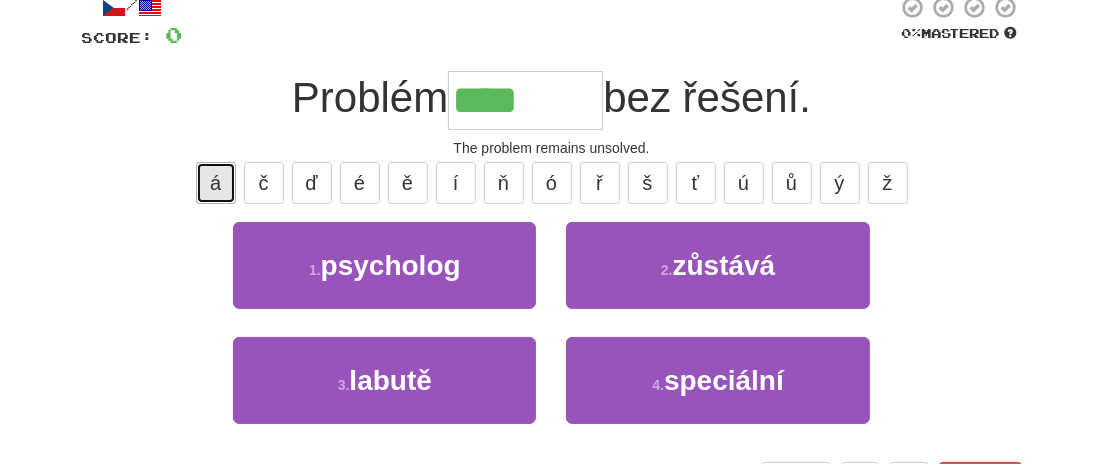 click on "á" at bounding box center (216, 183) 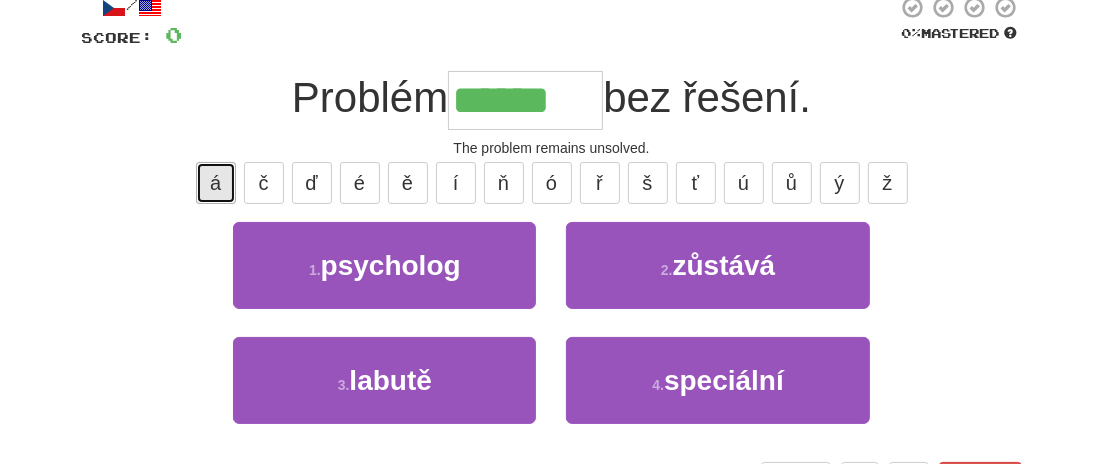 click on "á" at bounding box center (216, 183) 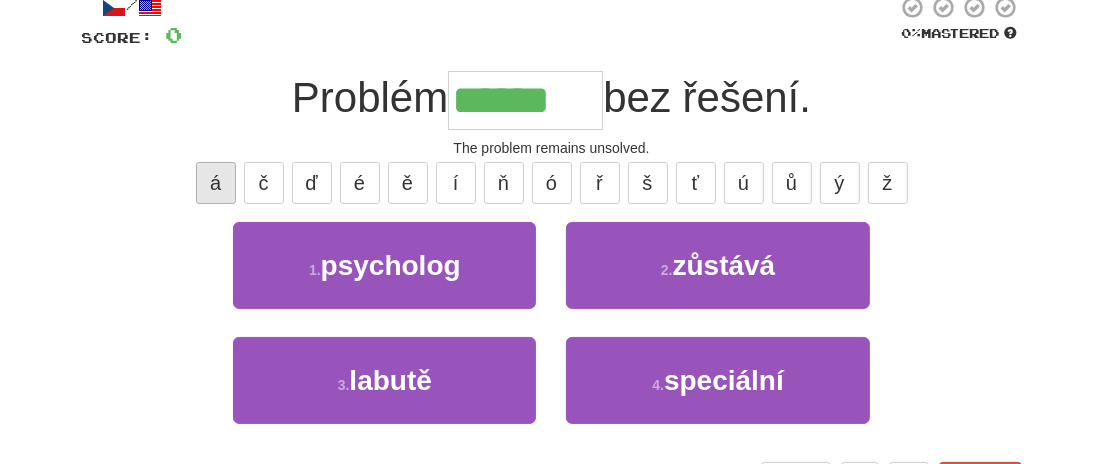 type on "*******" 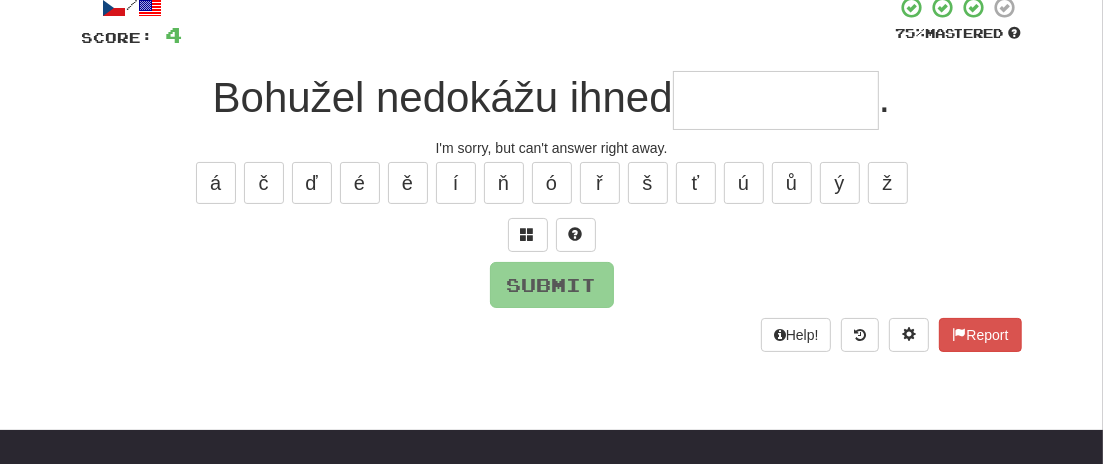 type on "*" 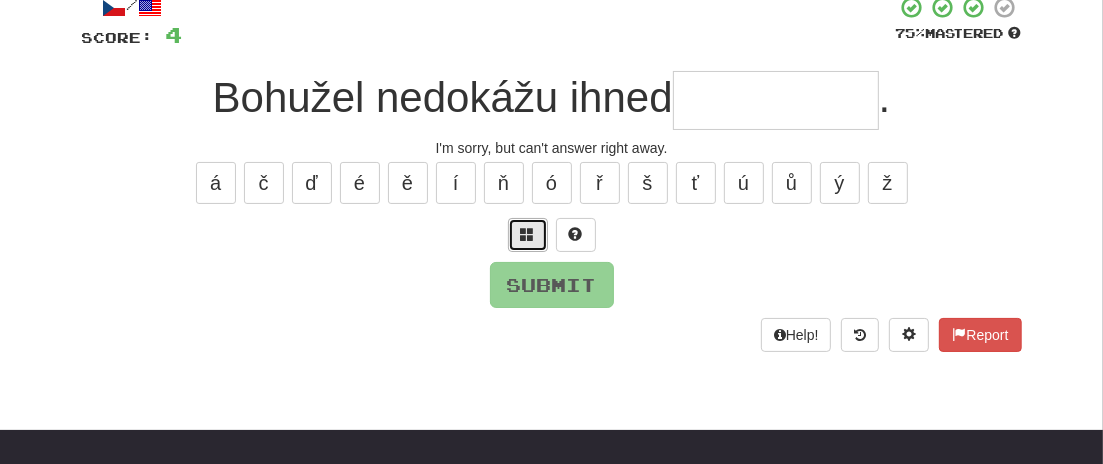 click at bounding box center [528, 235] 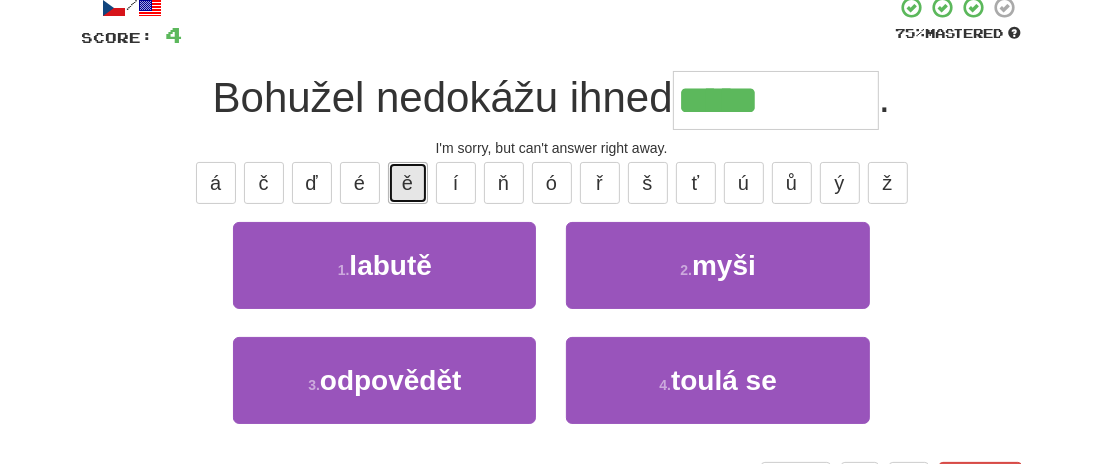 click on "ě" at bounding box center (408, 183) 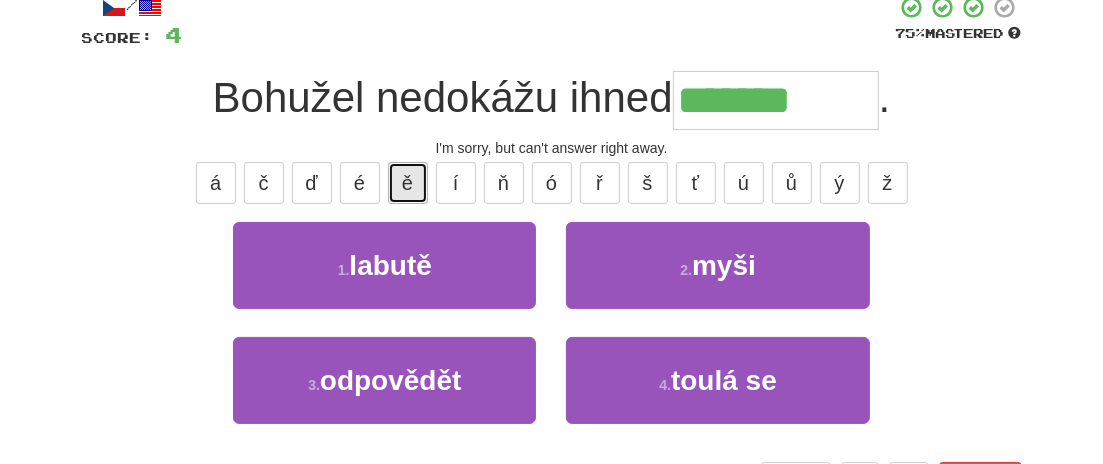 click on "ě" at bounding box center (408, 183) 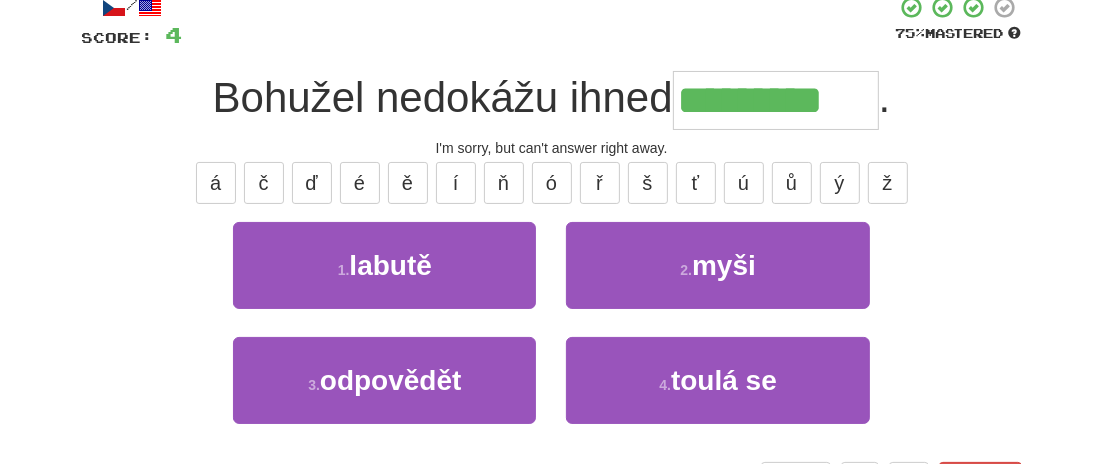 type on "*********" 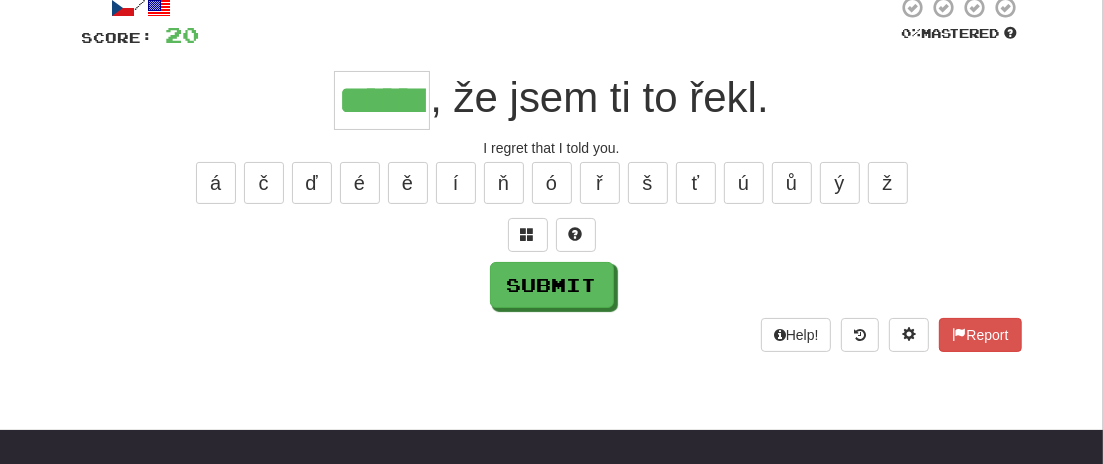 type on "******" 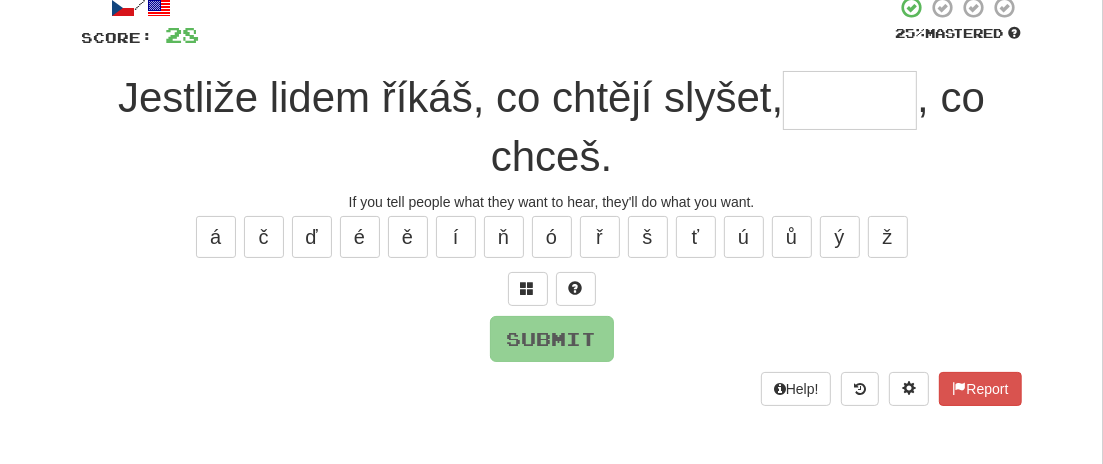 type on "*" 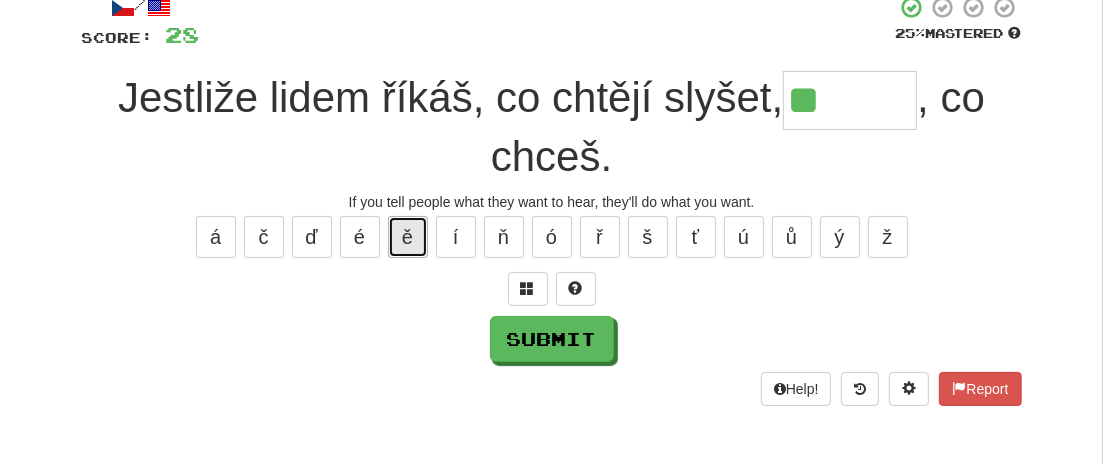 click on "ě" at bounding box center [408, 237] 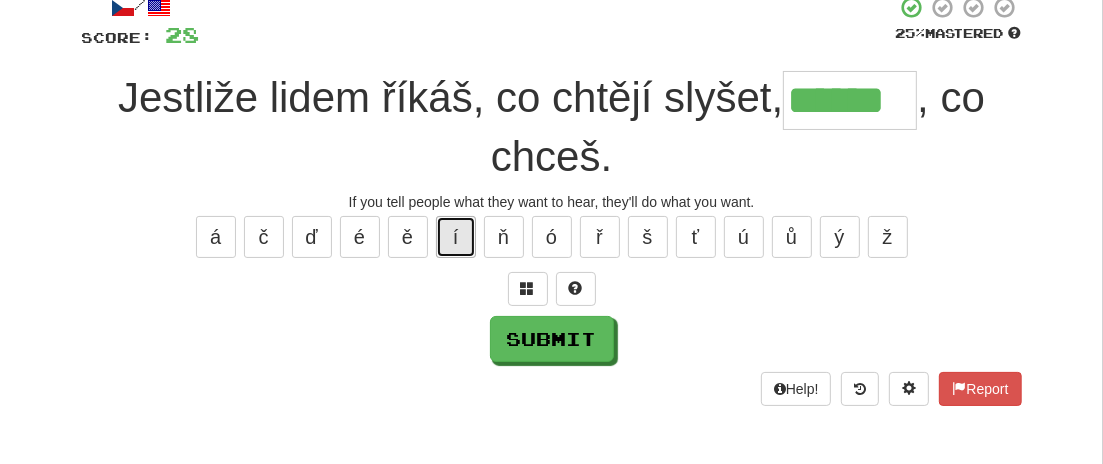 click on "í" at bounding box center [456, 237] 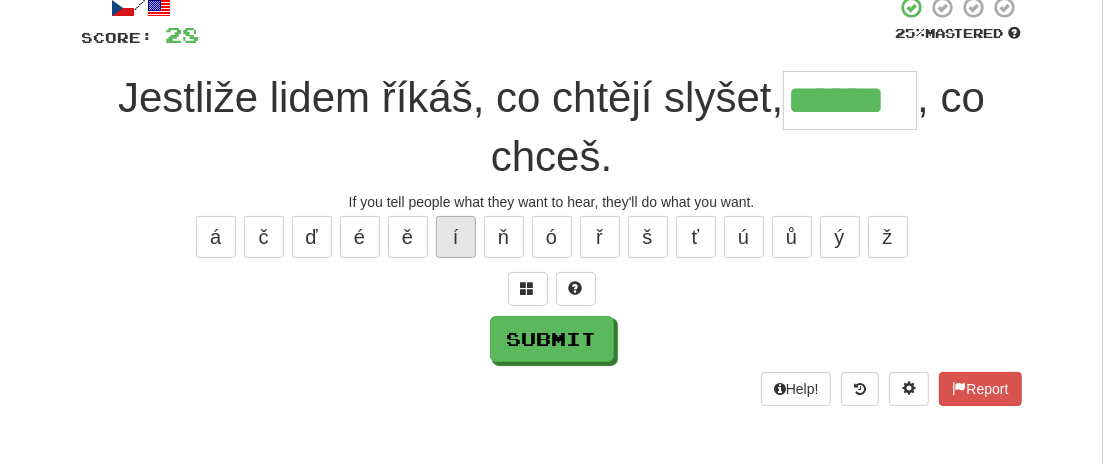 type on "*******" 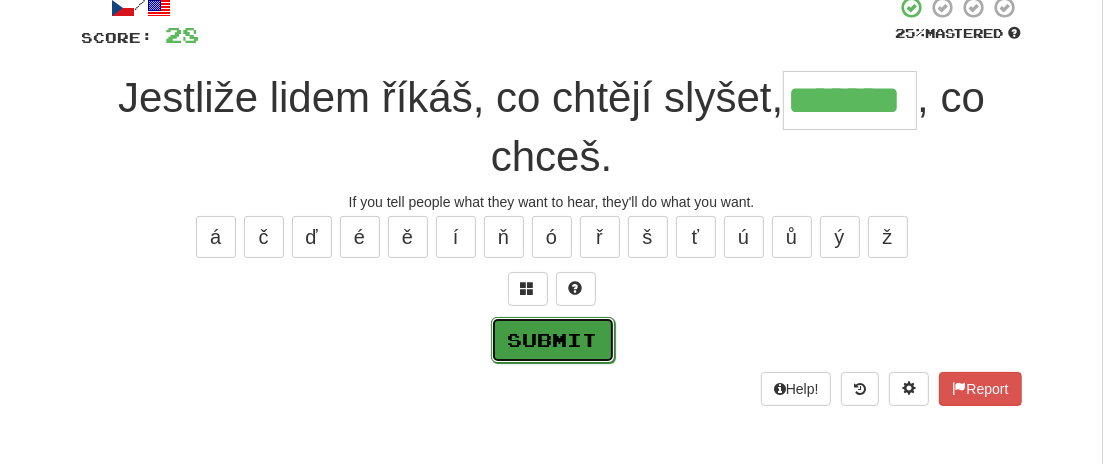 click on "Submit" at bounding box center (553, 340) 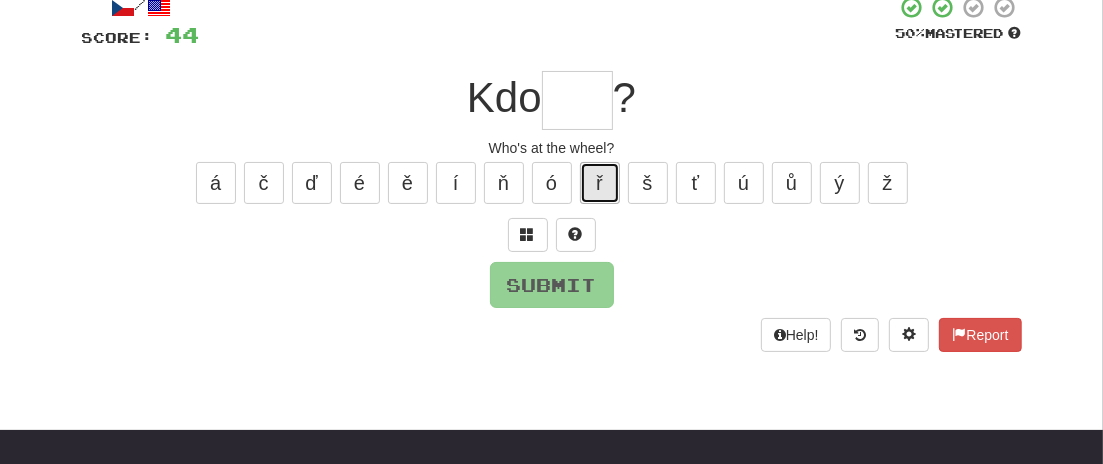 click on "ř" at bounding box center [600, 183] 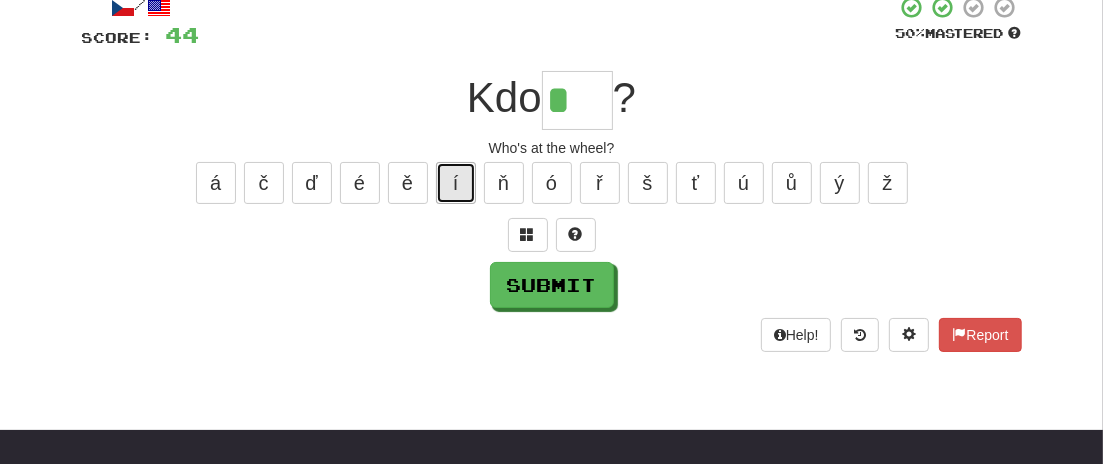 click on "í" at bounding box center [456, 183] 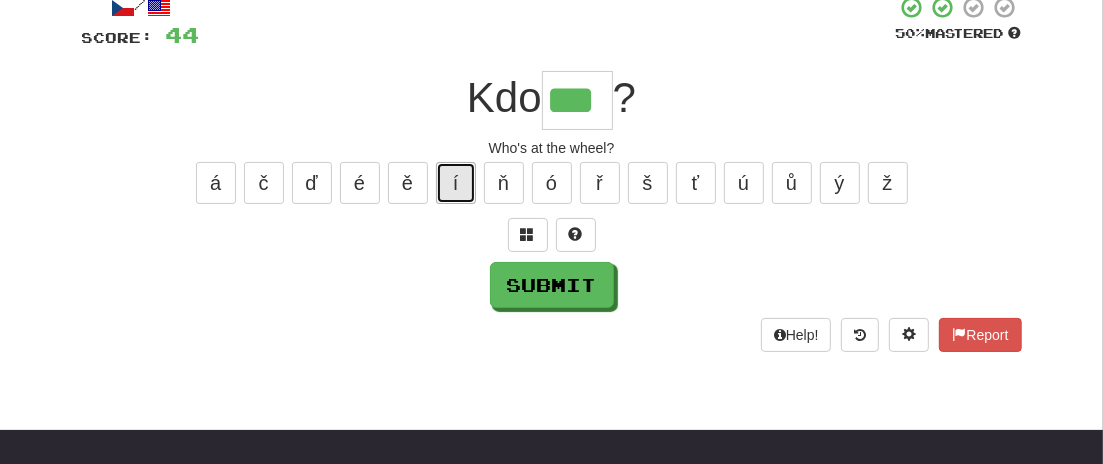 click on "í" at bounding box center (456, 183) 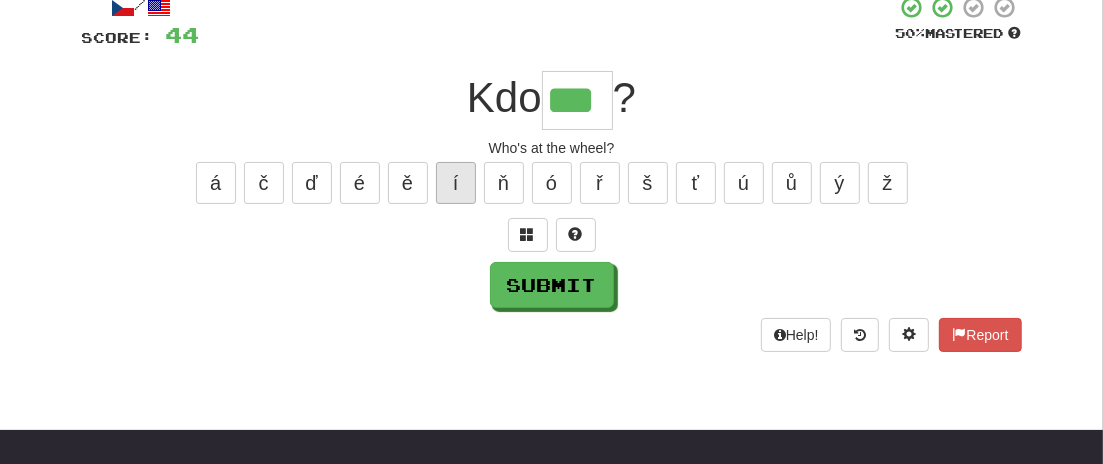 type on "****" 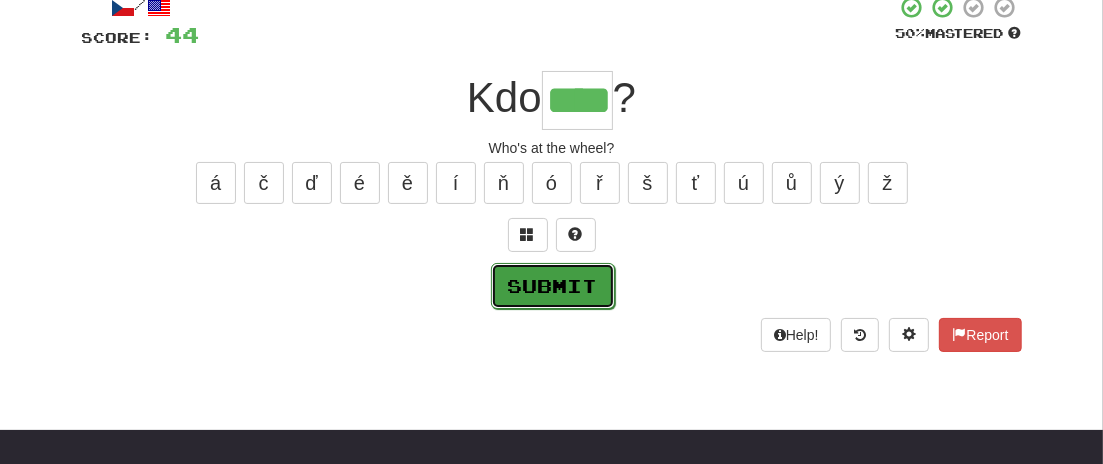 click on "Submit" at bounding box center (553, 286) 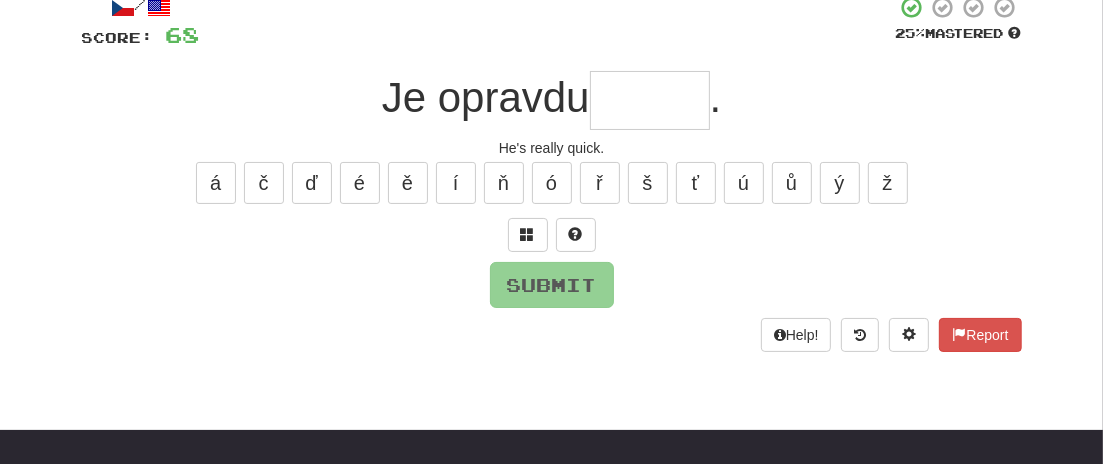 type on "*" 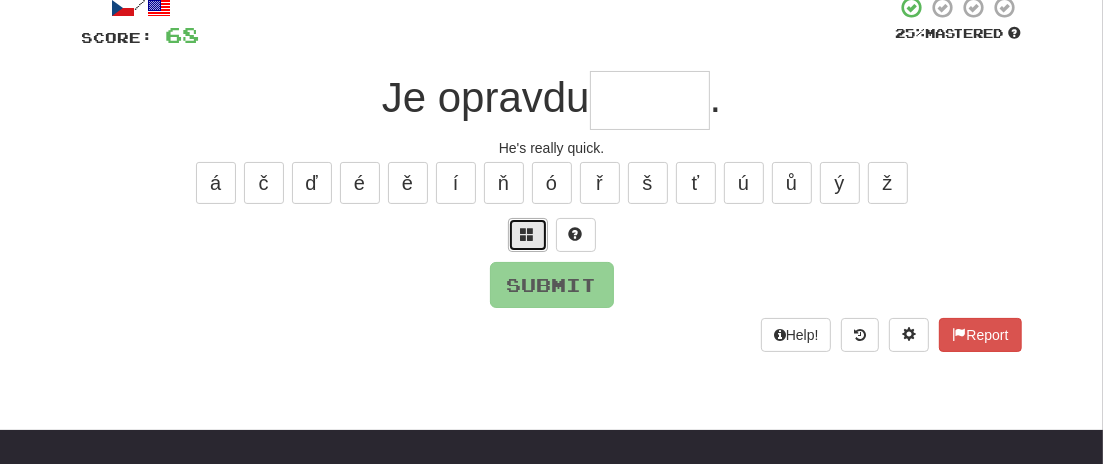 click at bounding box center [528, 235] 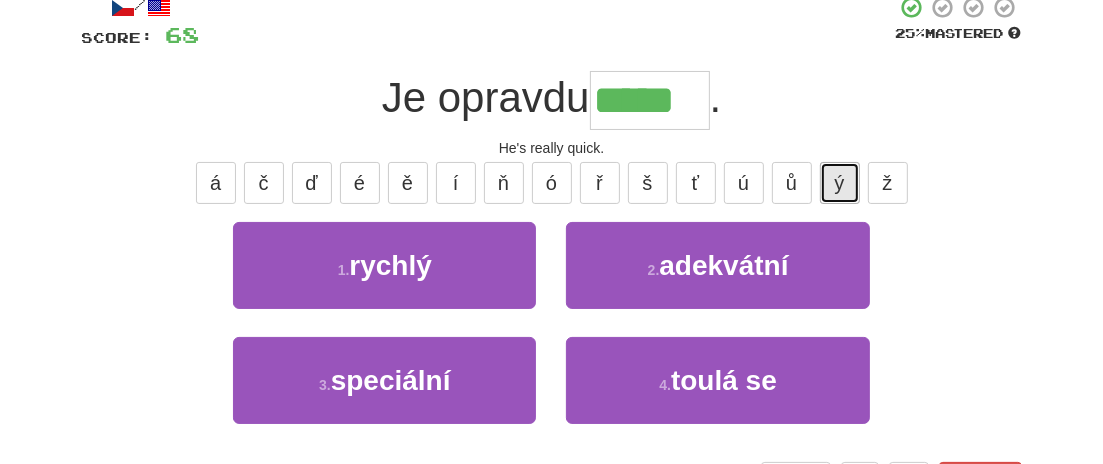 click on "ý" at bounding box center (840, 183) 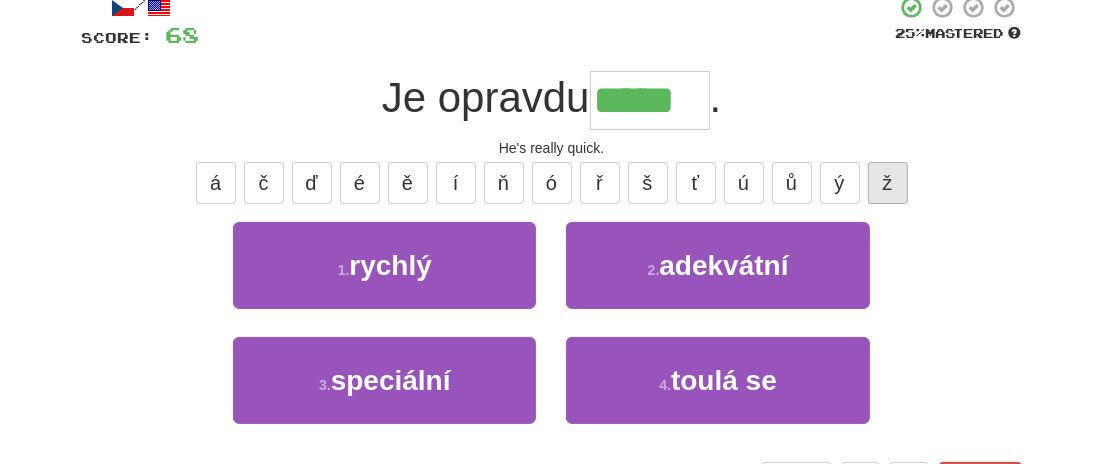 type on "******" 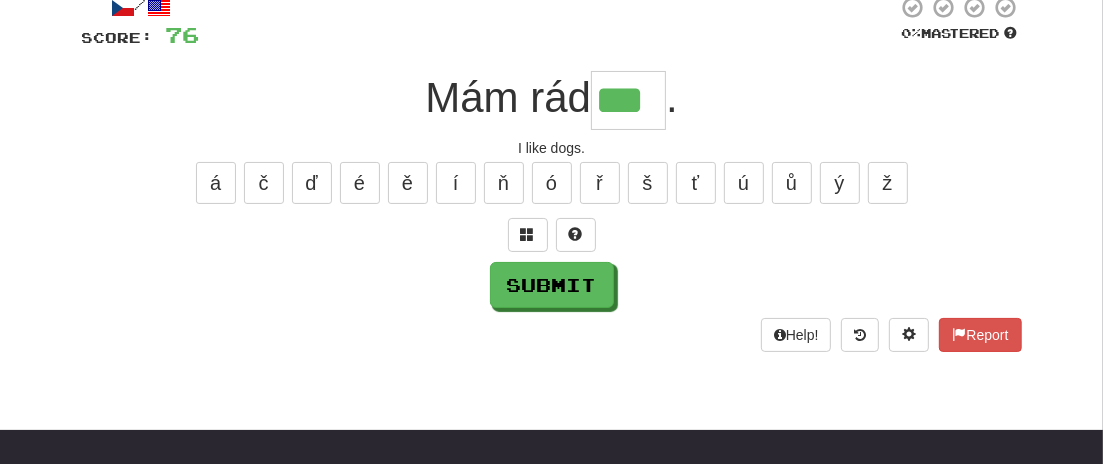 type on "***" 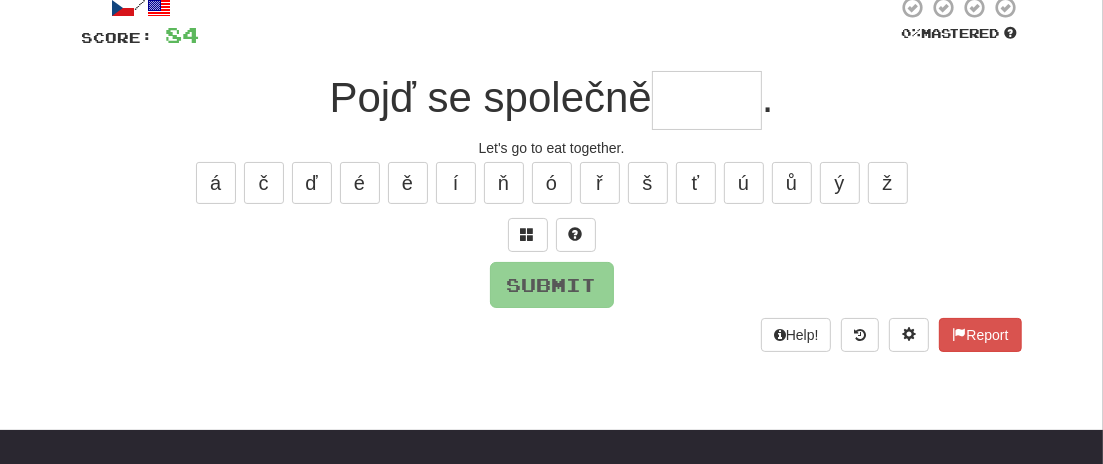 type on "*" 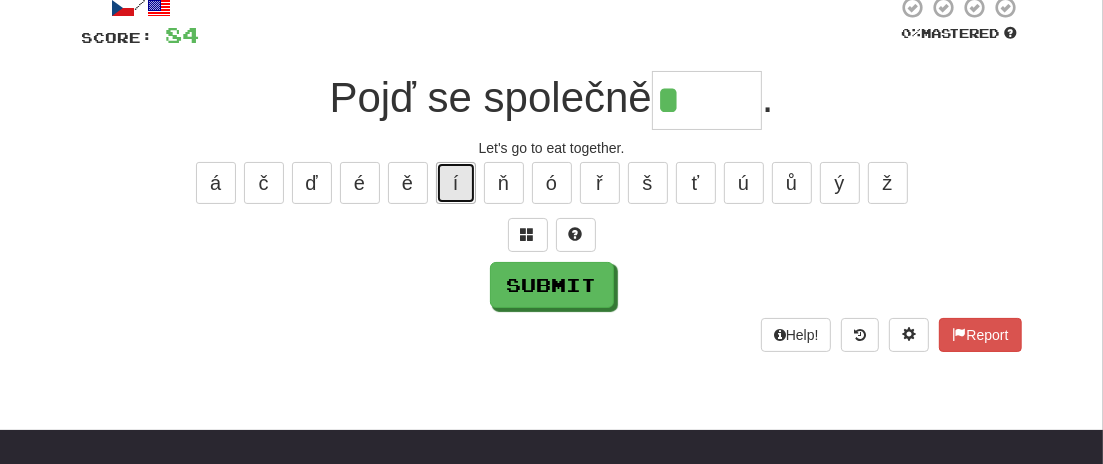 click on "í" at bounding box center (456, 183) 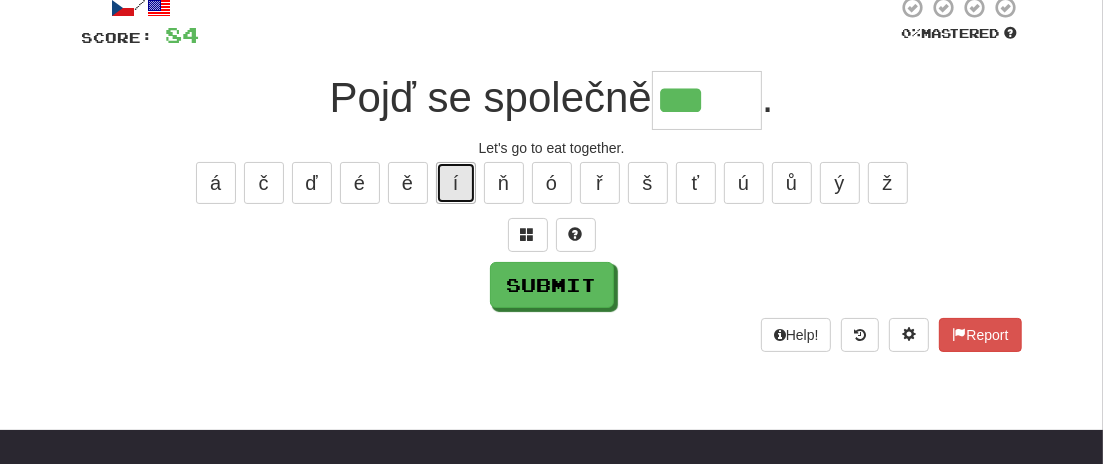click on "í" at bounding box center [456, 183] 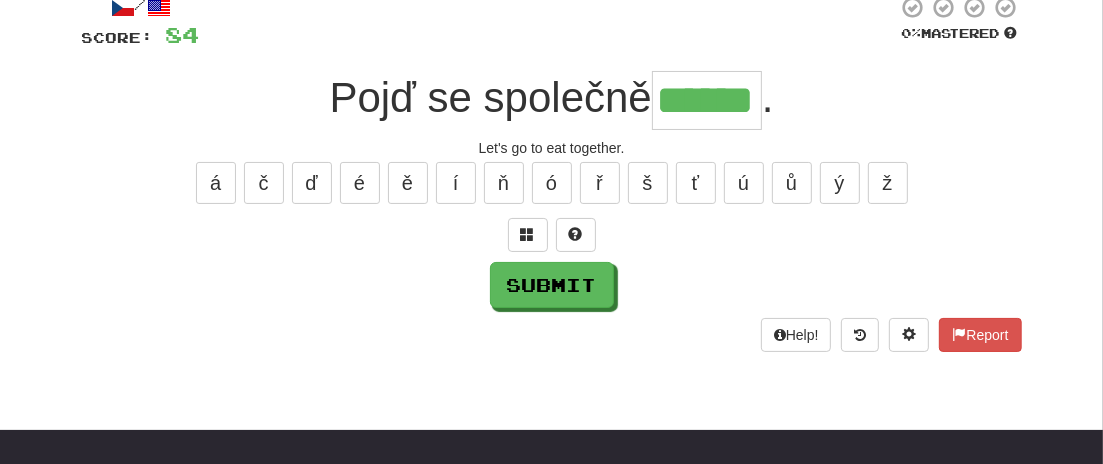type on "******" 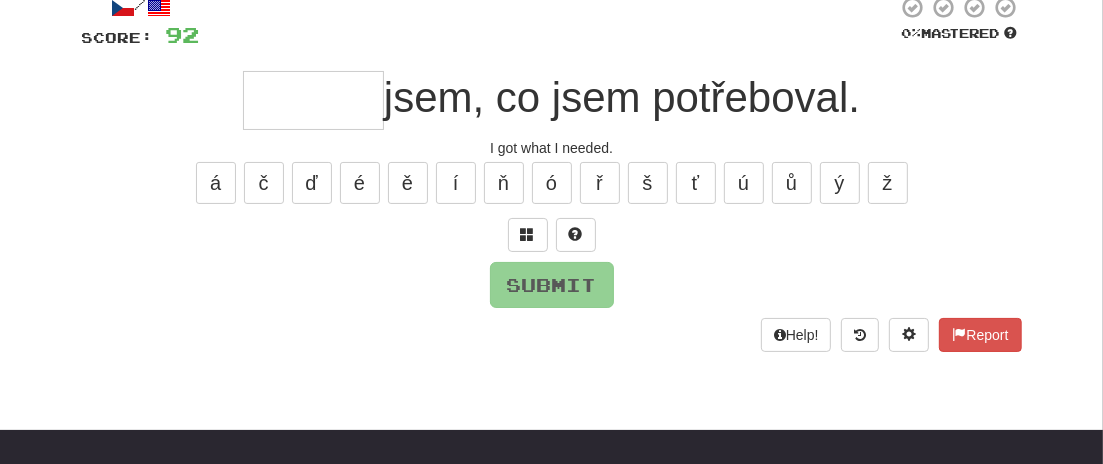 type on "*" 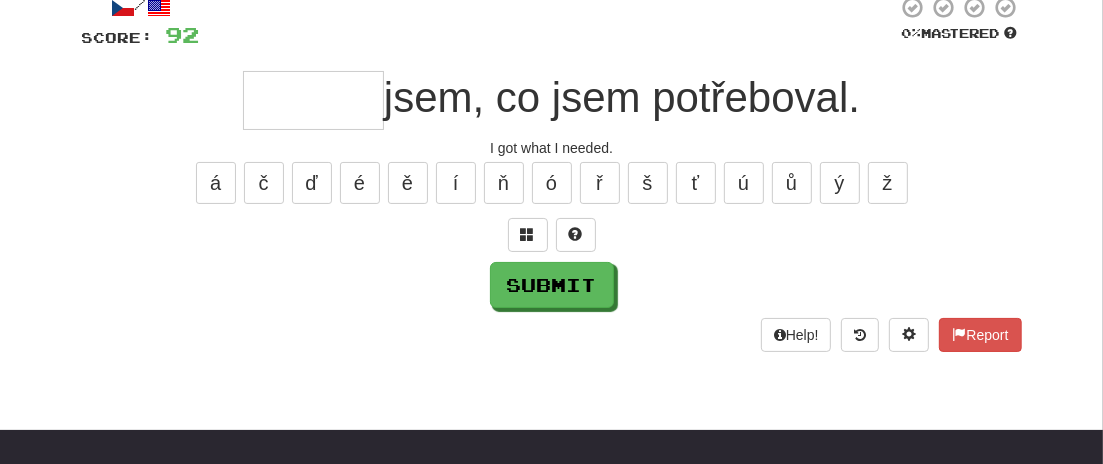 type on "*" 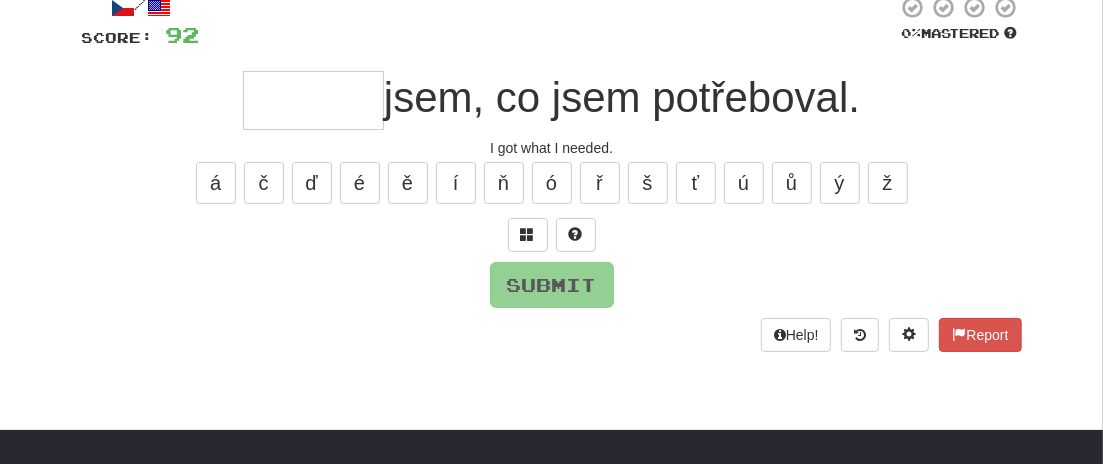 type on "*" 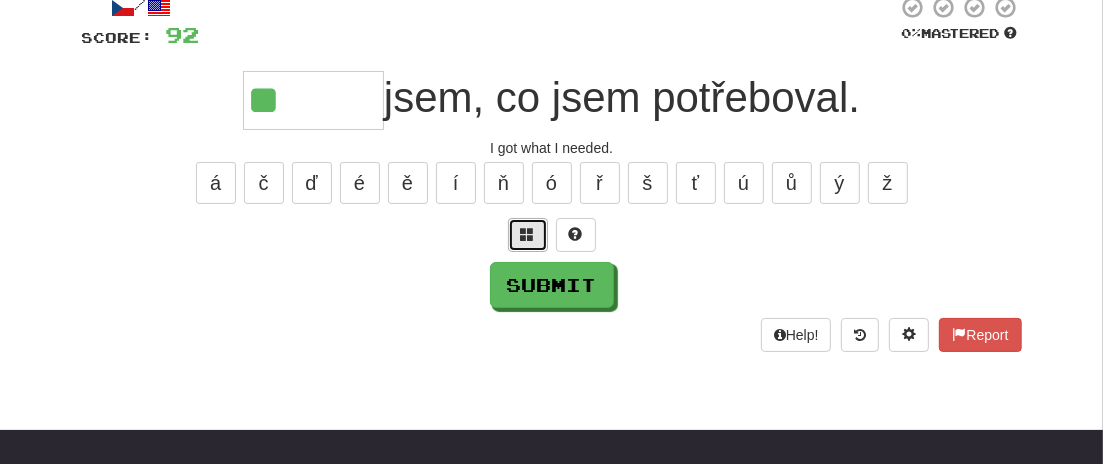 click at bounding box center [528, 234] 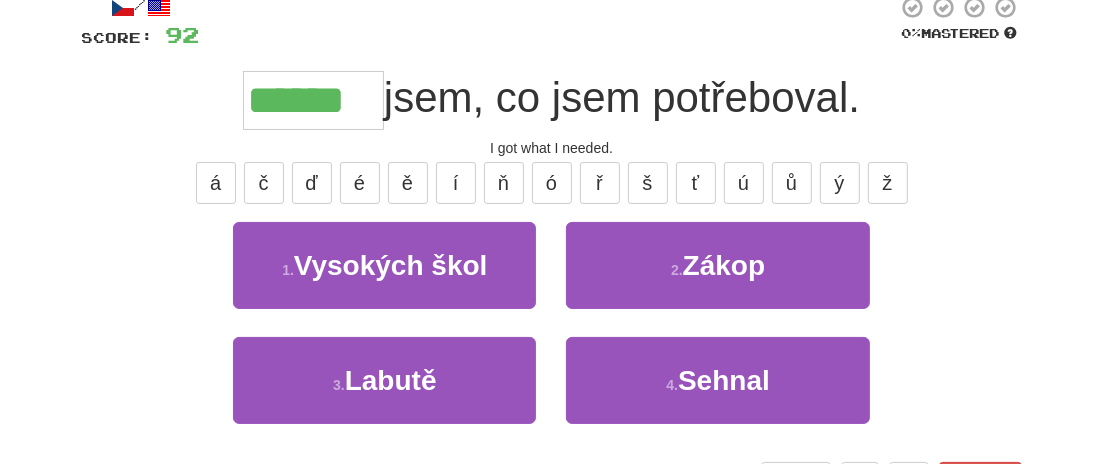 type on "******" 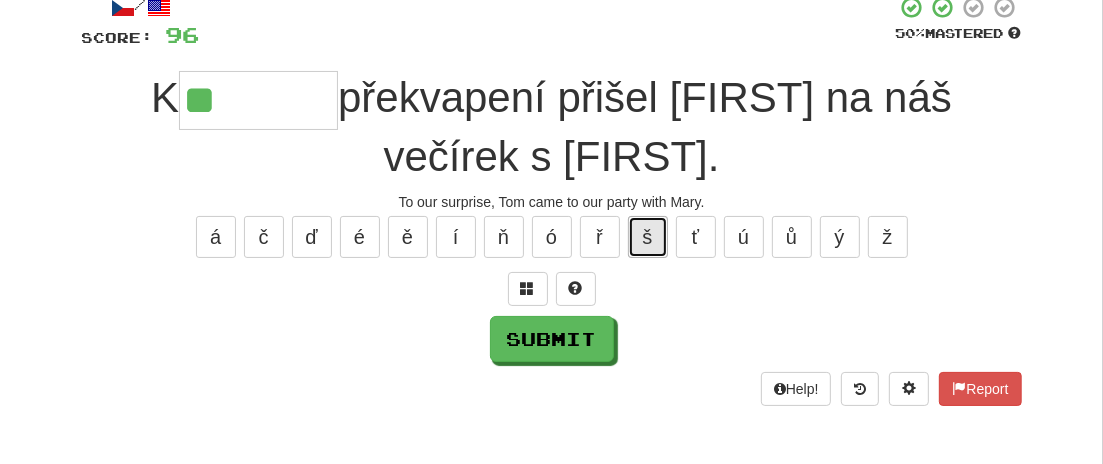 click on "š" at bounding box center [648, 237] 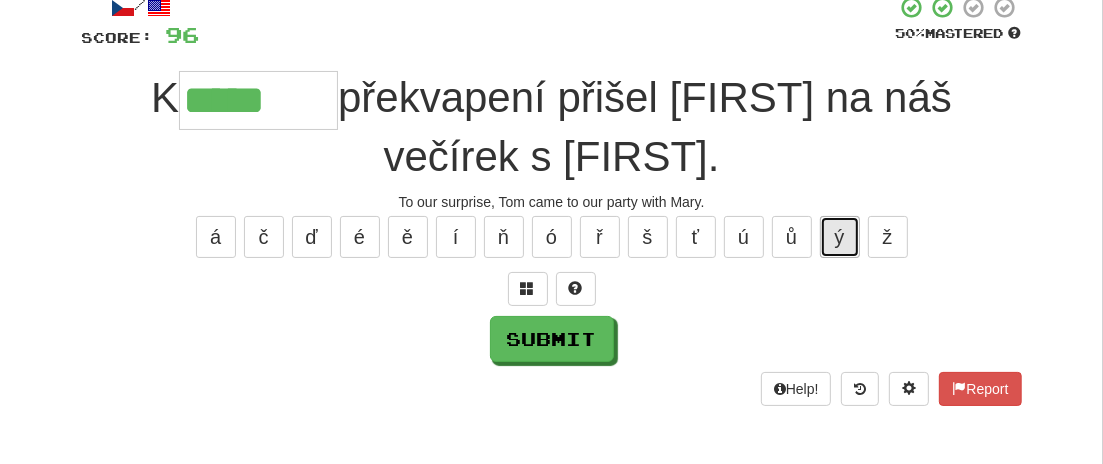 click on "ý" at bounding box center [840, 237] 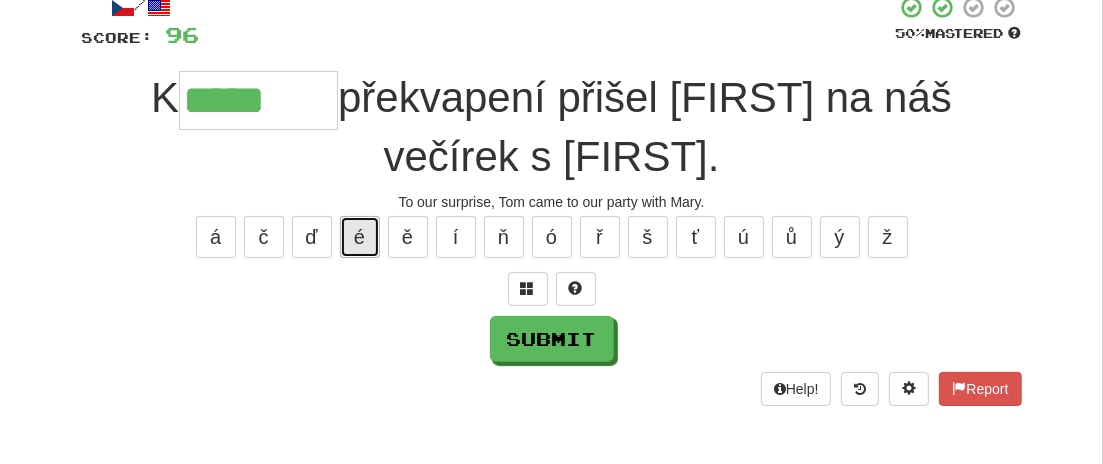 click on "é" at bounding box center (360, 237) 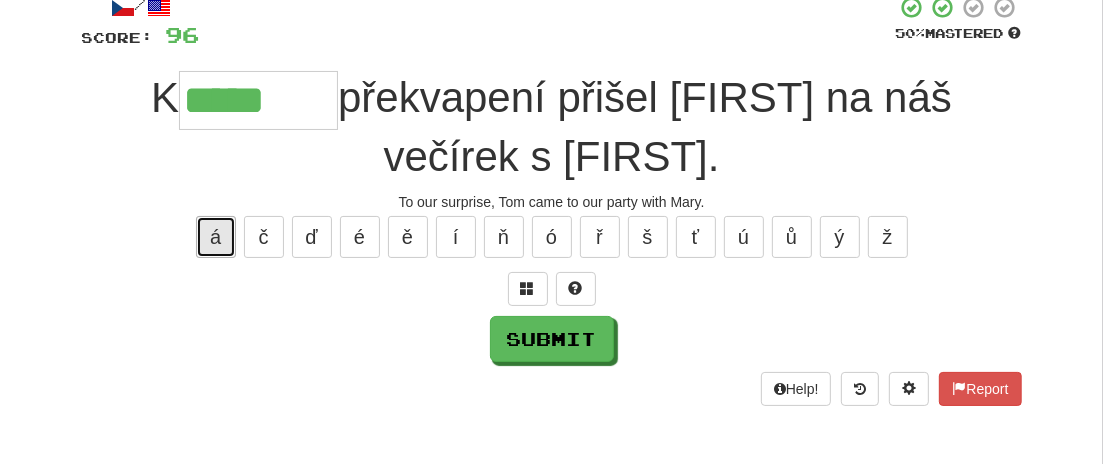 click on "á" at bounding box center [216, 237] 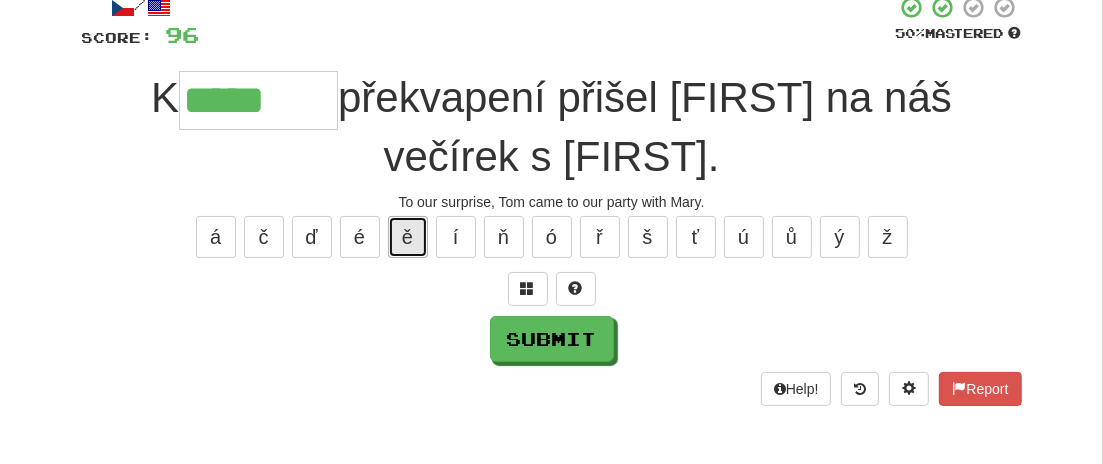click on "ě" at bounding box center (408, 237) 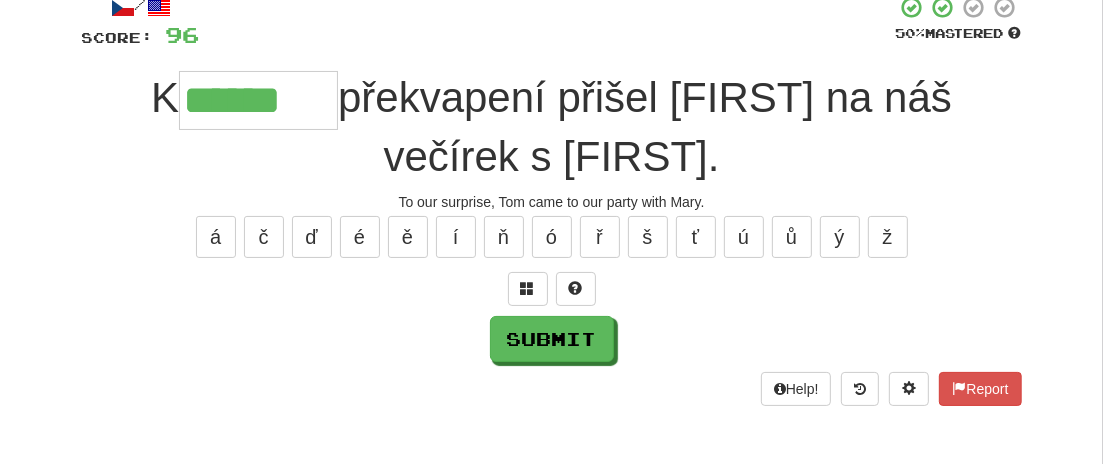 type on "******" 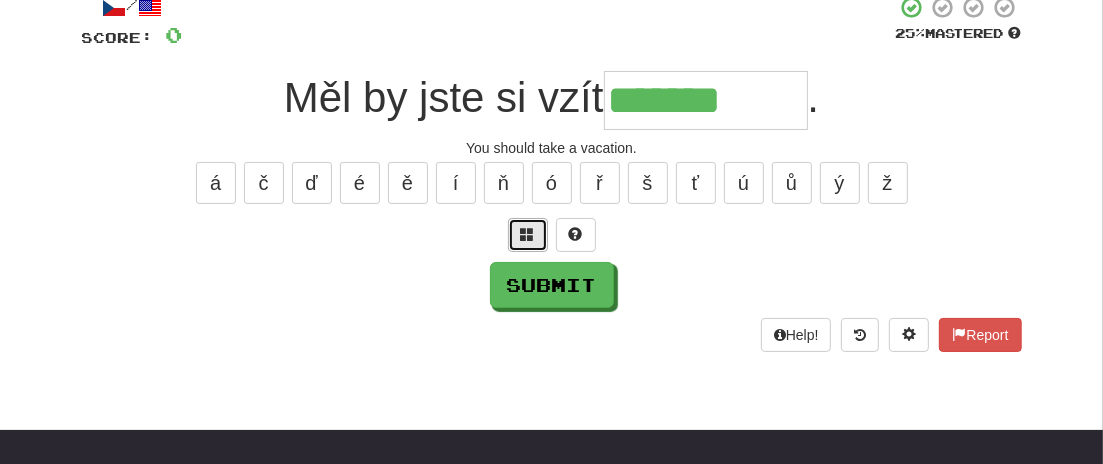 click at bounding box center [528, 235] 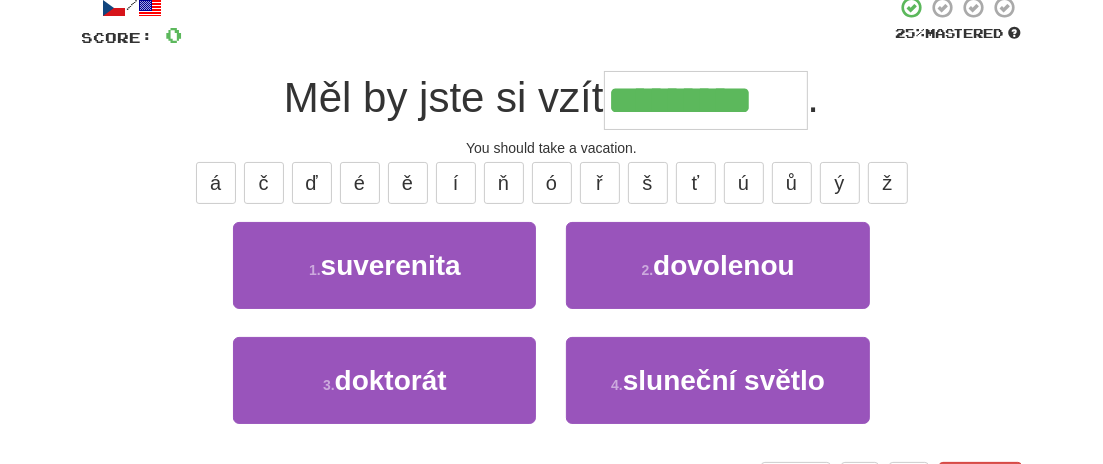 type on "*********" 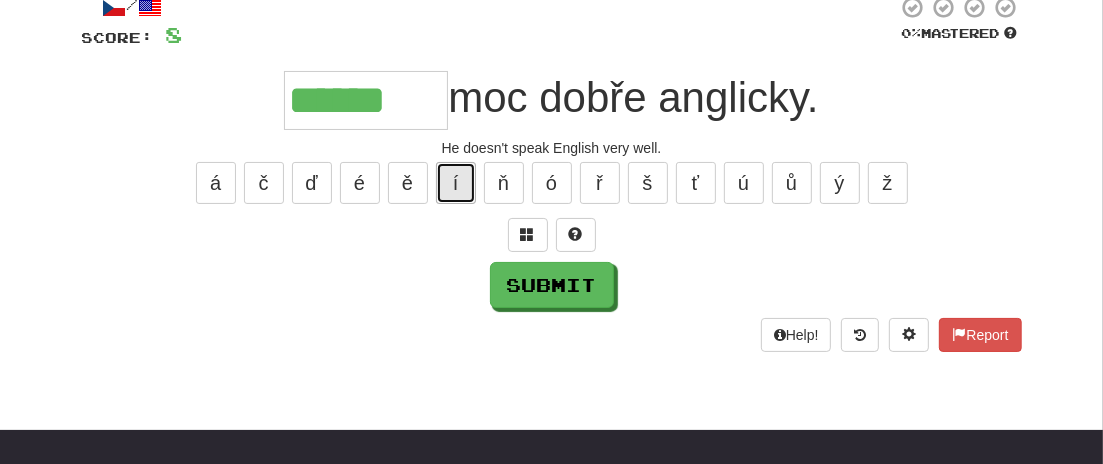 click on "í" at bounding box center [456, 183] 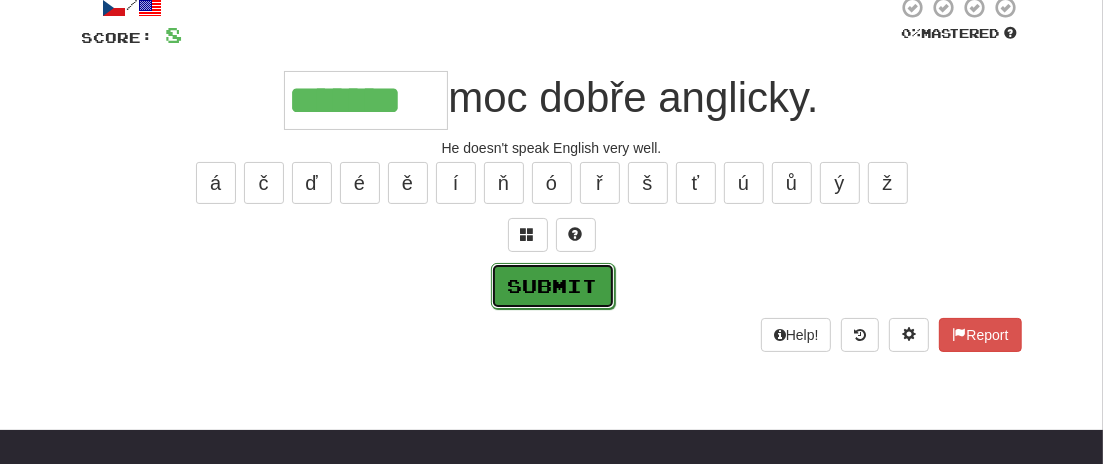 click on "Submit" at bounding box center [553, 286] 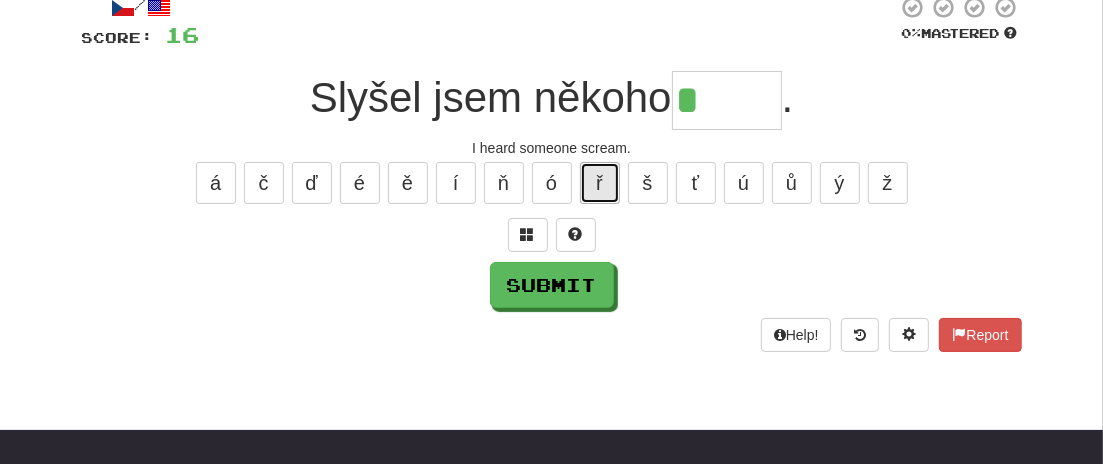 click on "ř" at bounding box center [600, 183] 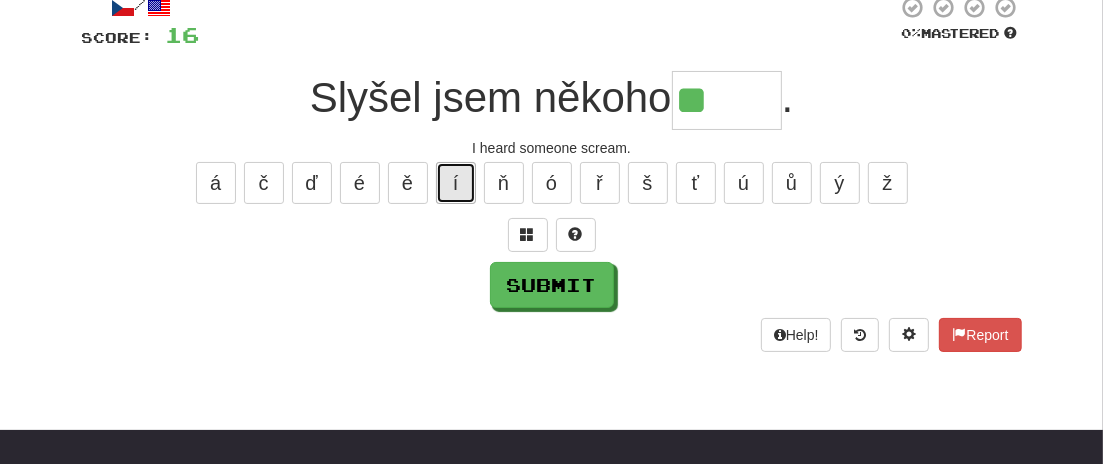 click on "í" at bounding box center [456, 183] 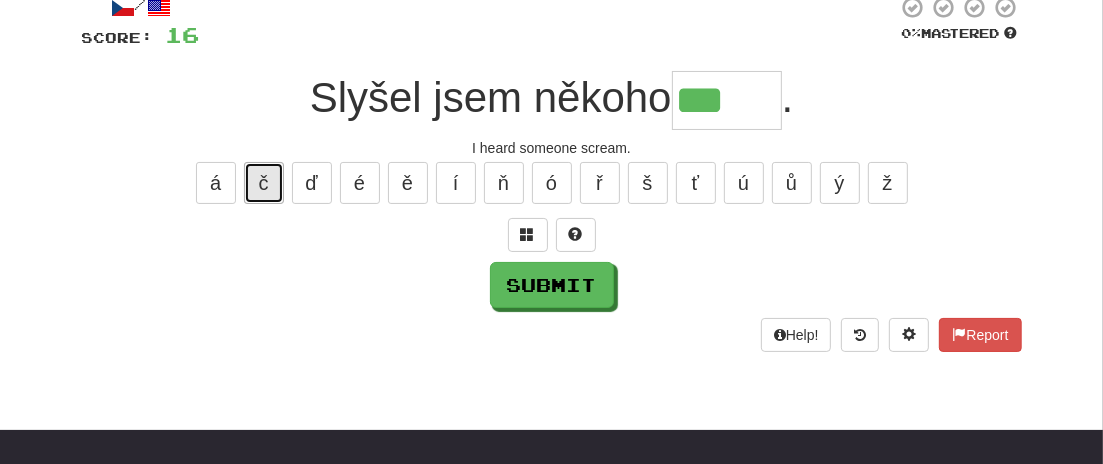 click on "č" at bounding box center (264, 183) 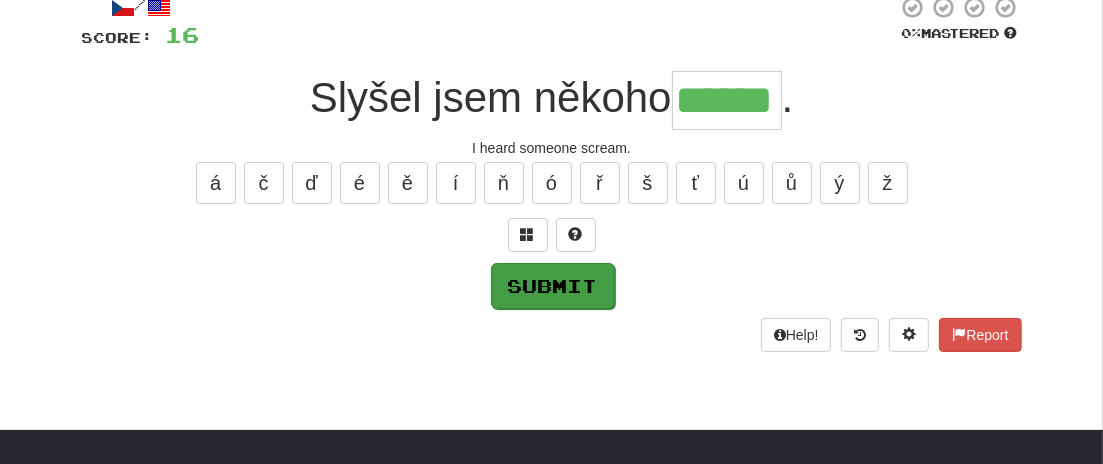 type on "******" 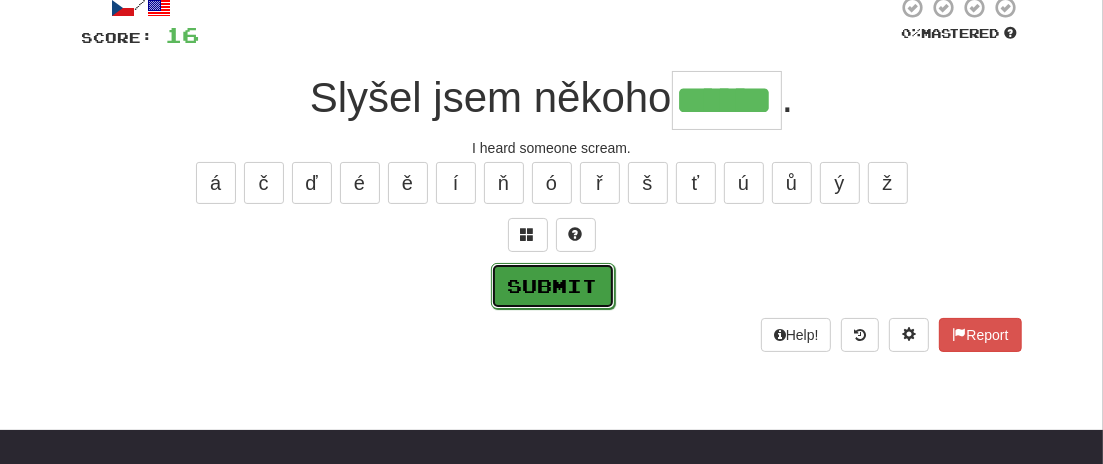 click on "Submit" at bounding box center [553, 286] 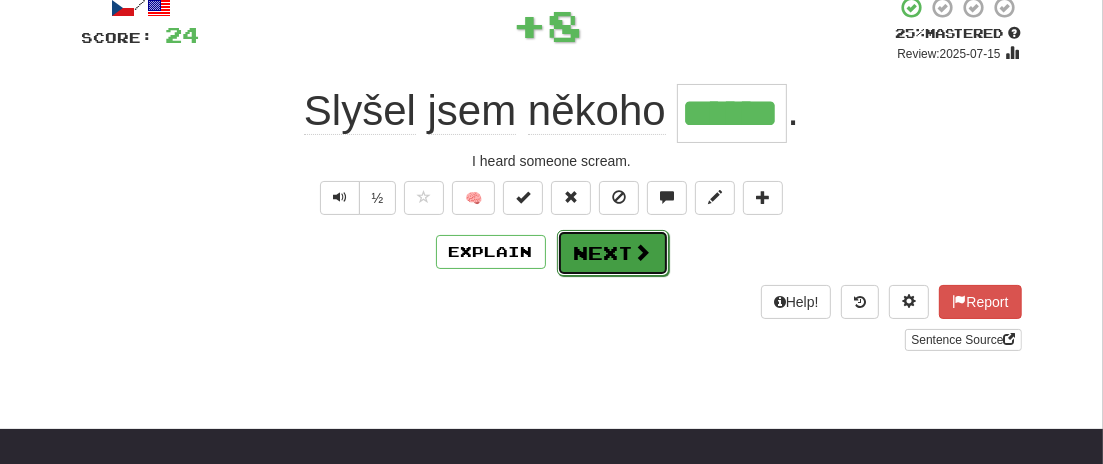 click on "Next" at bounding box center (613, 253) 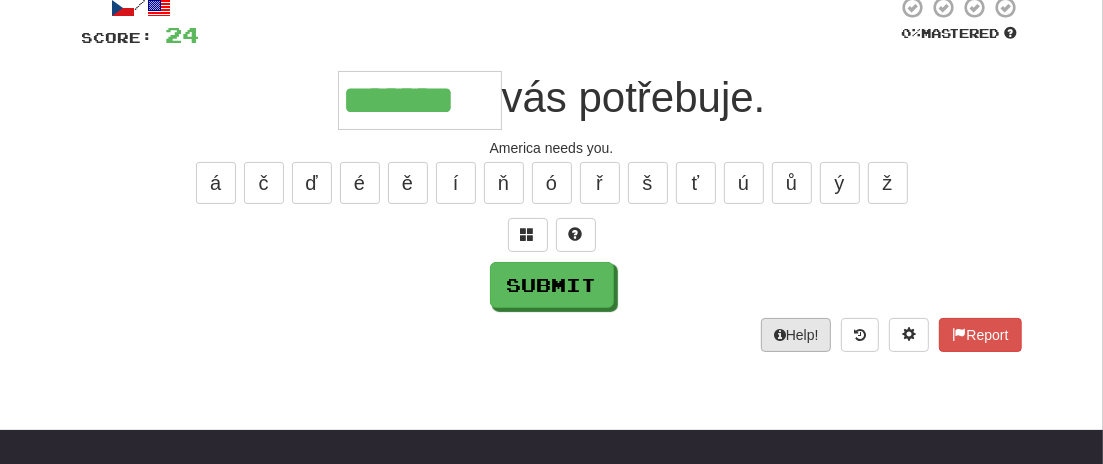 type on "*******" 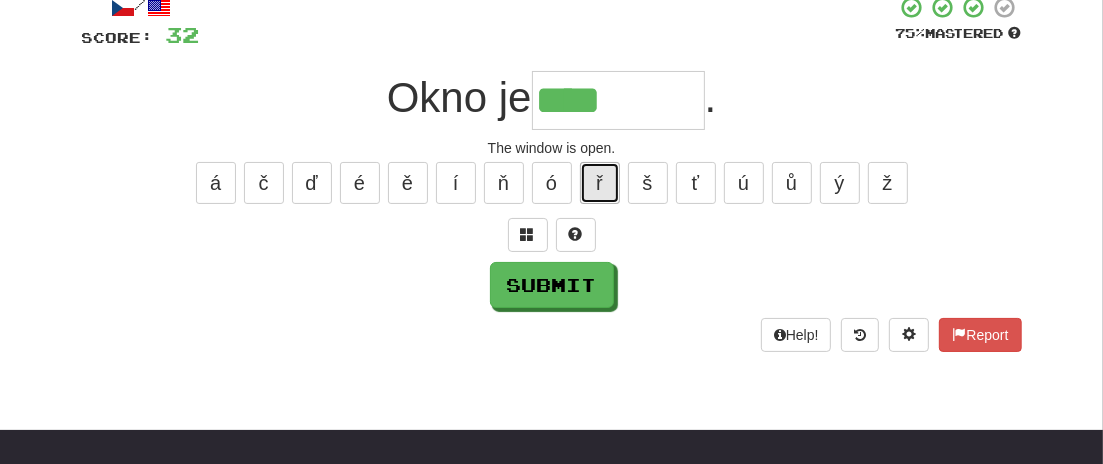 click on "ř" at bounding box center (600, 183) 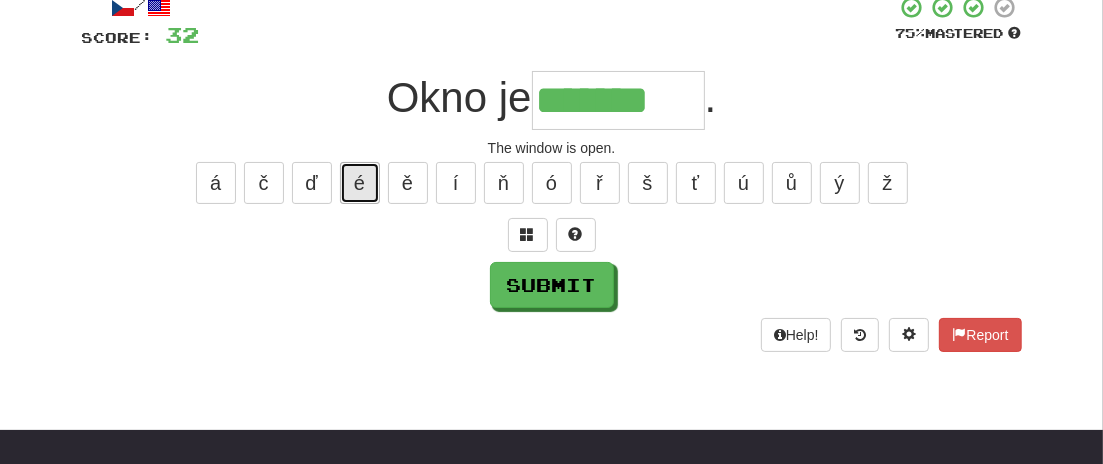 click on "é" at bounding box center (360, 183) 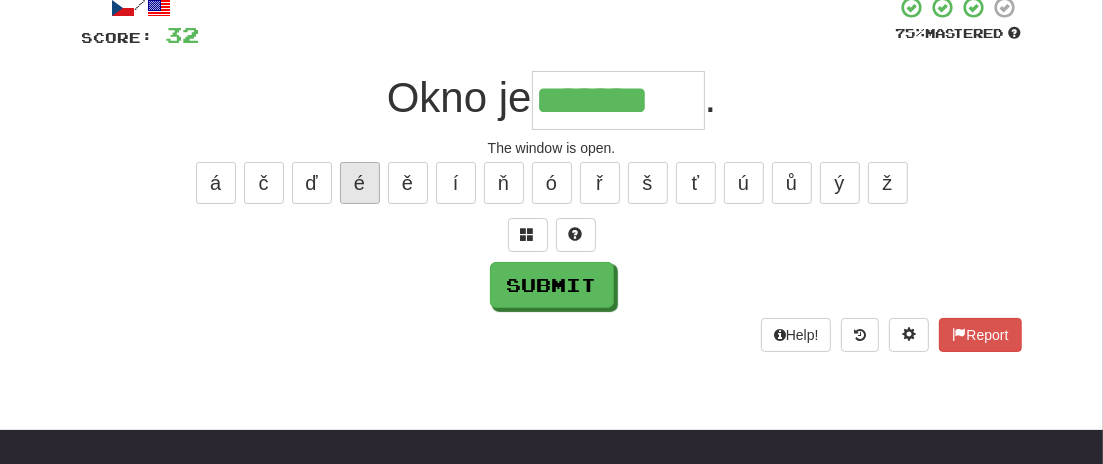 type on "********" 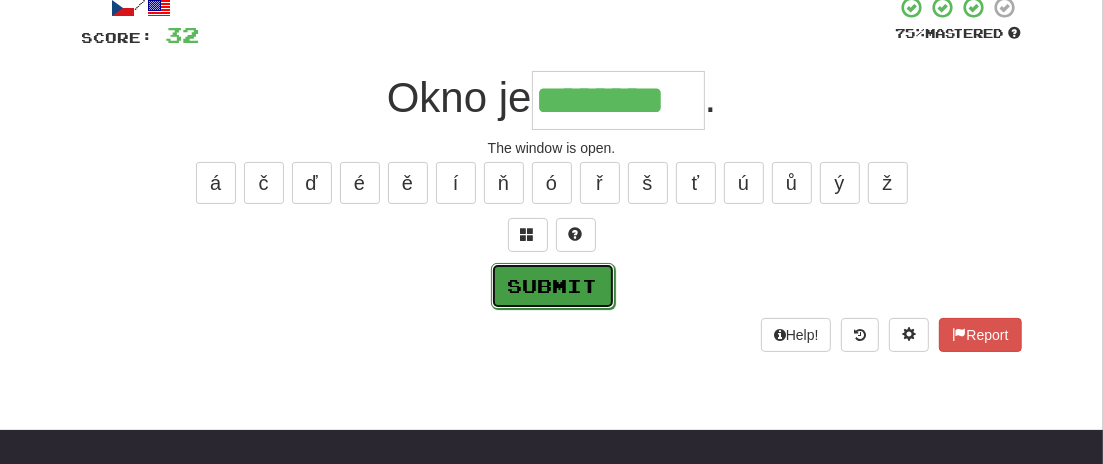 click on "Submit" at bounding box center (553, 286) 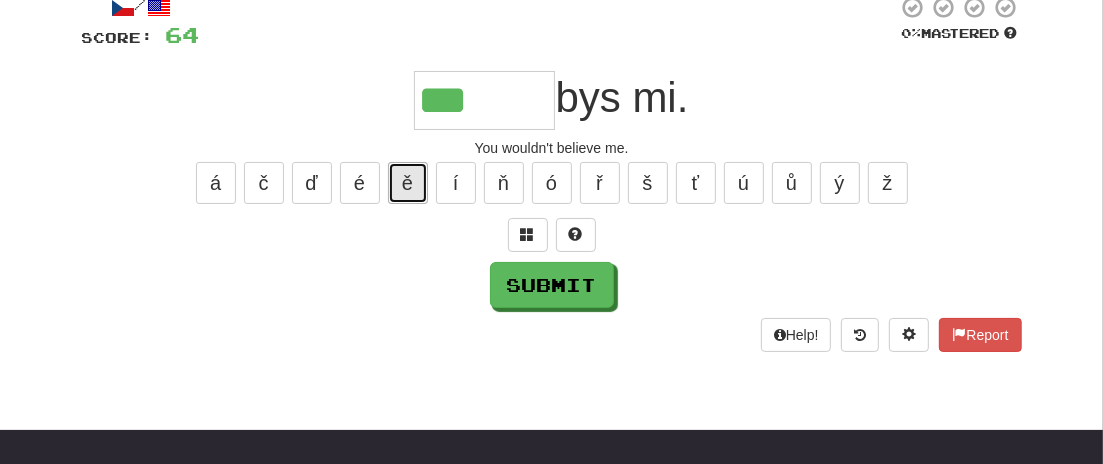 click on "ě" at bounding box center (408, 183) 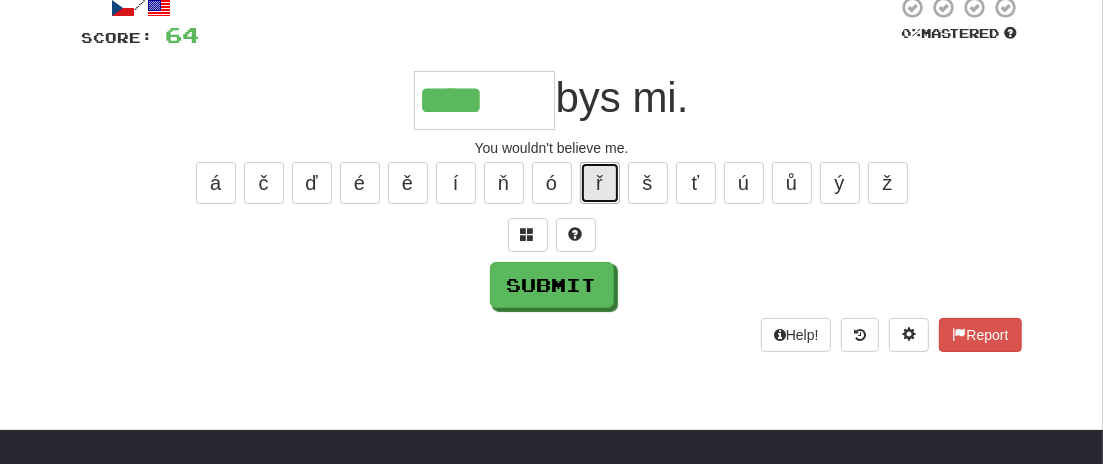 click on "ř" at bounding box center [600, 183] 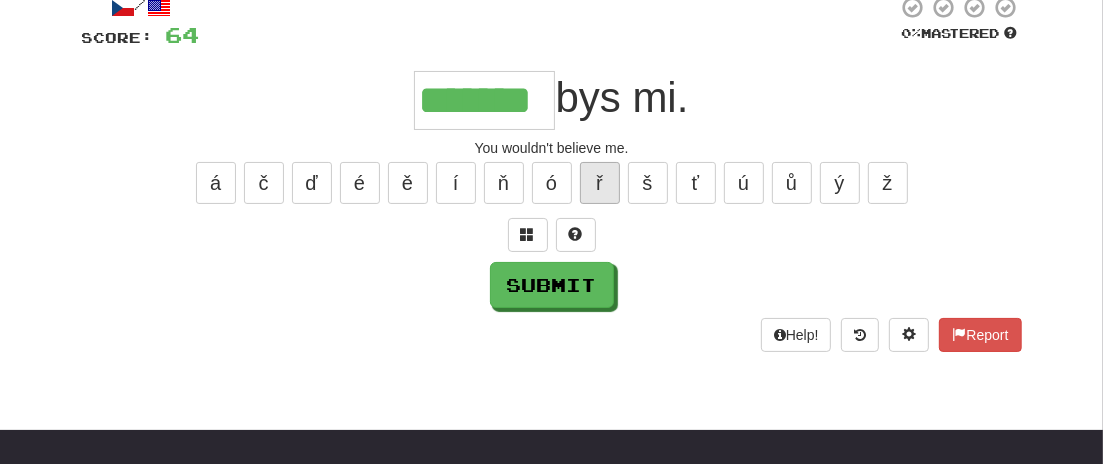 type on "*******" 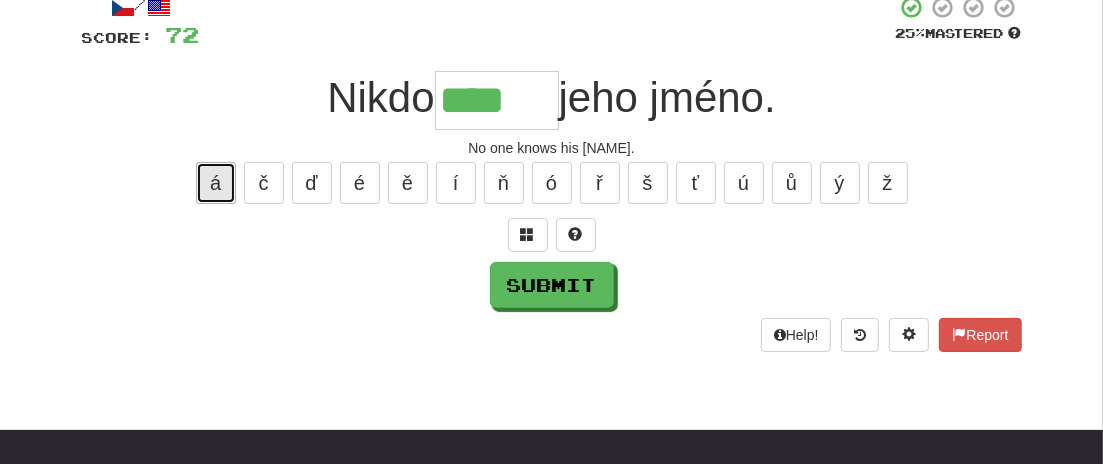 click on "á" at bounding box center [216, 183] 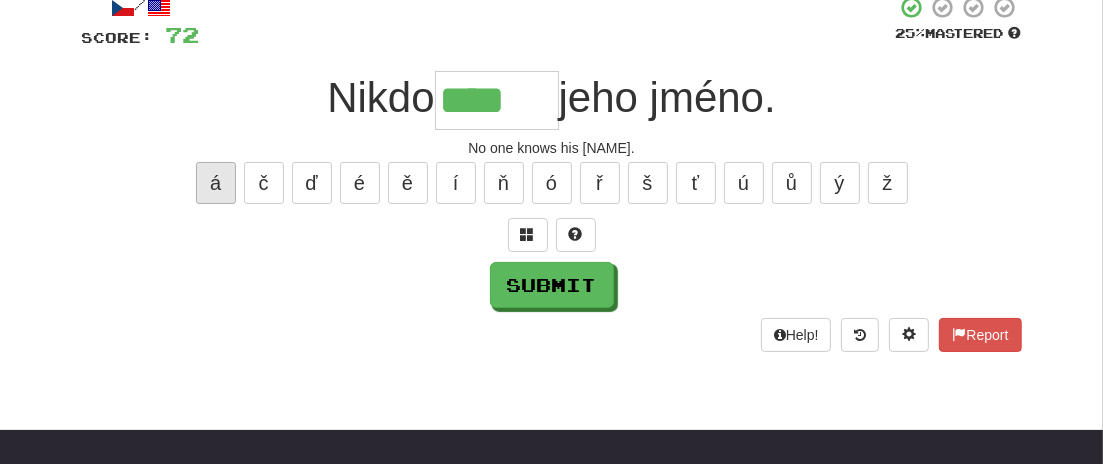 type on "*****" 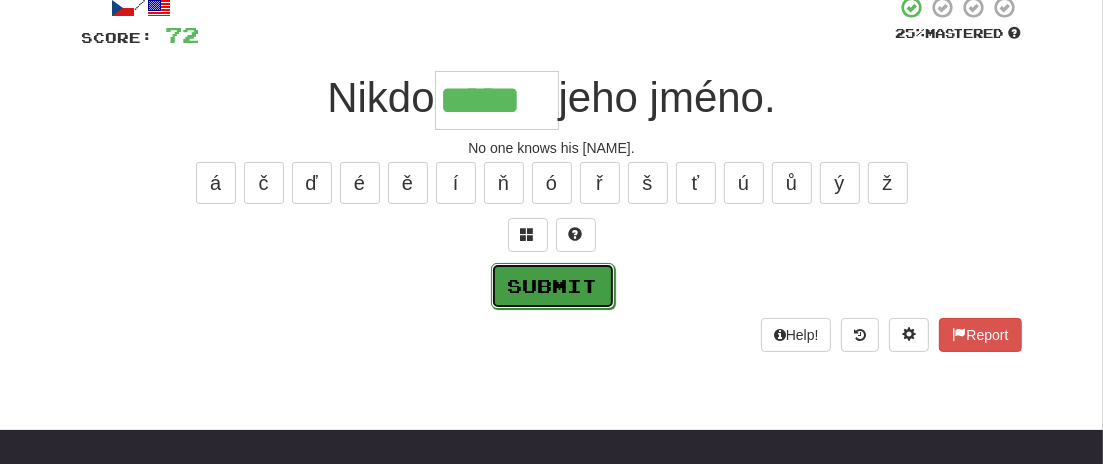 click on "Submit" at bounding box center (553, 286) 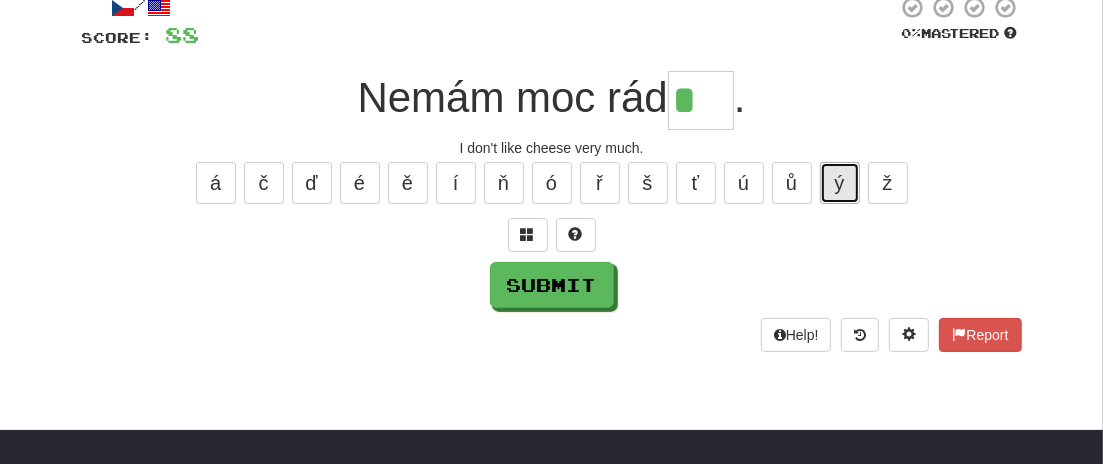 click on "ý" at bounding box center (840, 183) 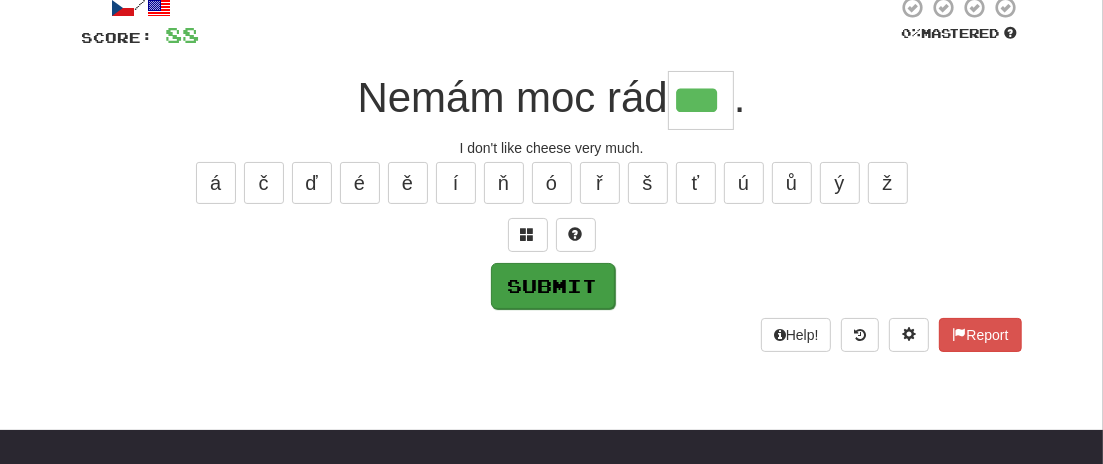 type on "***" 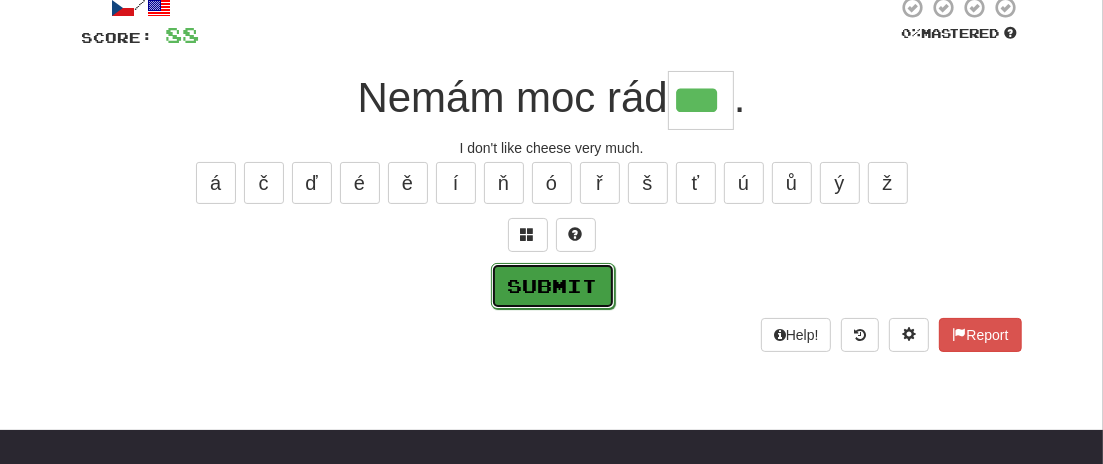 click on "Submit" at bounding box center (553, 286) 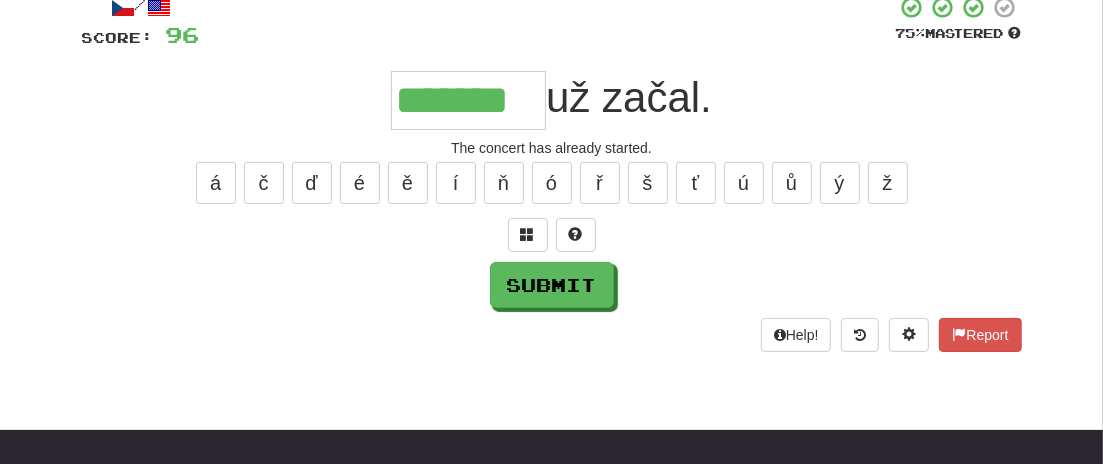 type on "*******" 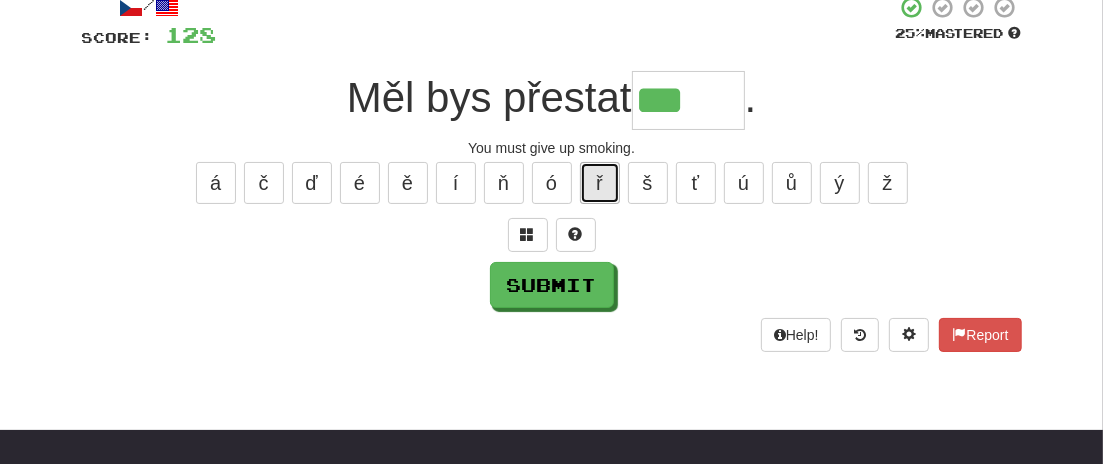 click on "ř" at bounding box center (600, 183) 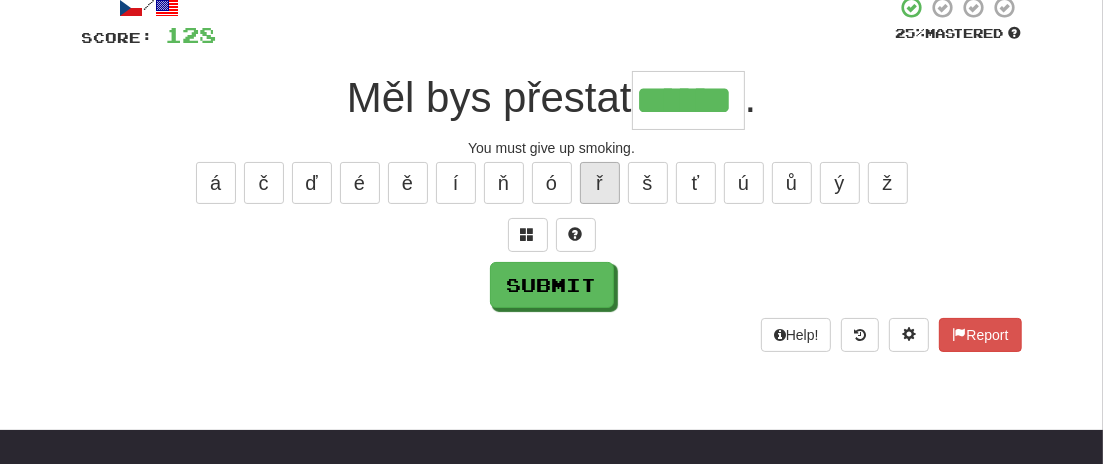 type on "******" 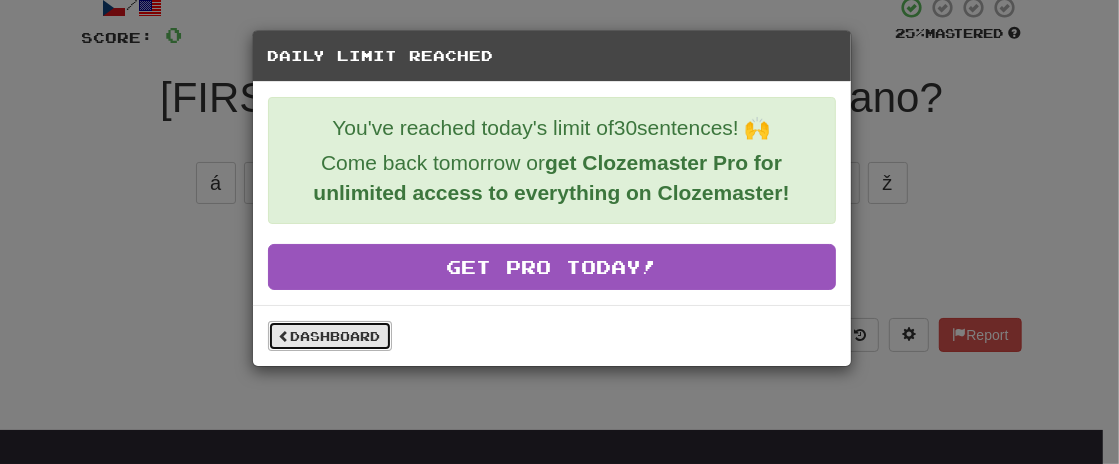 drag, startPoint x: 350, startPoint y: 332, endPoint x: 366, endPoint y: 321, distance: 19.416489 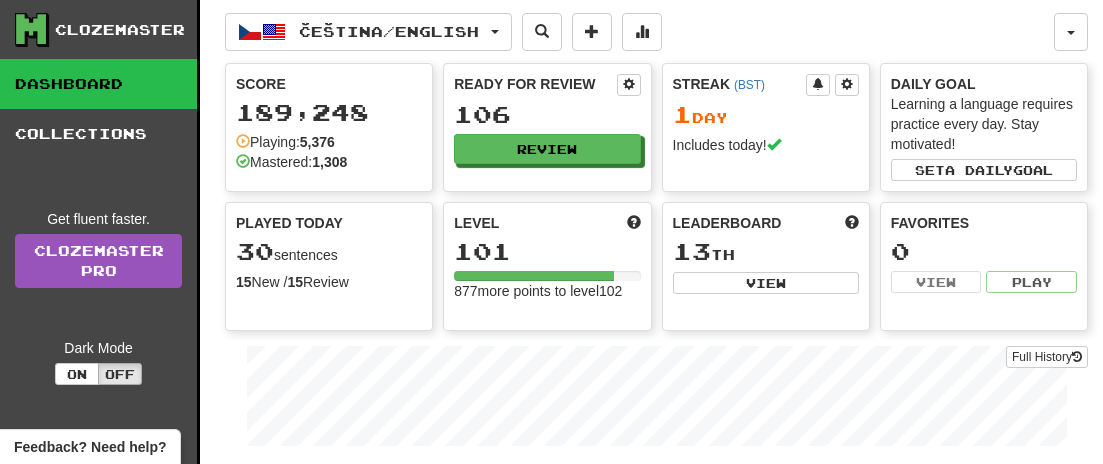 scroll, scrollTop: 0, scrollLeft: 0, axis: both 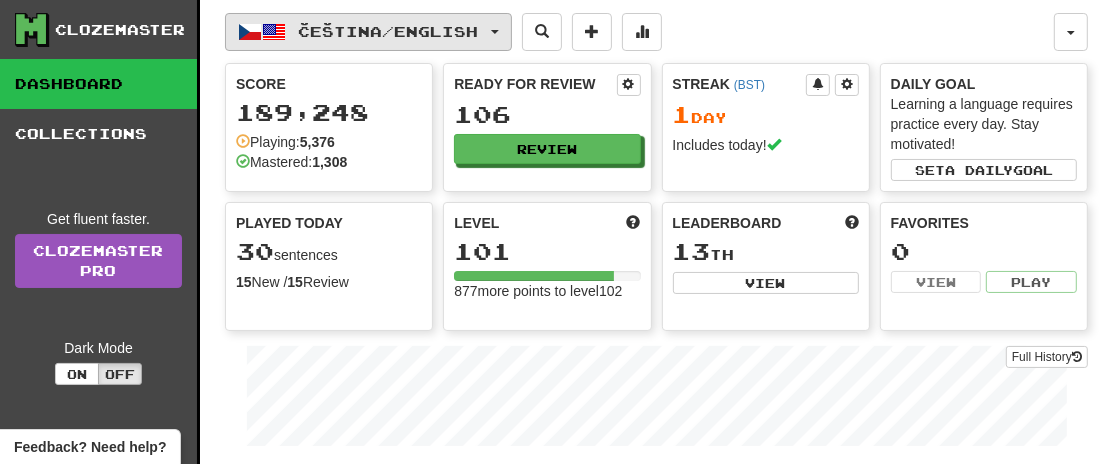 click on "Čeština  /  English" at bounding box center [368, 32] 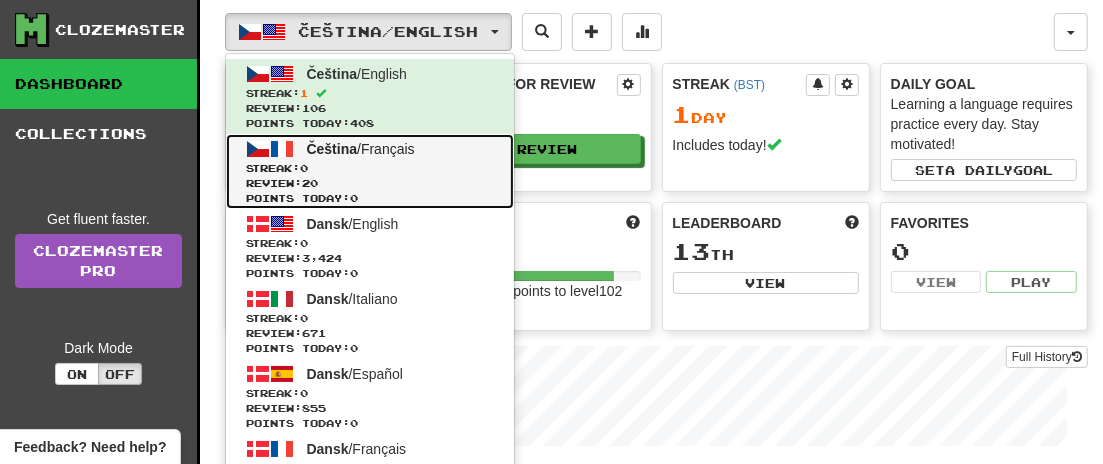 click on "Čeština  /  Français" at bounding box center [361, 149] 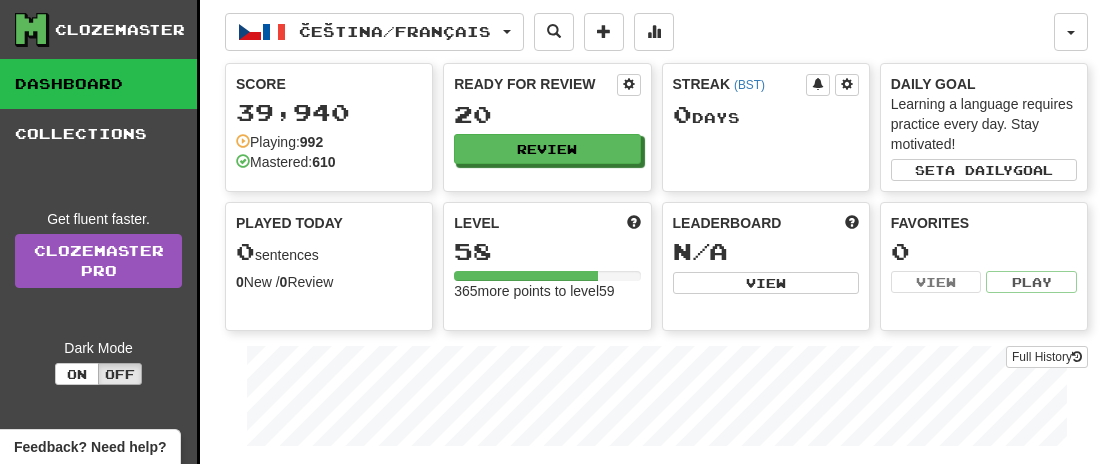 scroll, scrollTop: 0, scrollLeft: 0, axis: both 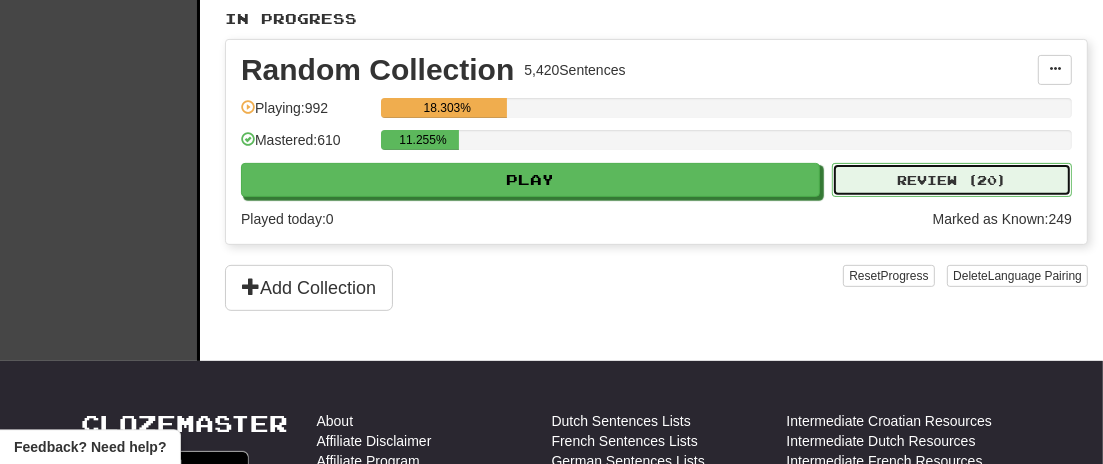 click on "Review ( 20 )" at bounding box center [952, 180] 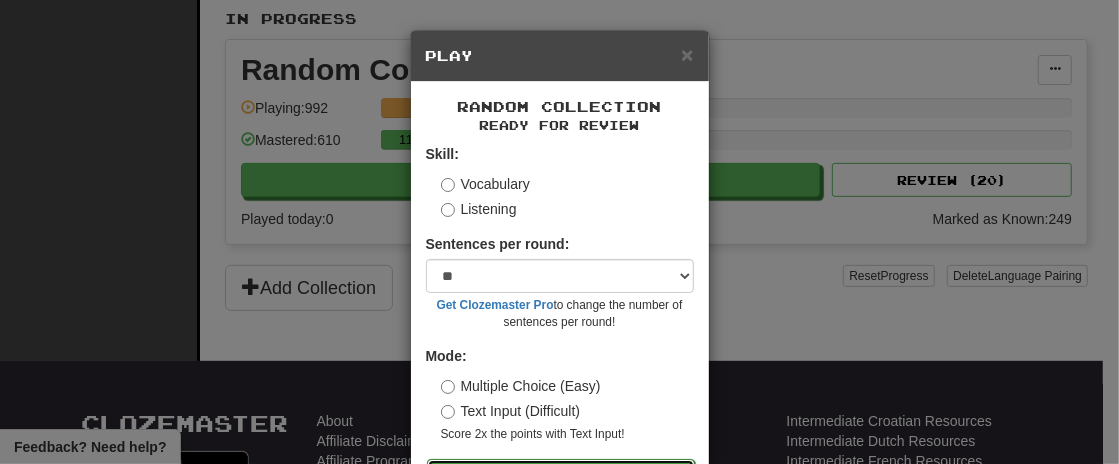 click on "Go" at bounding box center [561, 476] 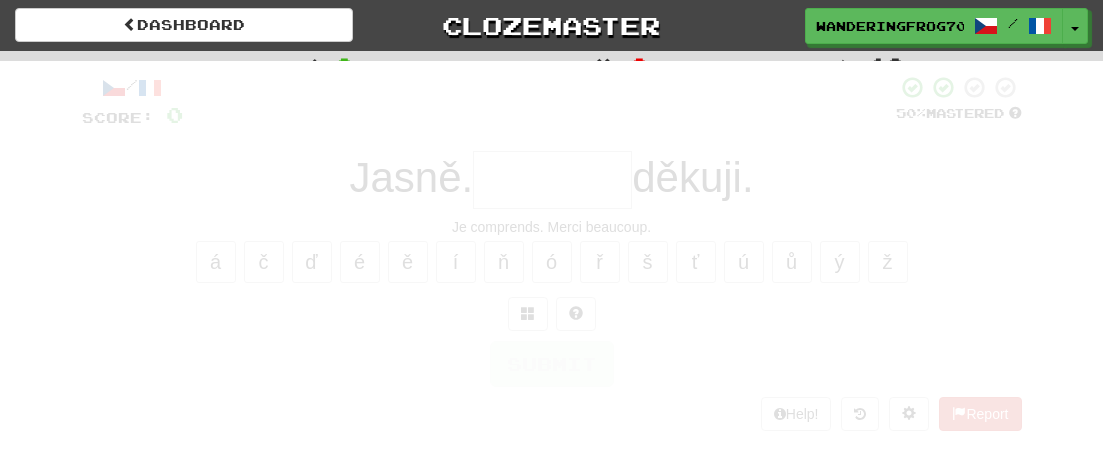 scroll, scrollTop: 0, scrollLeft: 0, axis: both 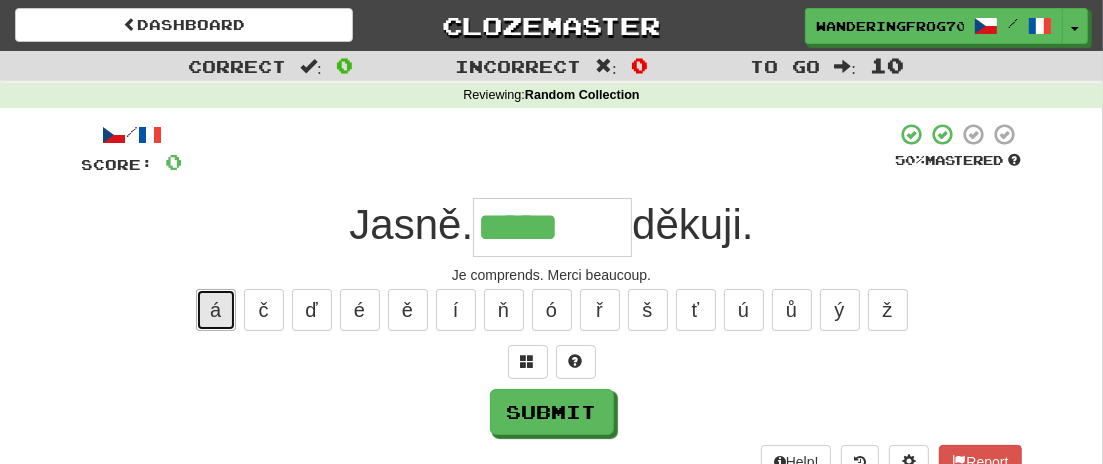 drag, startPoint x: 208, startPoint y: 292, endPoint x: 215, endPoint y: 303, distance: 13.038404 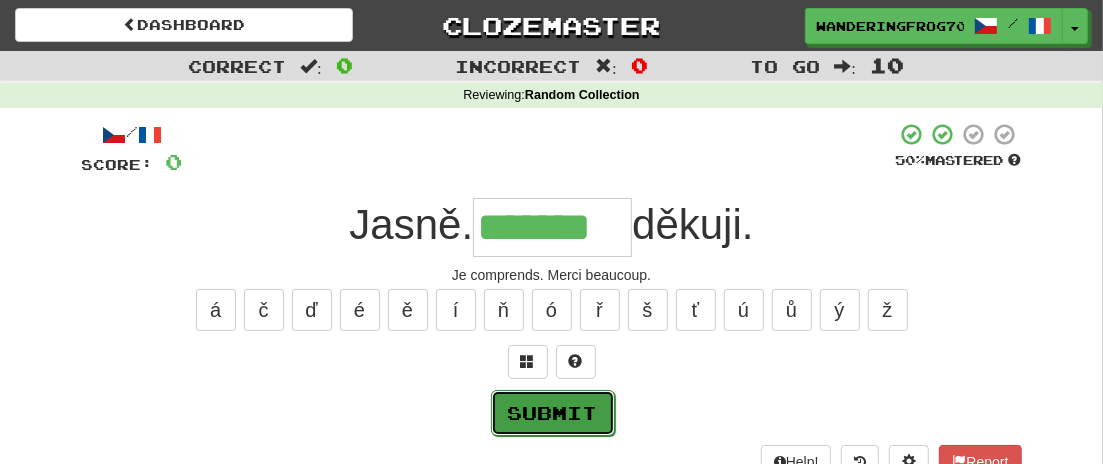 click on "Submit" at bounding box center [553, 413] 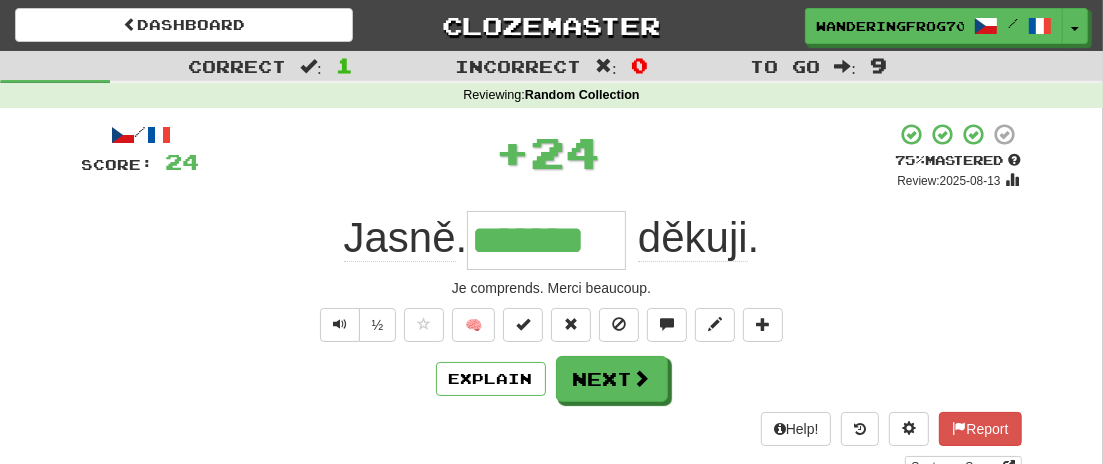 type on "*******" 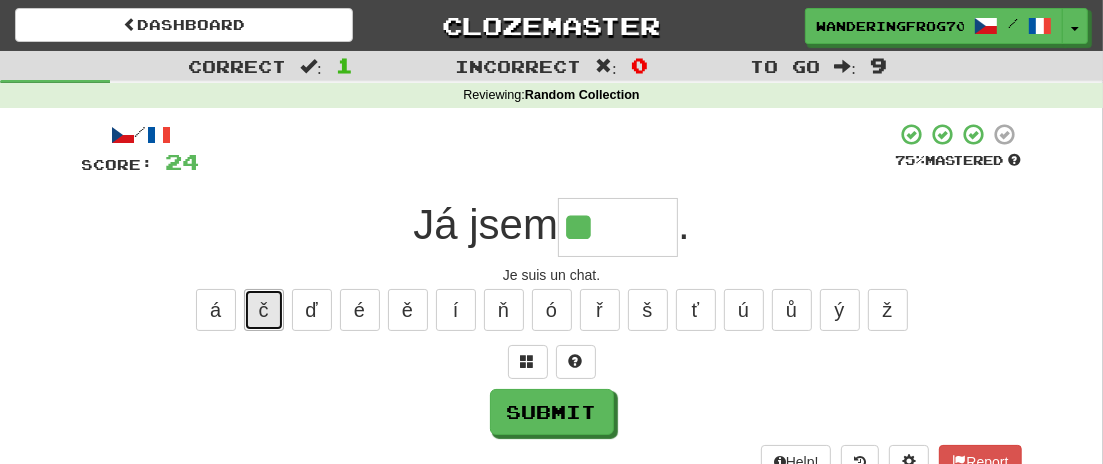 click on "č" at bounding box center (264, 310) 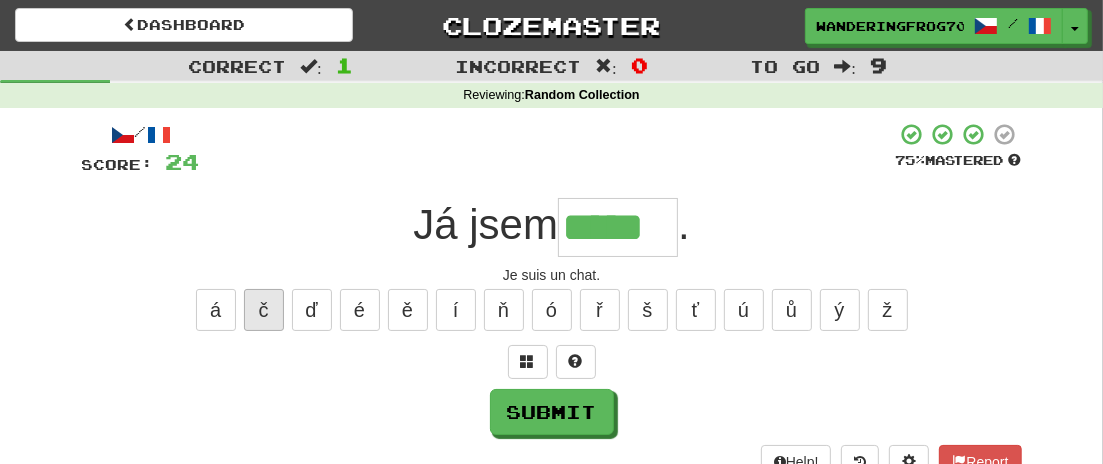 type on "*****" 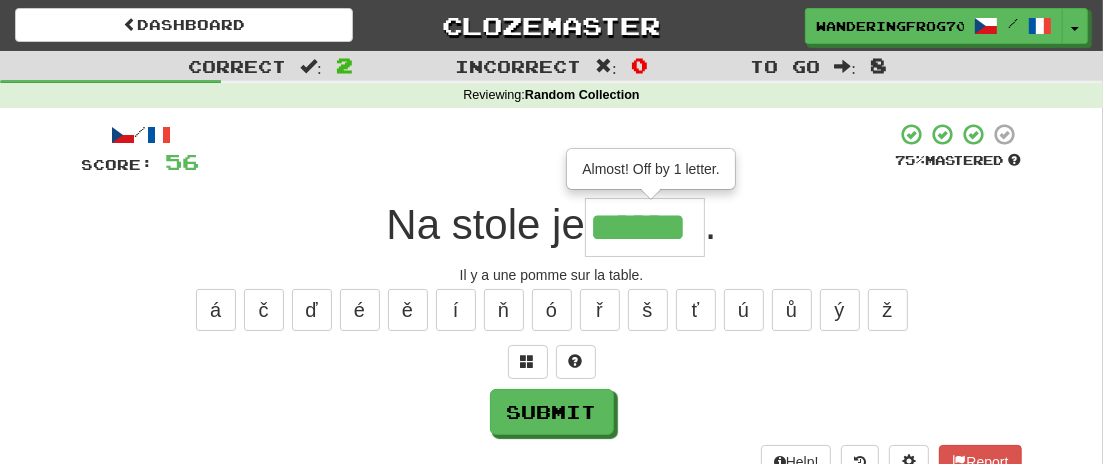 type on "******" 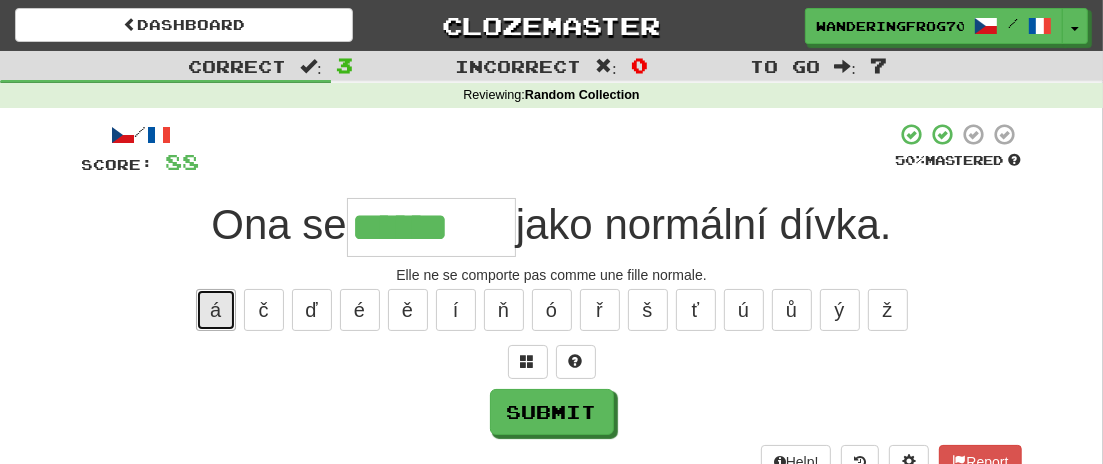 click on "á" at bounding box center (216, 310) 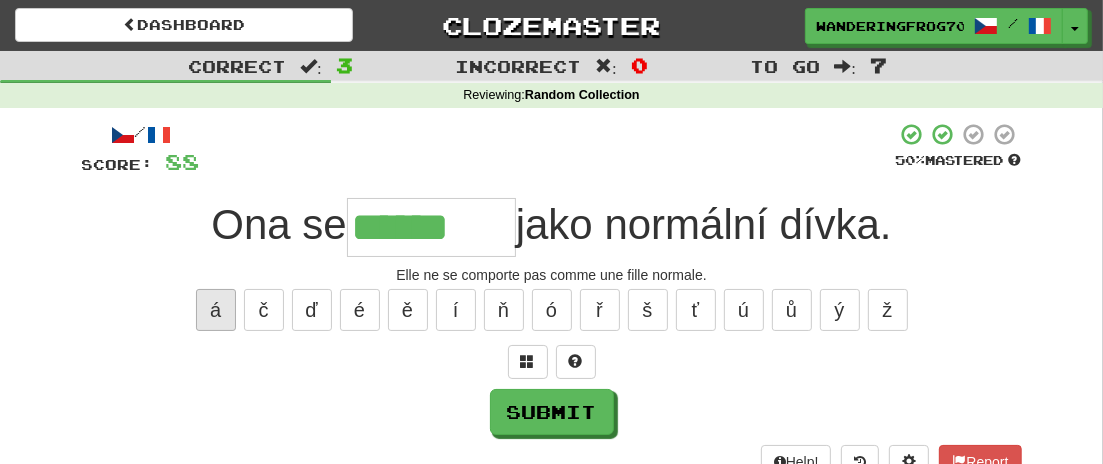 type on "*******" 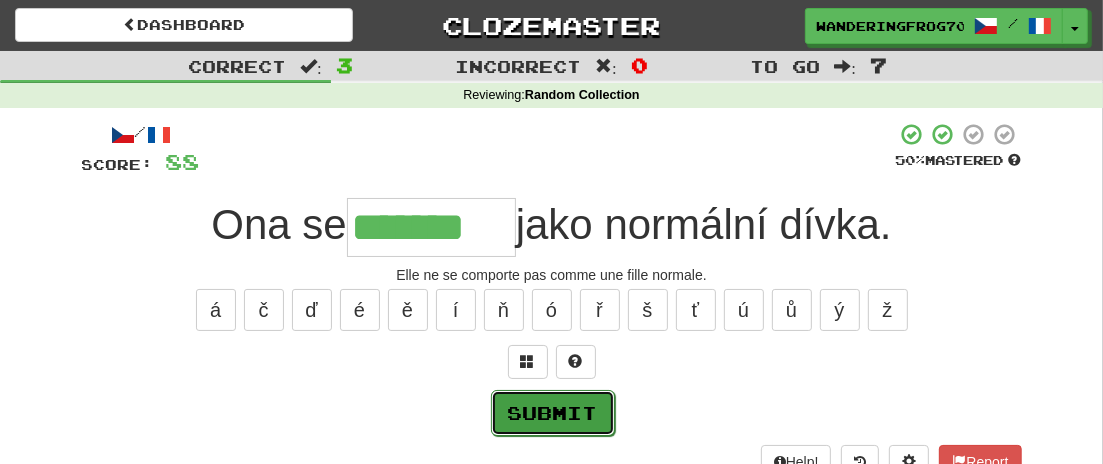 click on "Submit" at bounding box center (553, 413) 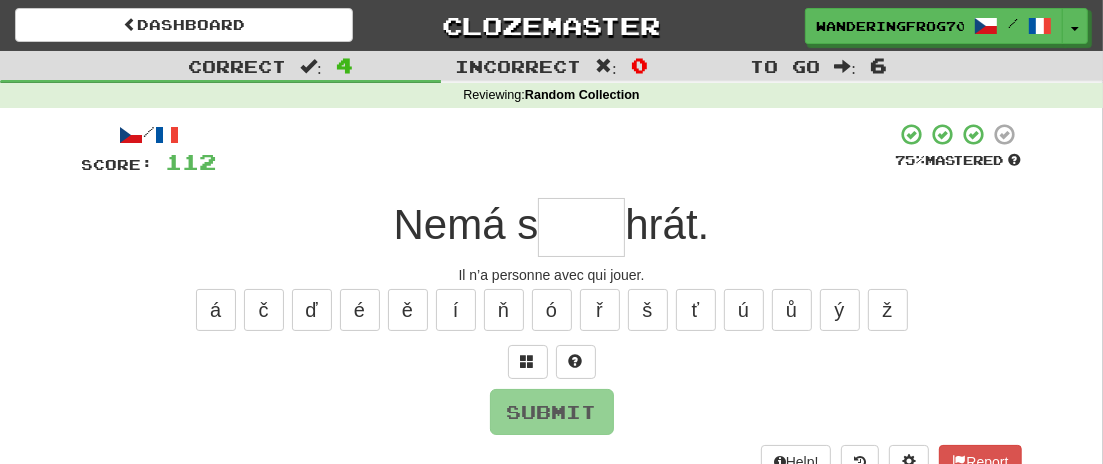 type on "*" 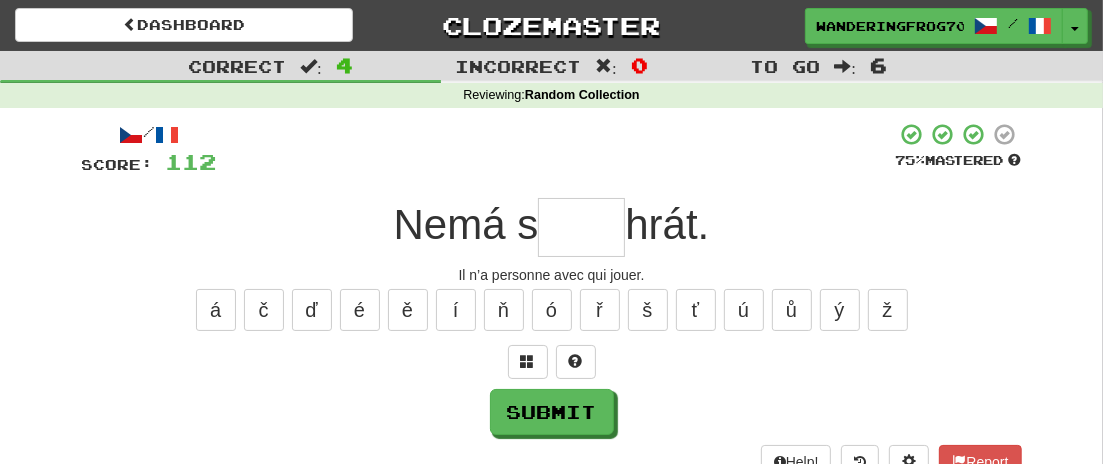 type on "*" 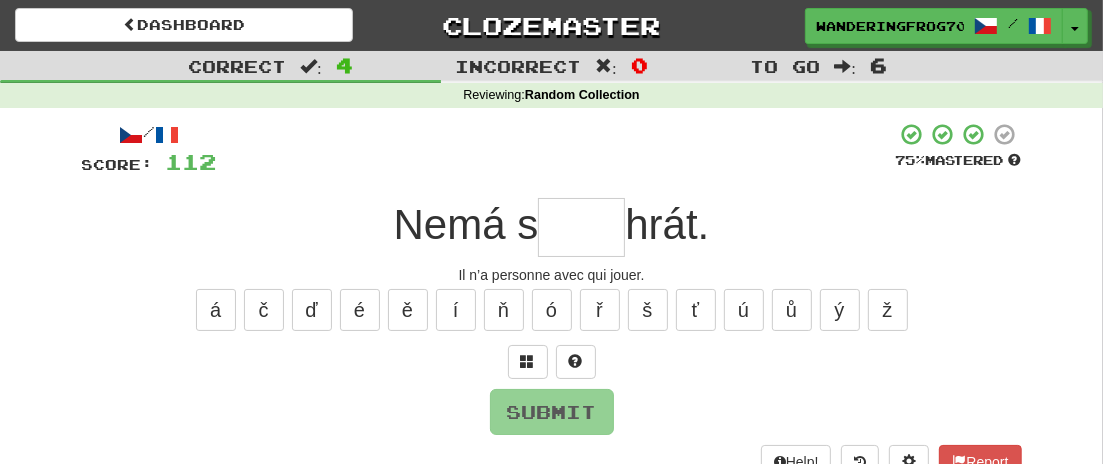 type on "*" 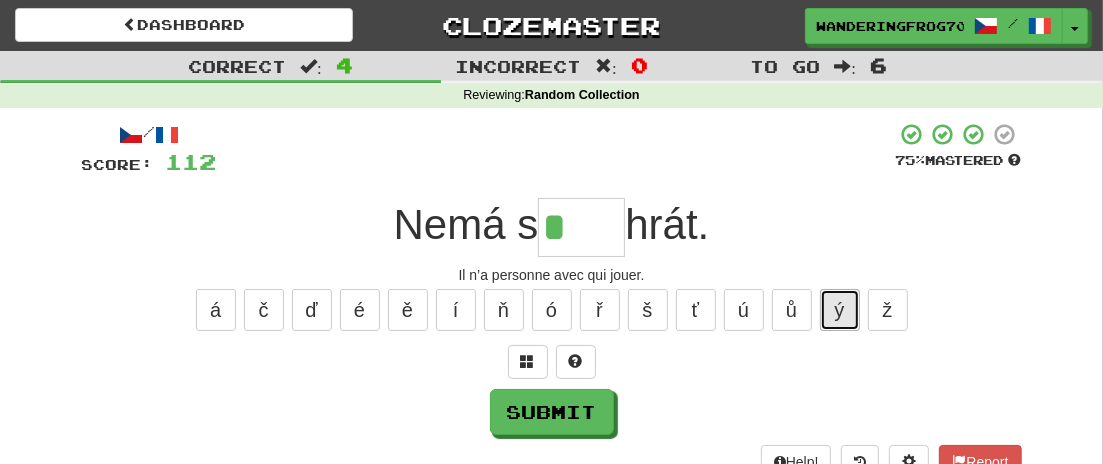 click on "ý" at bounding box center (840, 310) 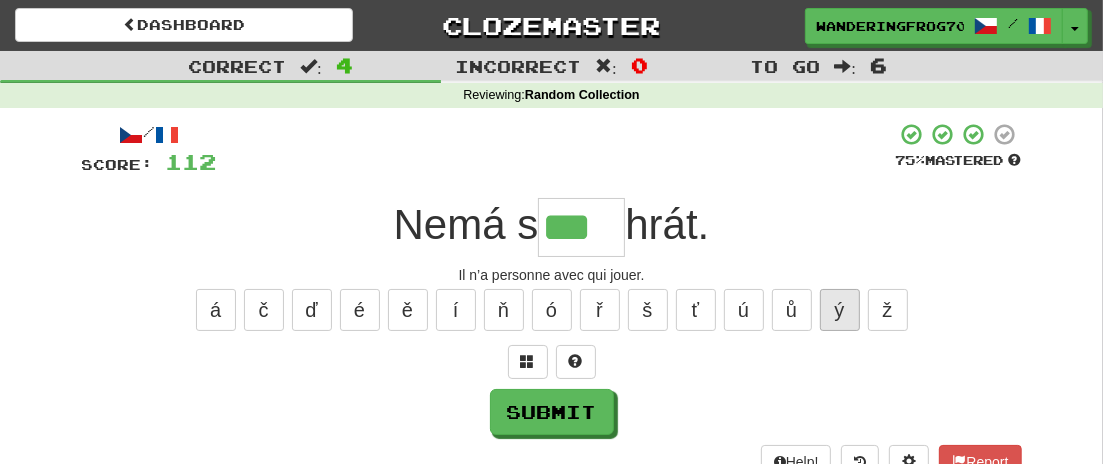 type on "***" 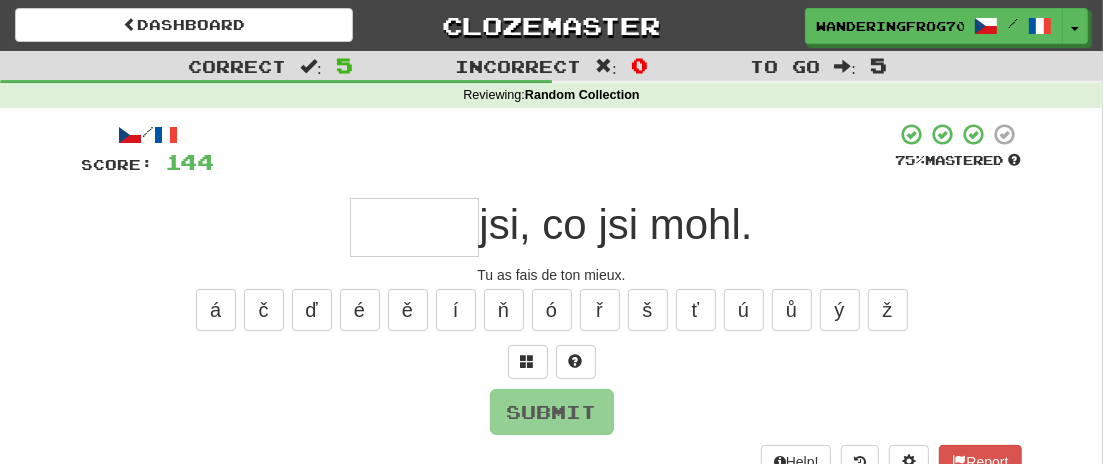 type on "*" 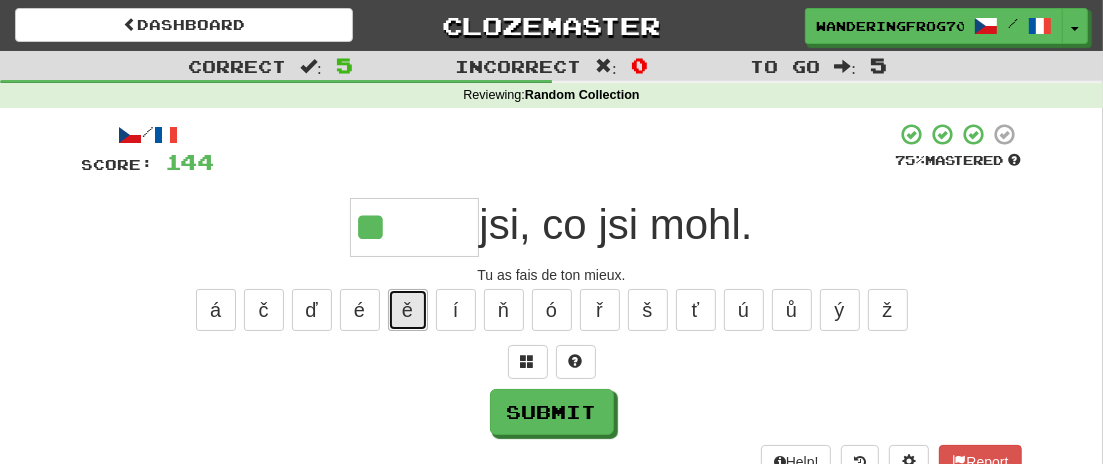click on "ě" at bounding box center (408, 310) 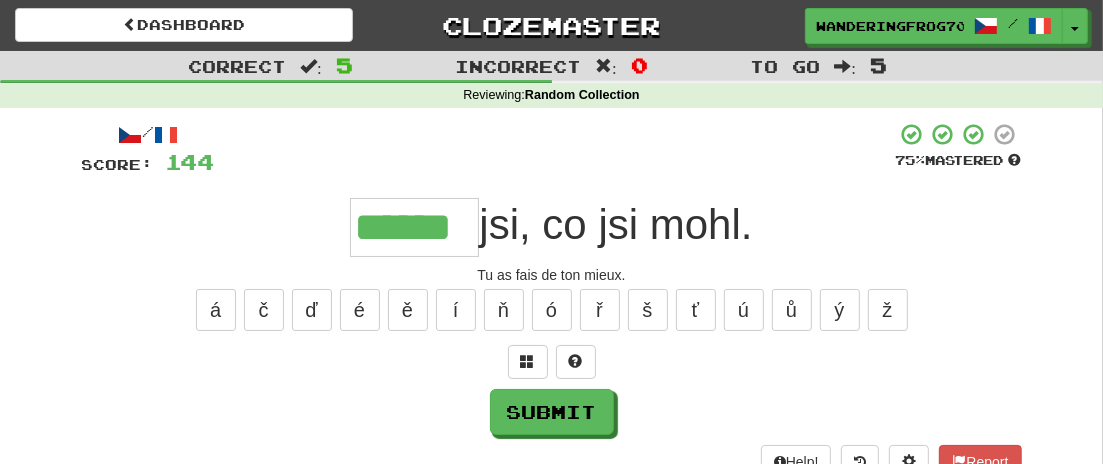 type on "******" 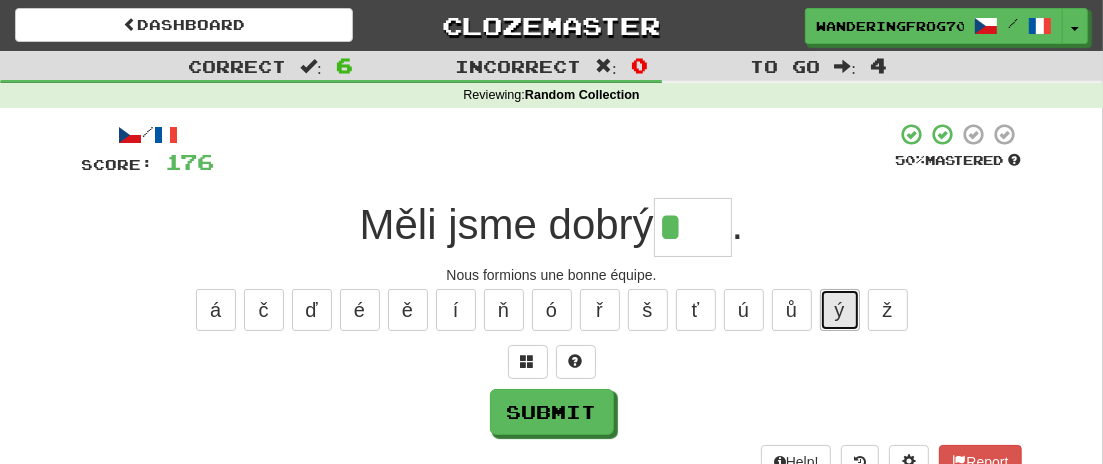click on "ý" at bounding box center (840, 310) 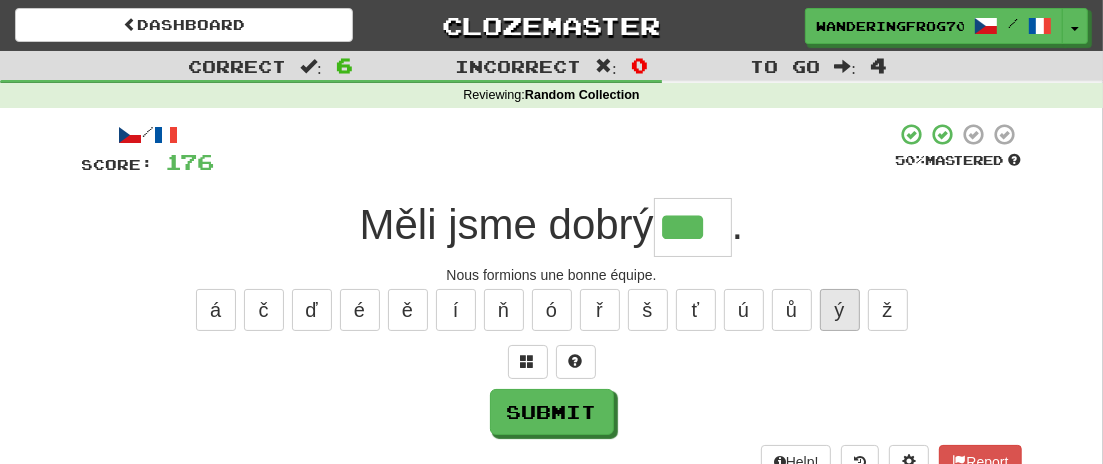 type on "***" 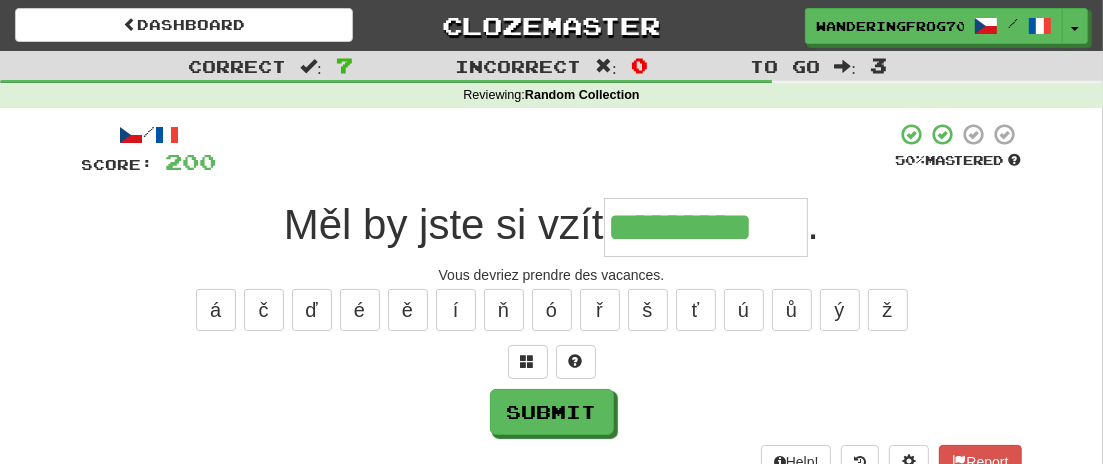 type on "*********" 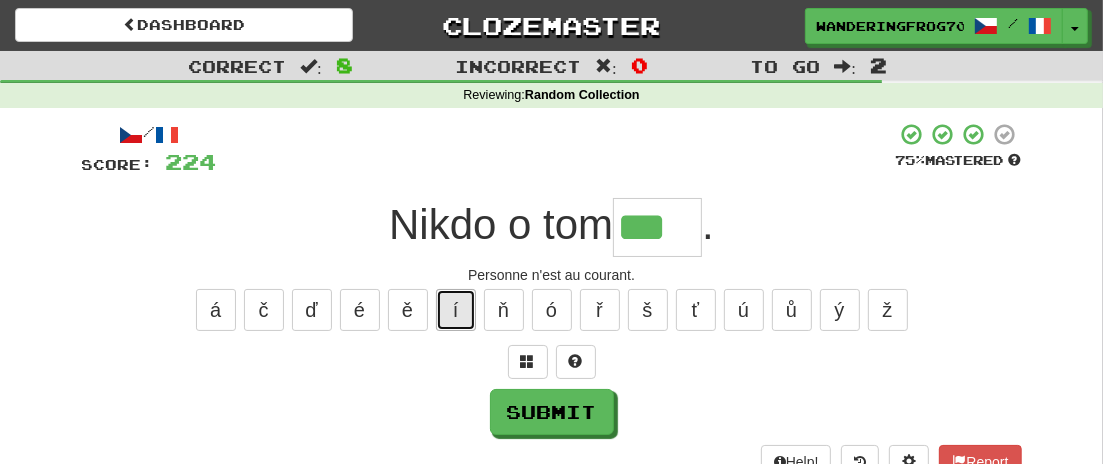 click on "í" at bounding box center (456, 310) 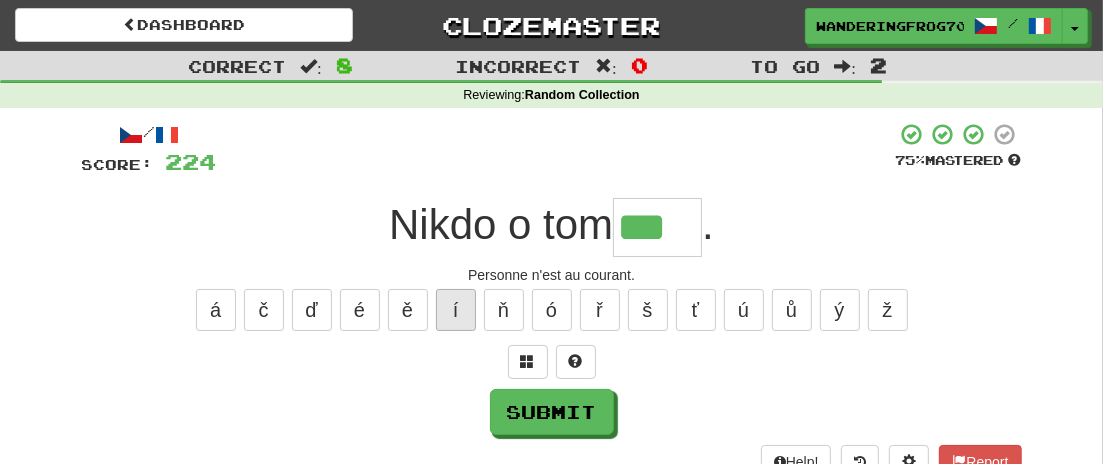 type on "****" 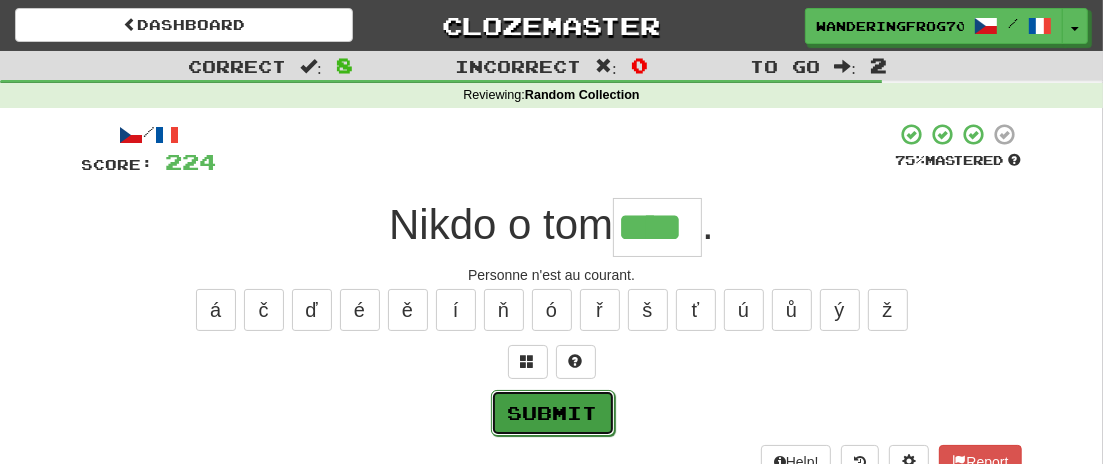 click on "Submit" at bounding box center (553, 413) 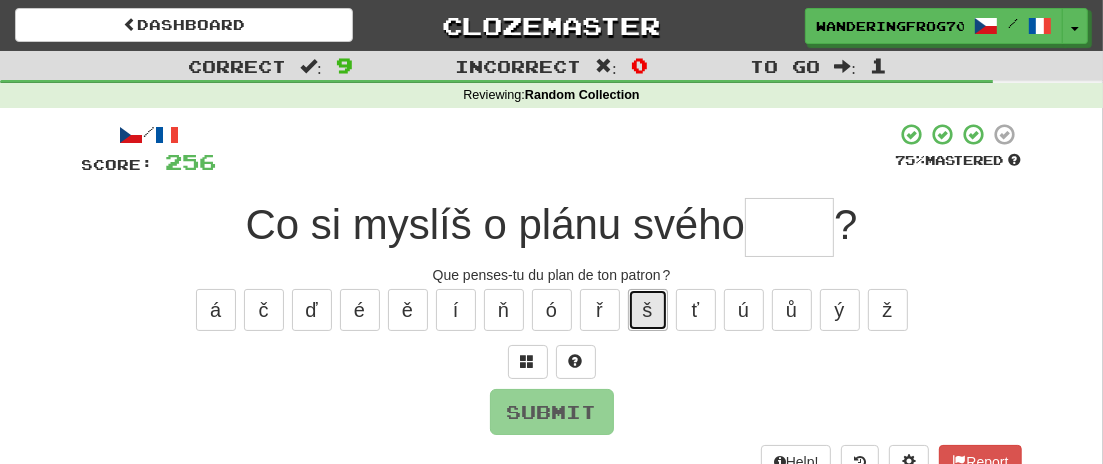 click on "š" at bounding box center [648, 310] 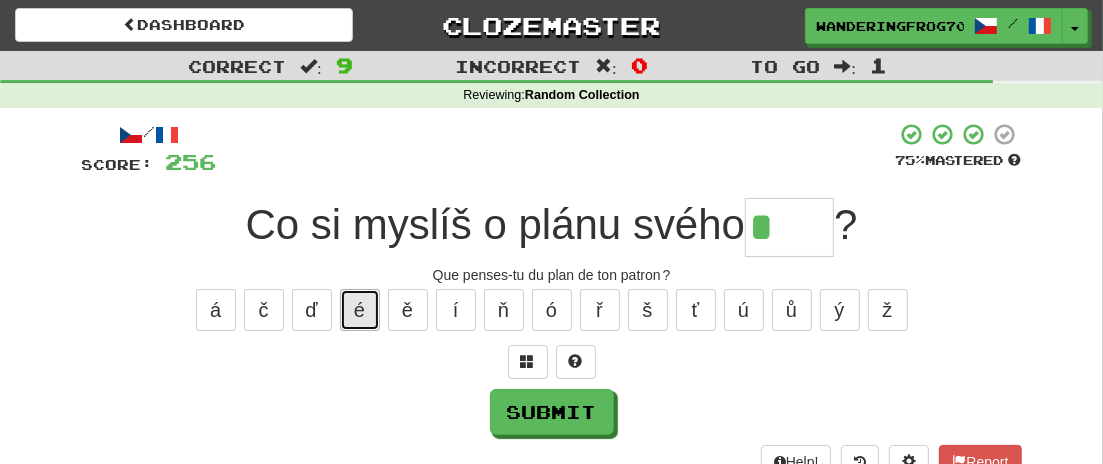 click on "é" at bounding box center (360, 310) 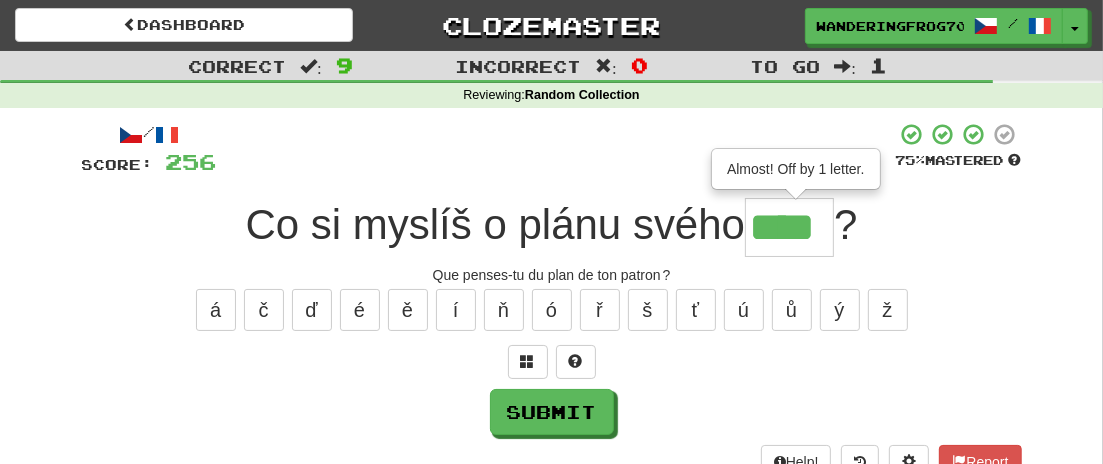 type on "****" 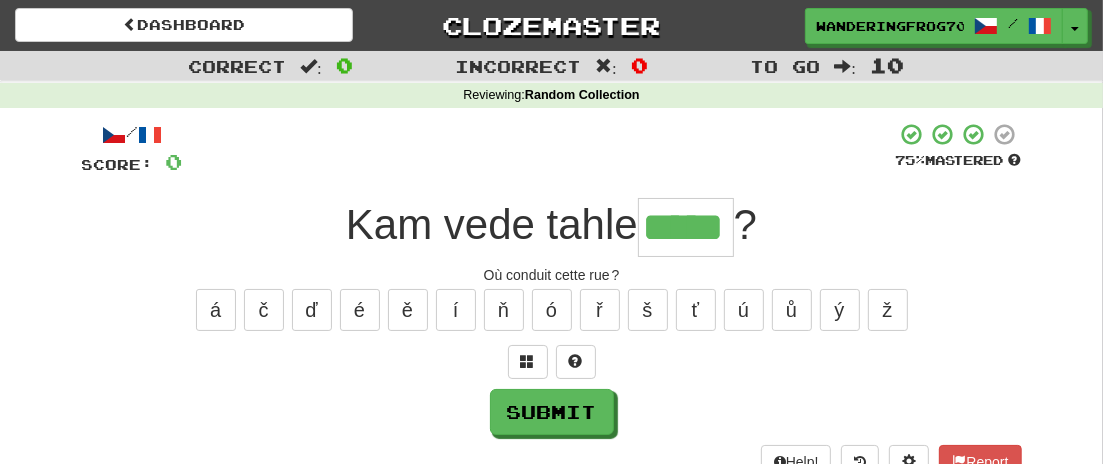 type on "*****" 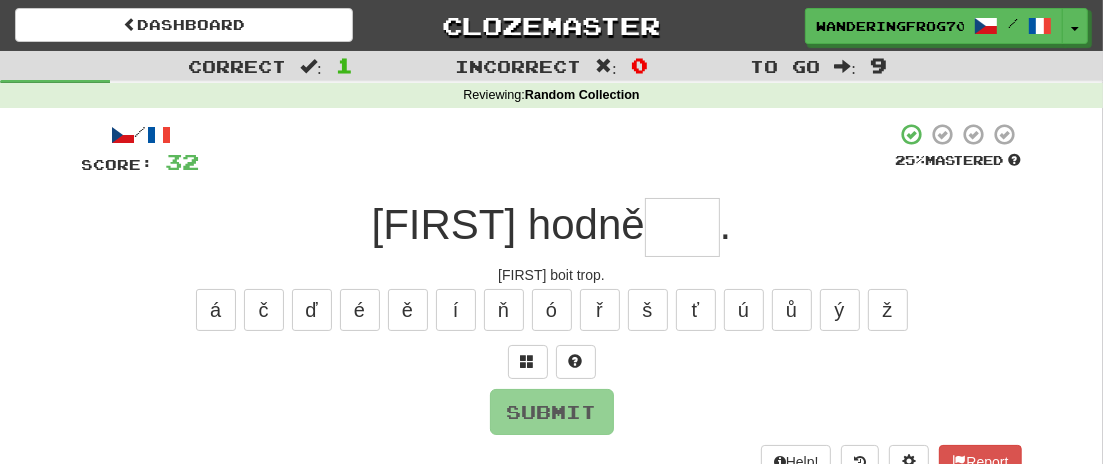 type on "*" 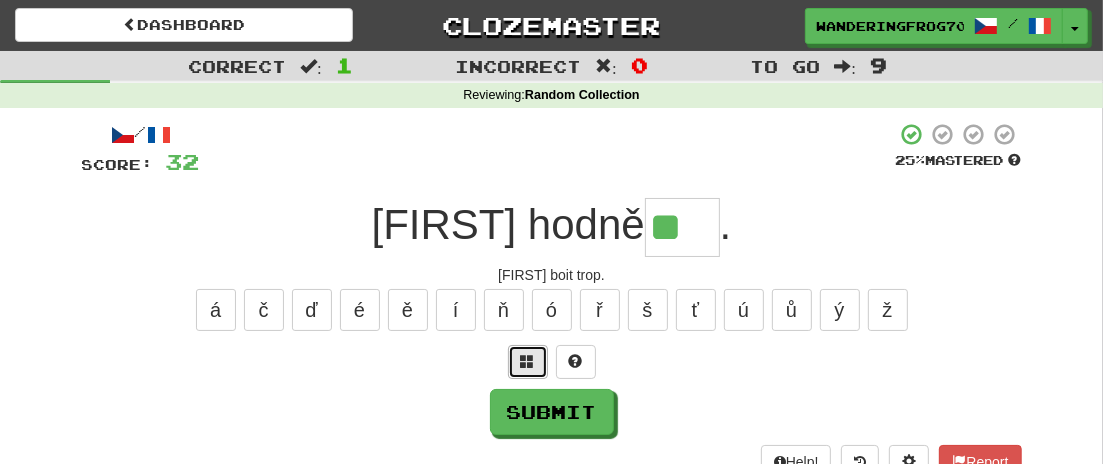 click at bounding box center (528, 361) 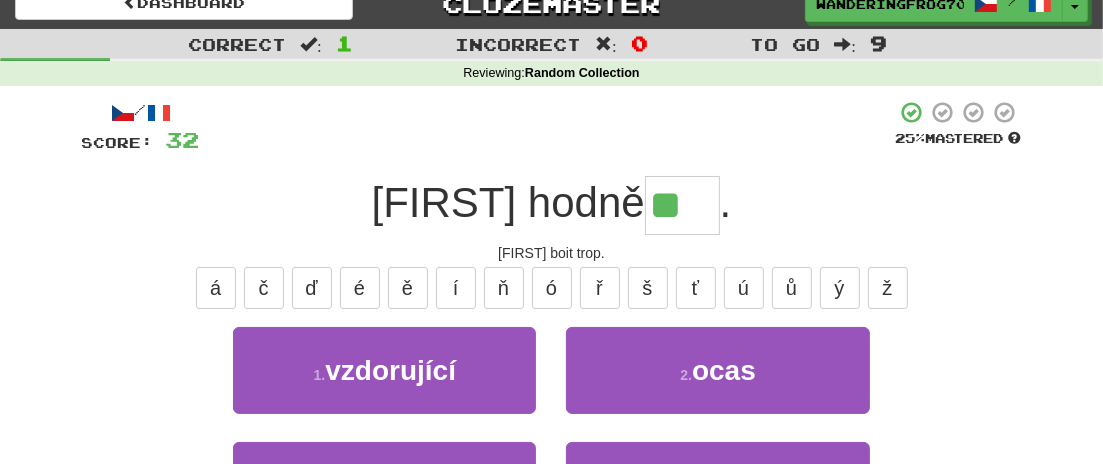 scroll, scrollTop: 0, scrollLeft: 0, axis: both 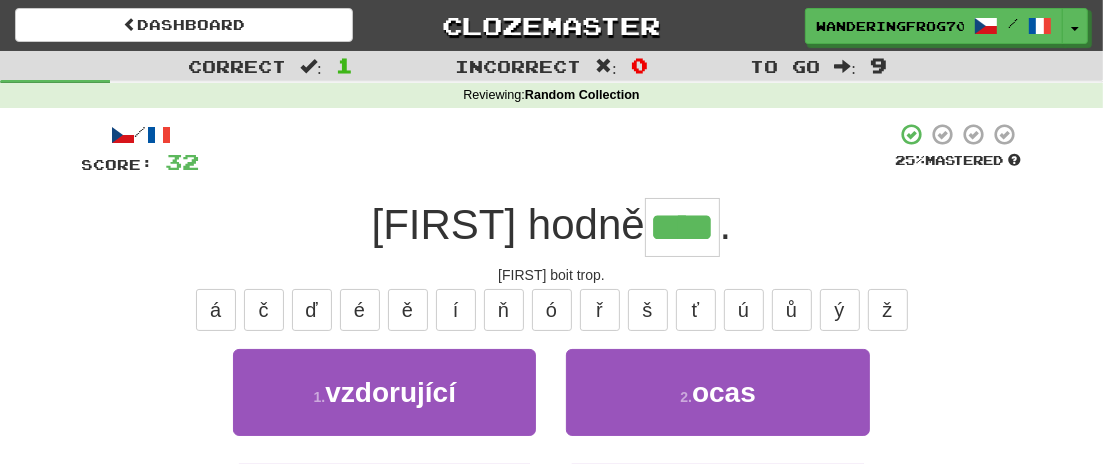 type on "****" 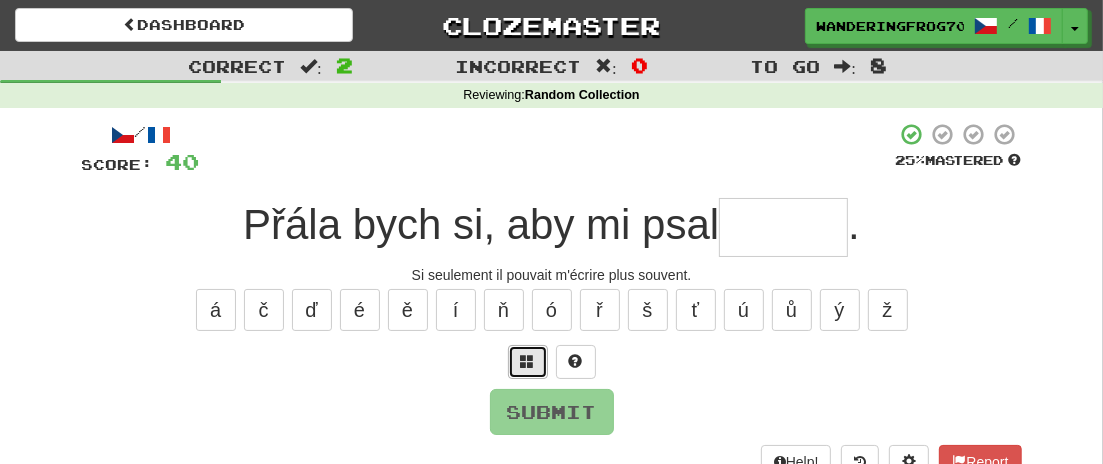 click at bounding box center [528, 361] 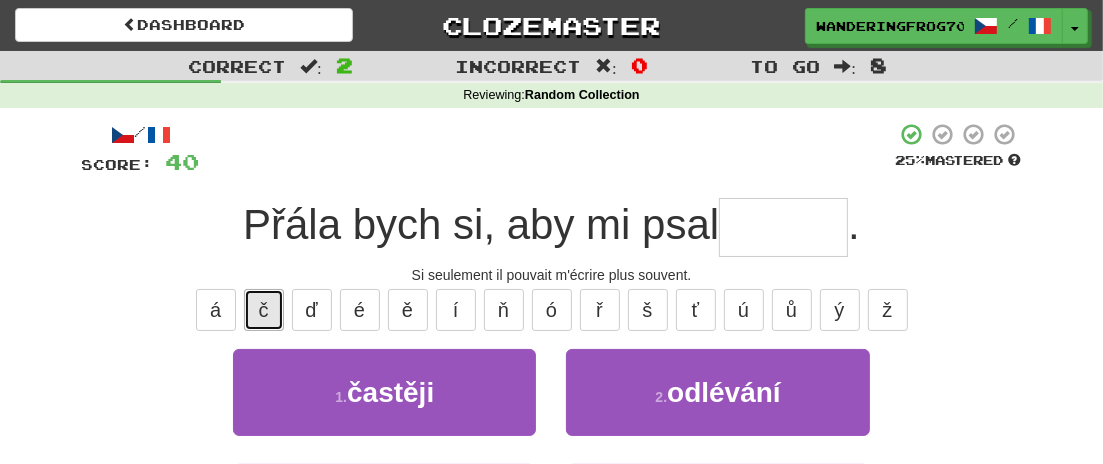 click on "č" at bounding box center (264, 310) 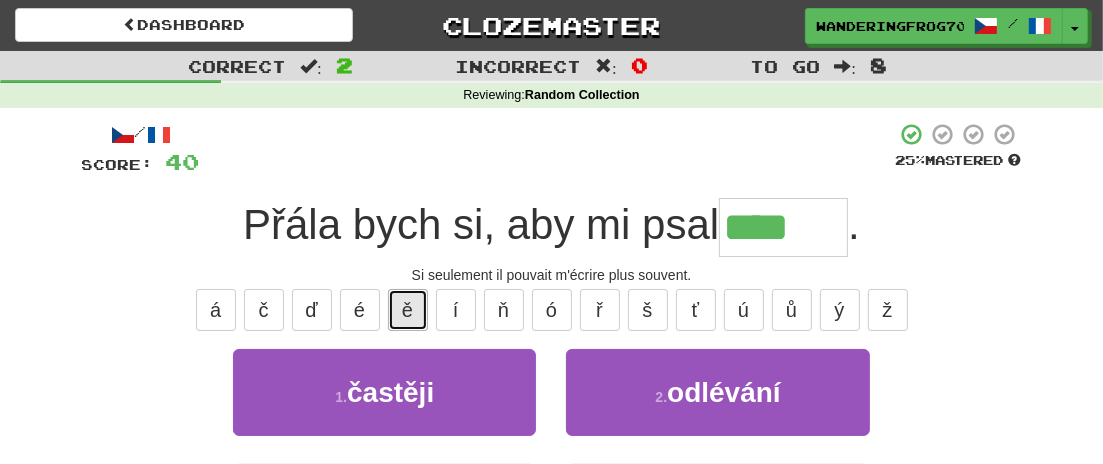 click on "ě" at bounding box center (408, 310) 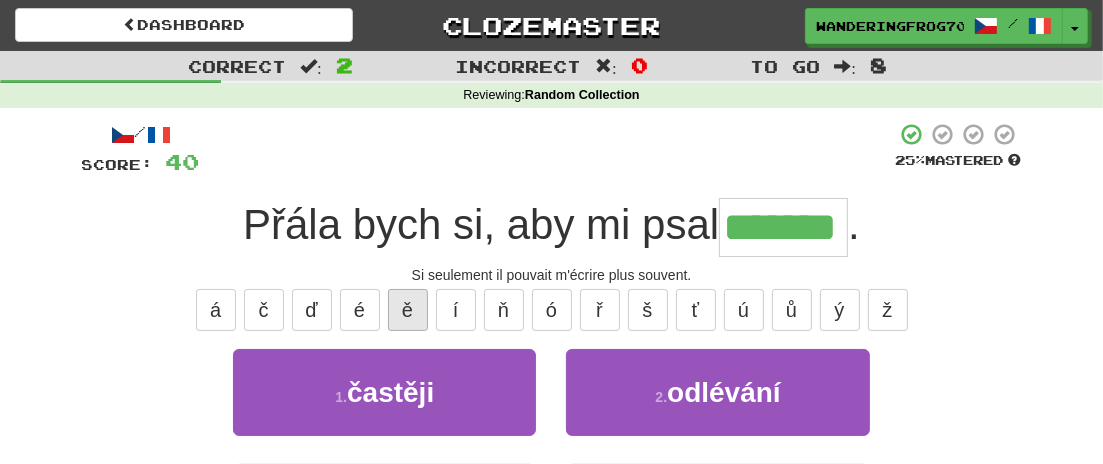 type on "*******" 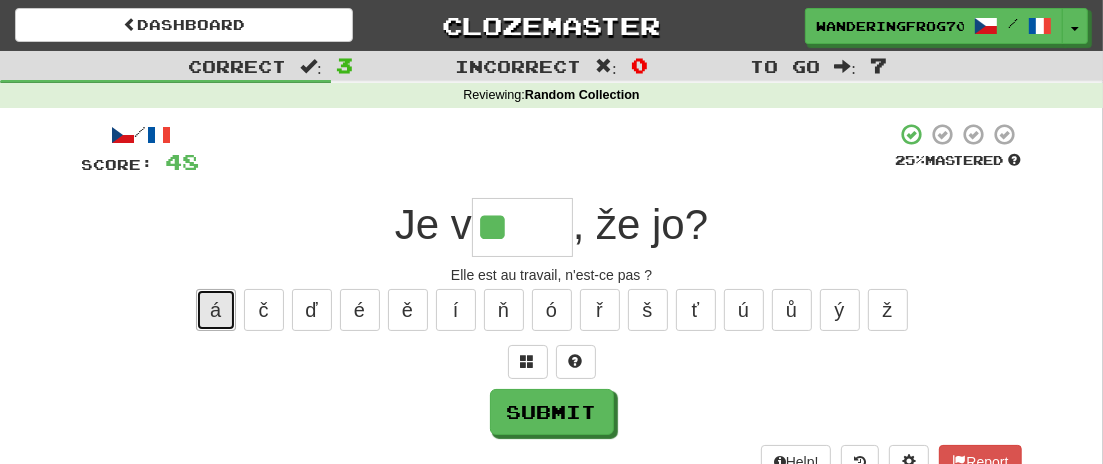 click on "á" at bounding box center [216, 310] 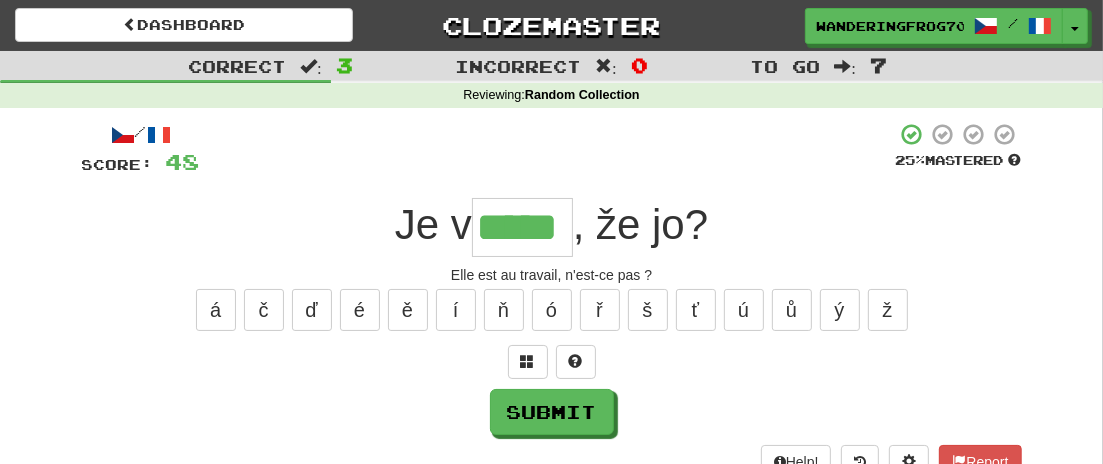 type on "*****" 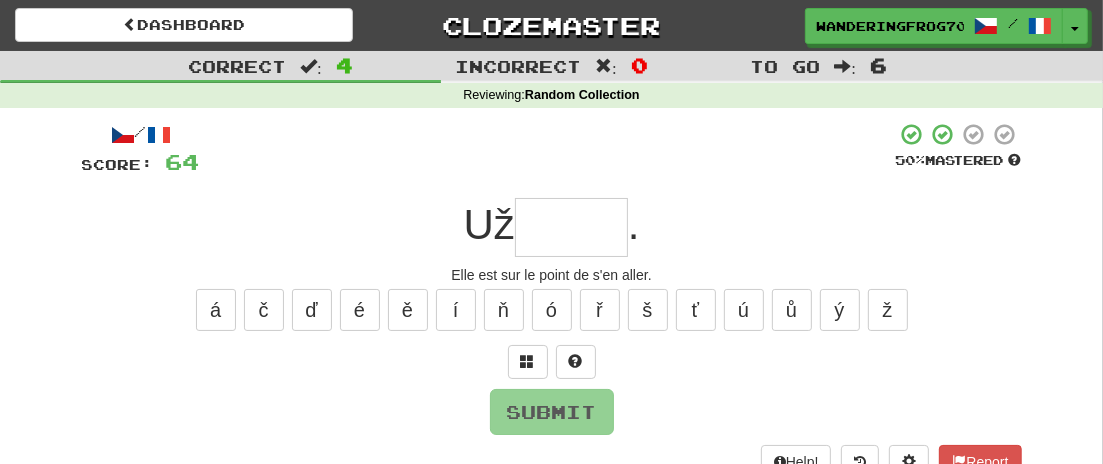 type on "*" 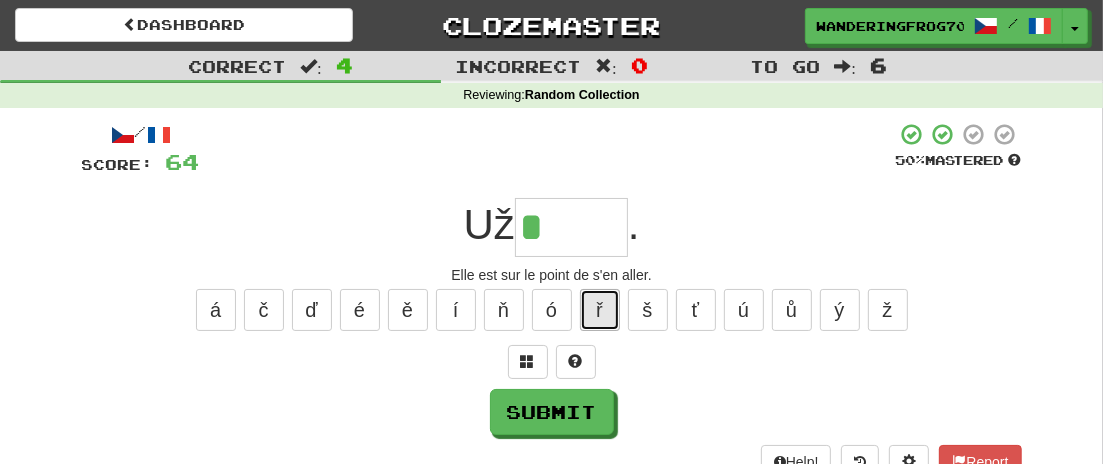 click on "ř" at bounding box center [600, 310] 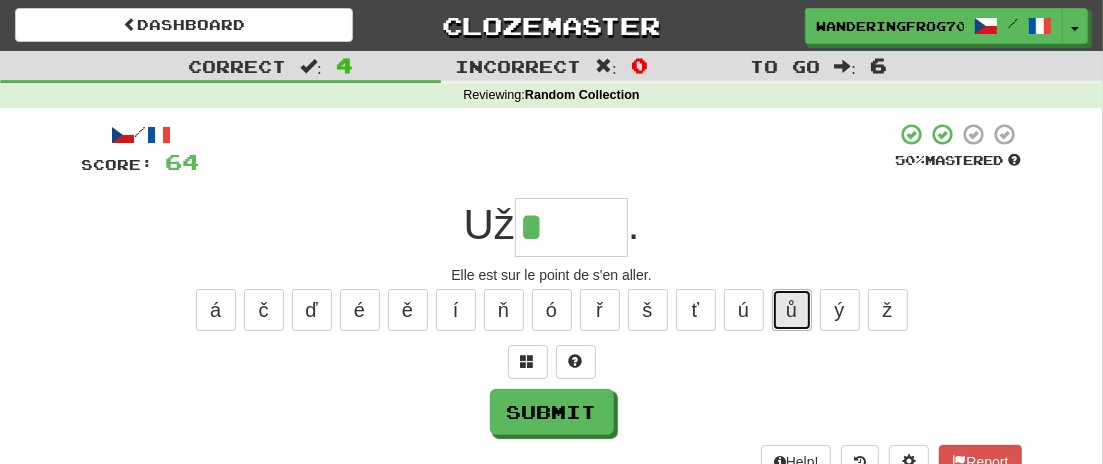 click on "ů" at bounding box center (792, 310) 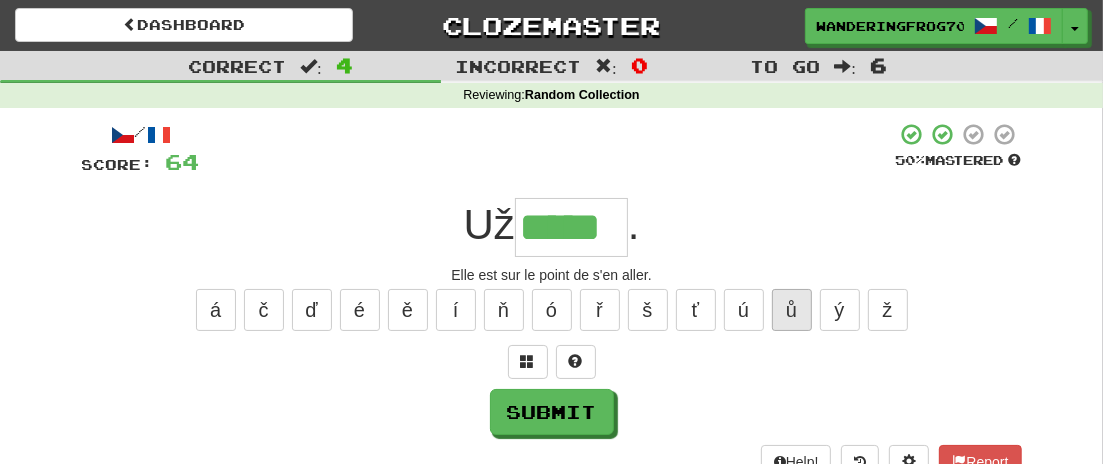 type on "*****" 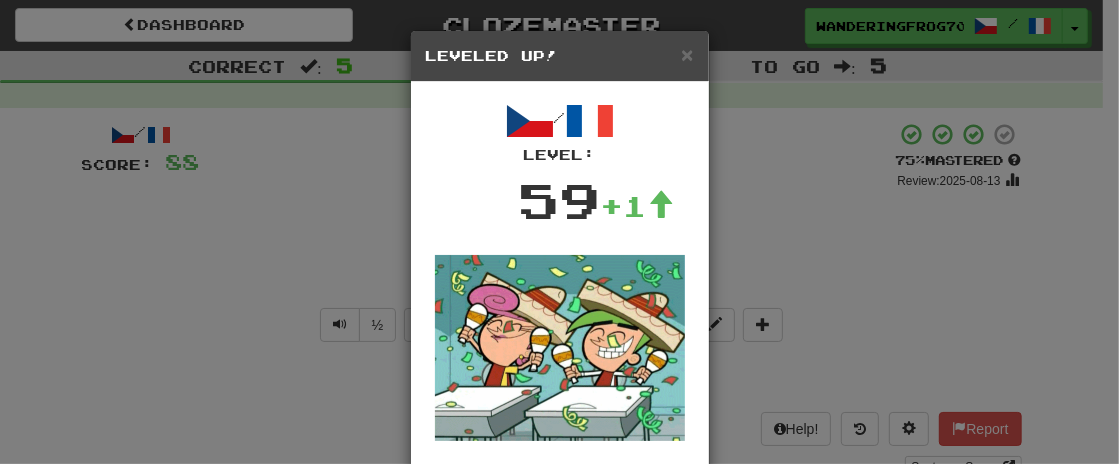 click on "× Leveled Up!  /  Level: 59 +1 Tell the world!  Share  Post Close" at bounding box center [559, 232] 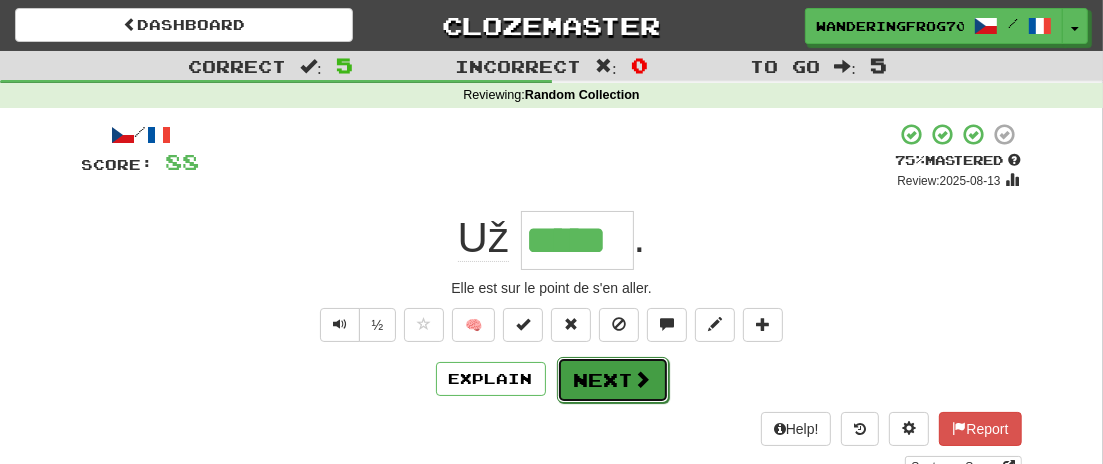 drag, startPoint x: 625, startPoint y: 375, endPoint x: 654, endPoint y: 375, distance: 29 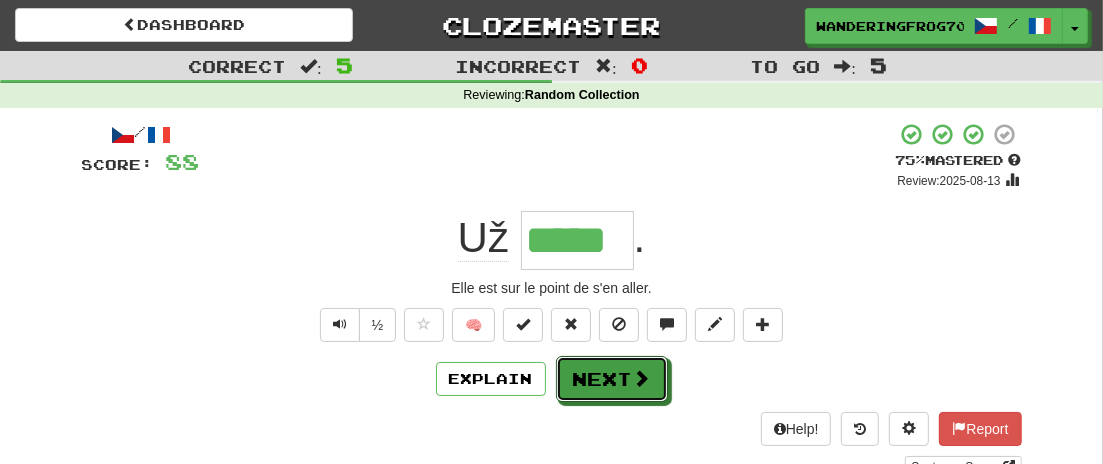 click on "Next" at bounding box center [612, 379] 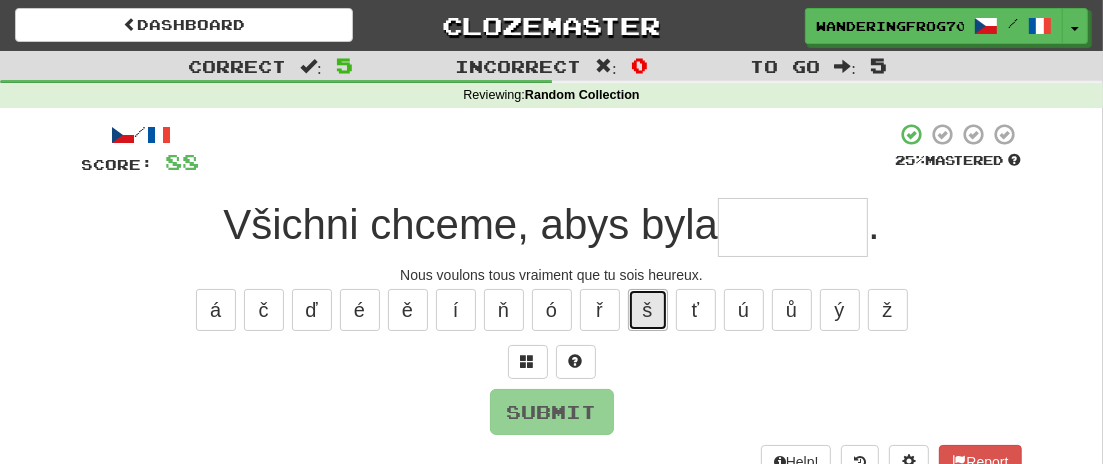 click on "š" at bounding box center [648, 310] 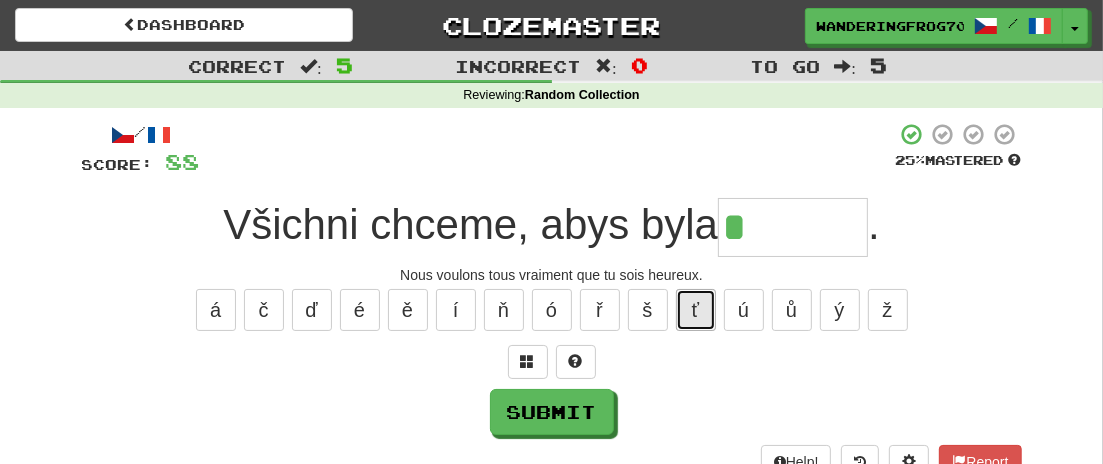 click on "ť" at bounding box center [696, 310] 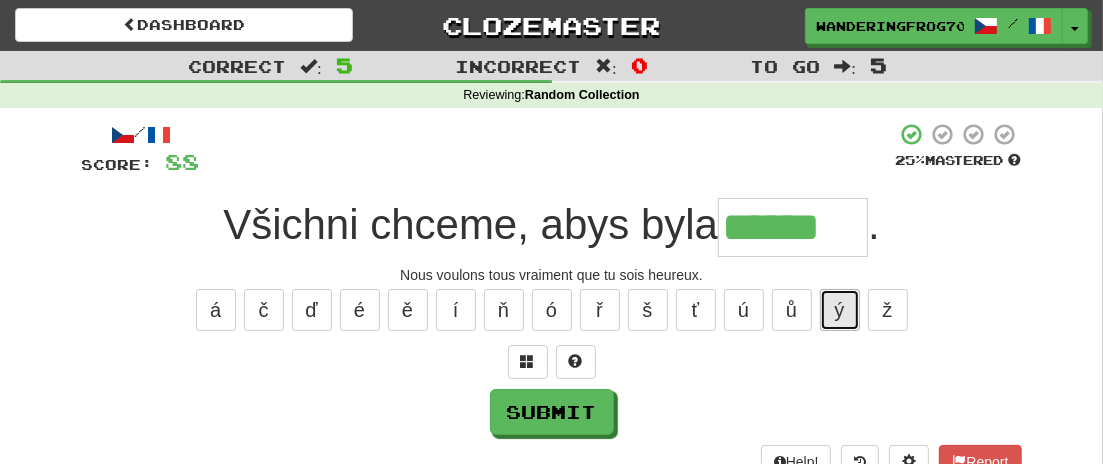 click on "ý" at bounding box center [840, 310] 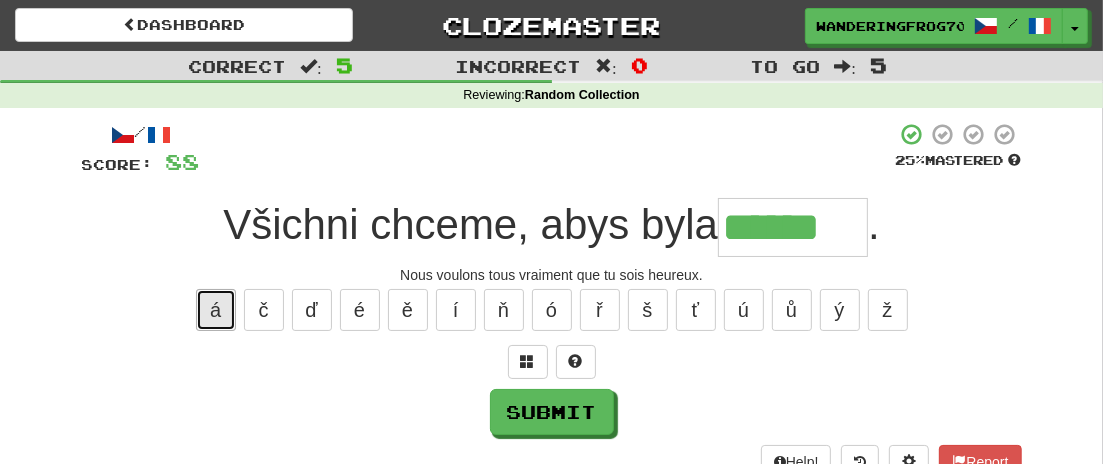 click on "á" at bounding box center (216, 310) 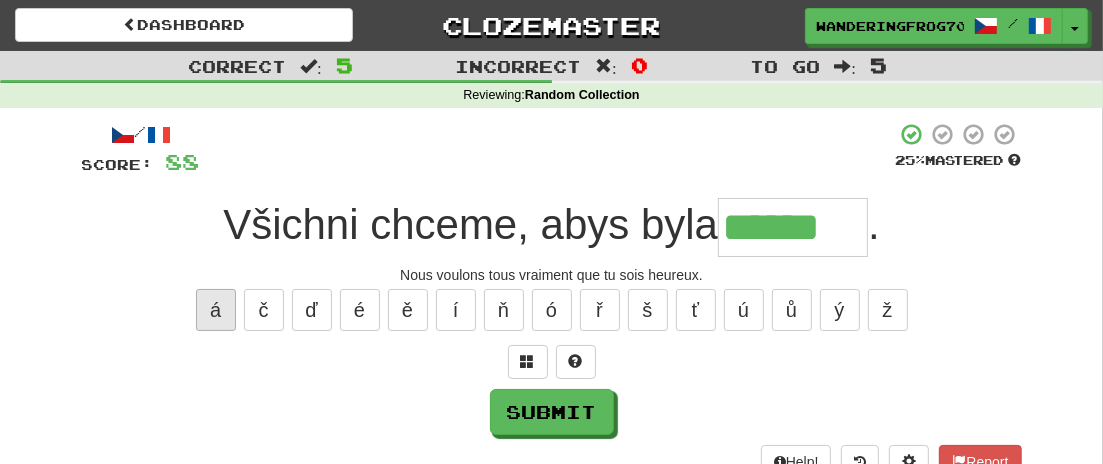 type on "*******" 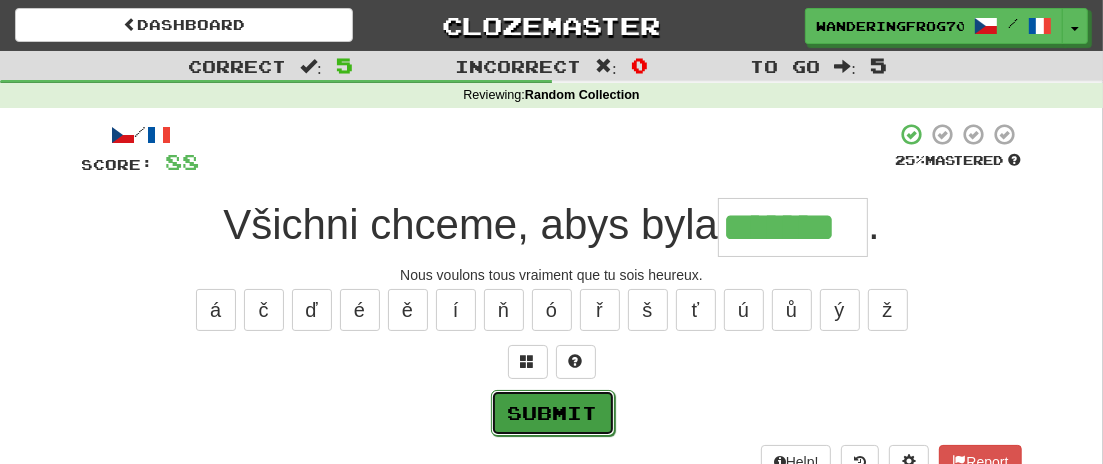 click on "Submit" at bounding box center [553, 413] 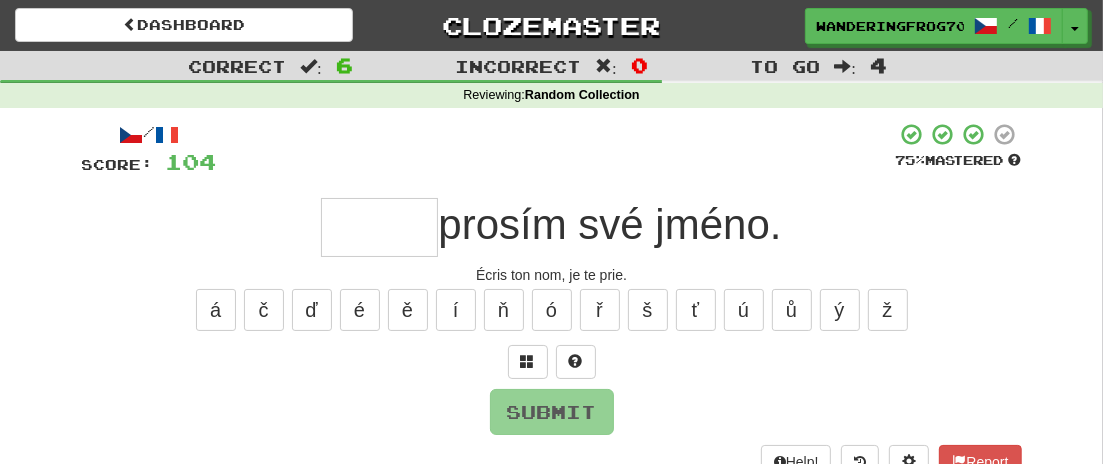 type on "*" 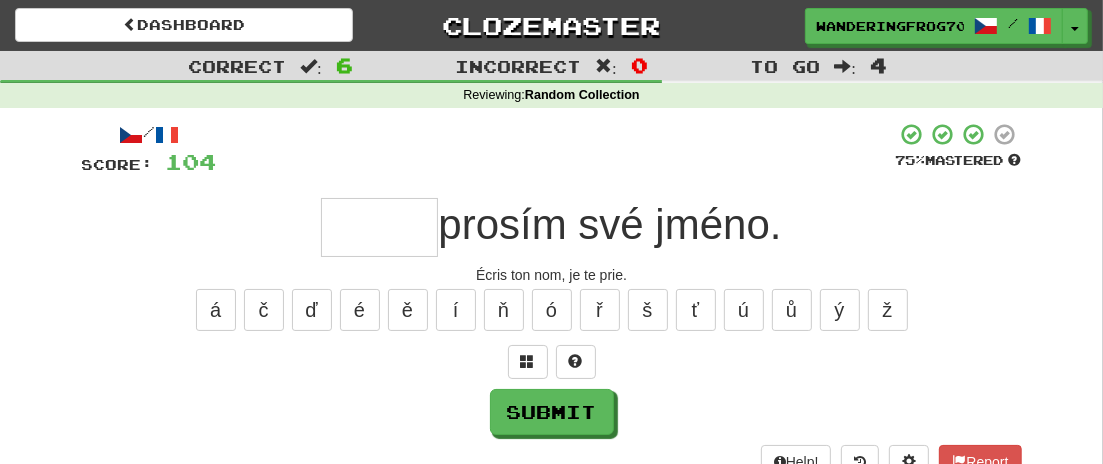 type on "*" 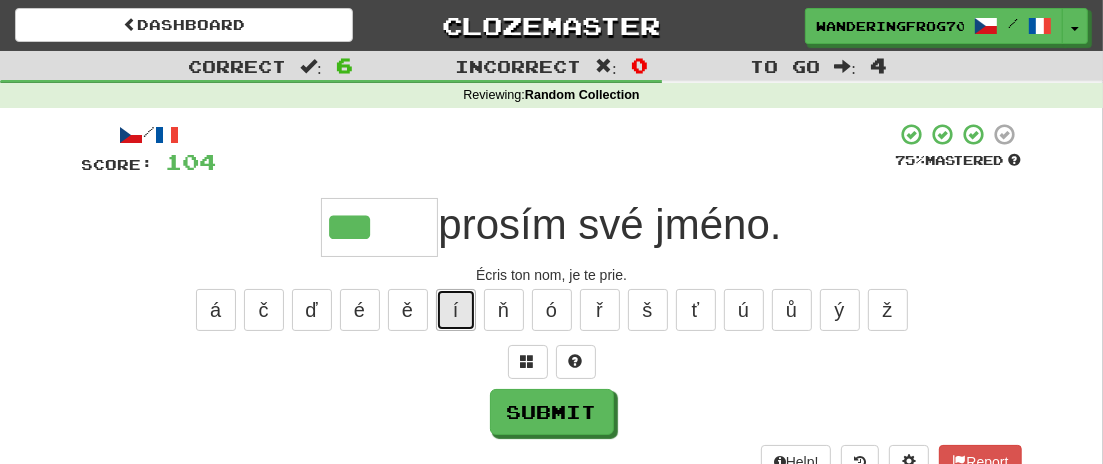click on "í" at bounding box center (456, 310) 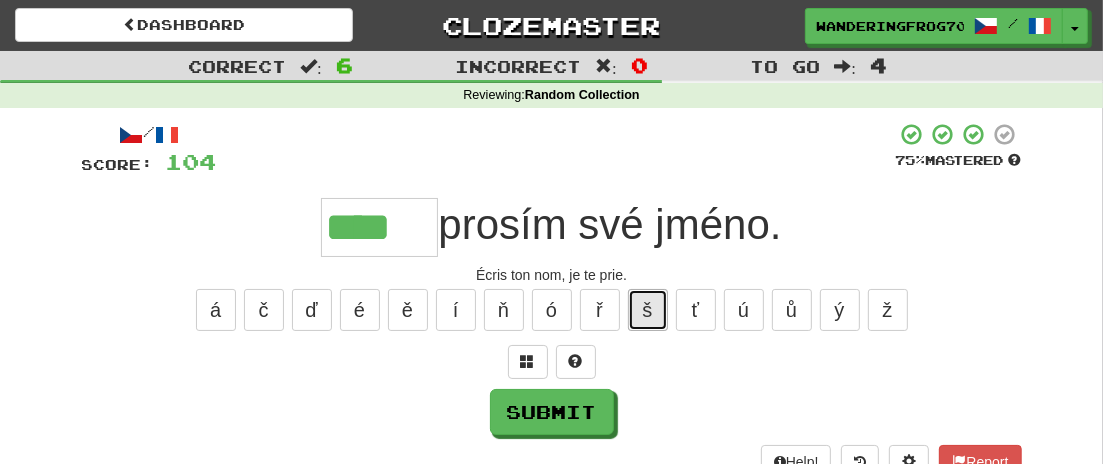 click on "š" at bounding box center [648, 310] 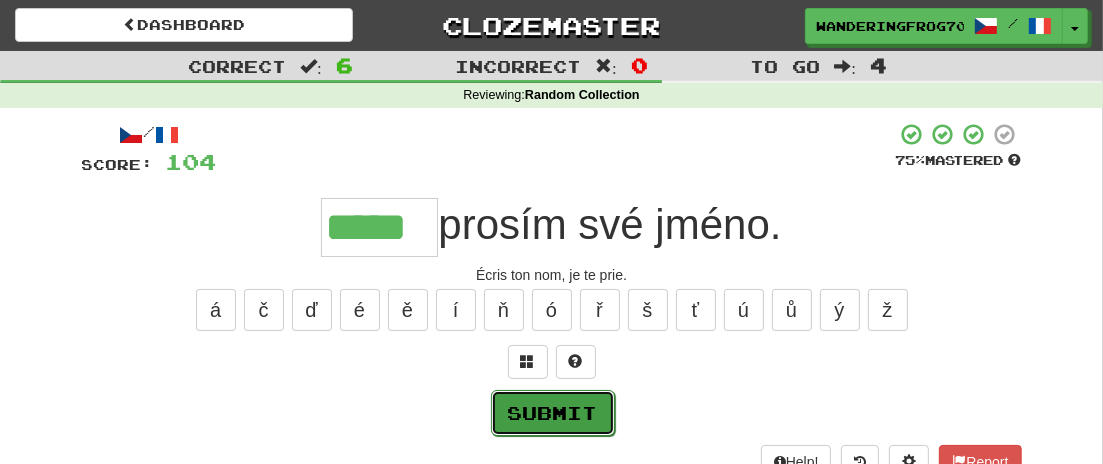 click on "Submit" at bounding box center [553, 413] 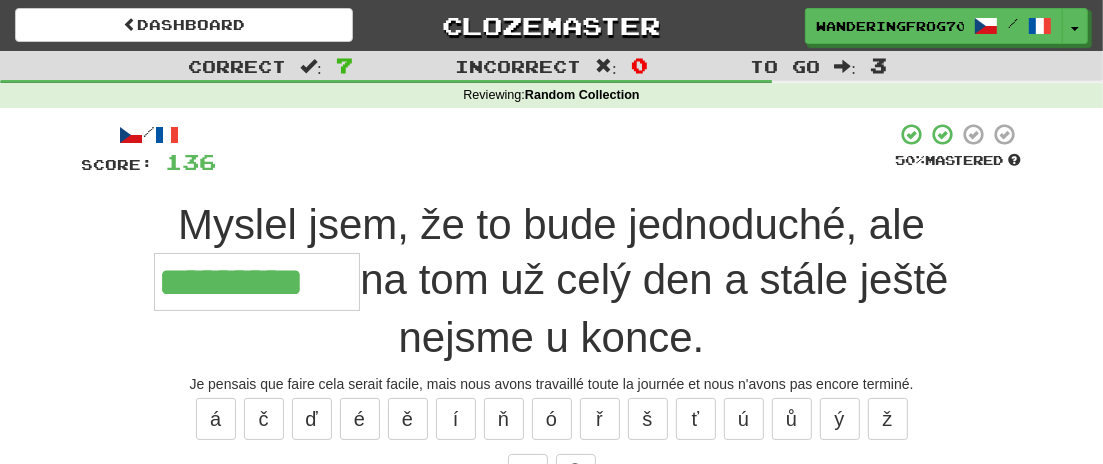 type on "*********" 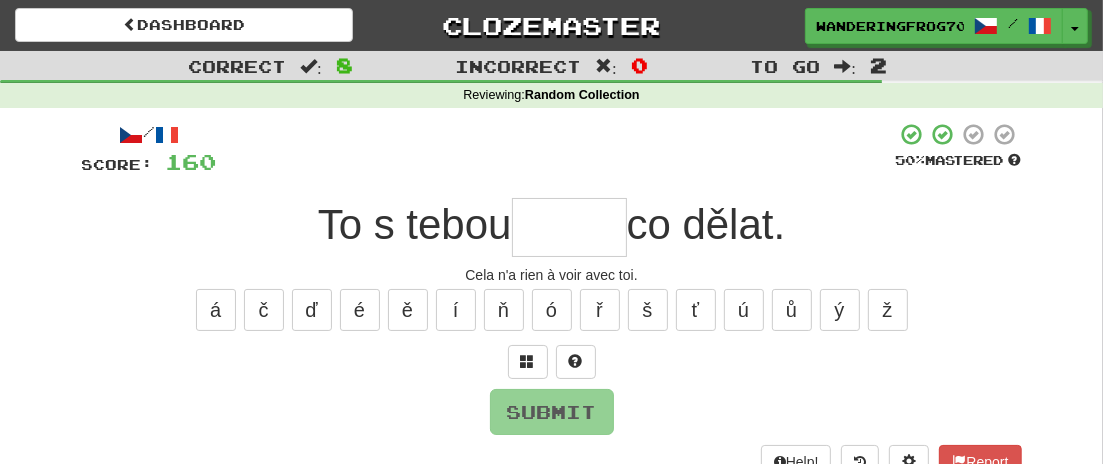 type on "*" 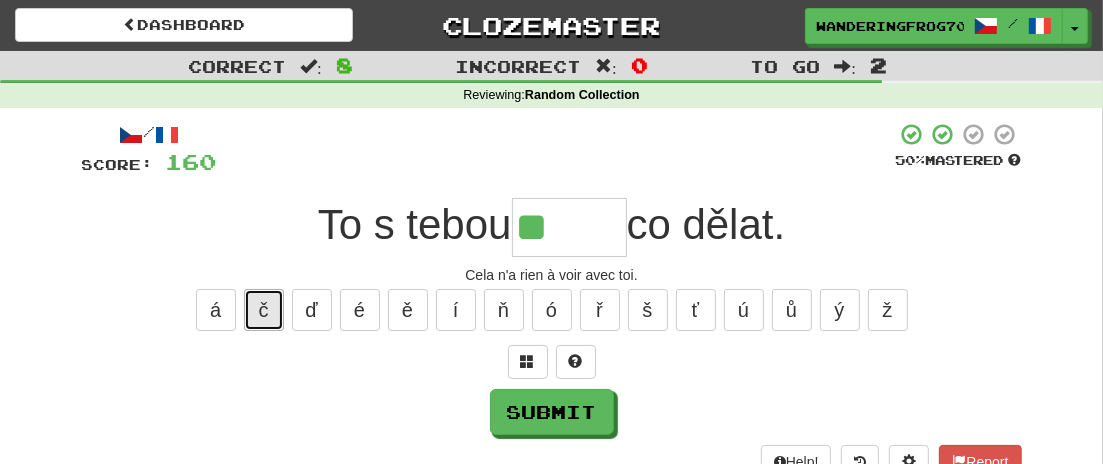 click on "č" at bounding box center (264, 310) 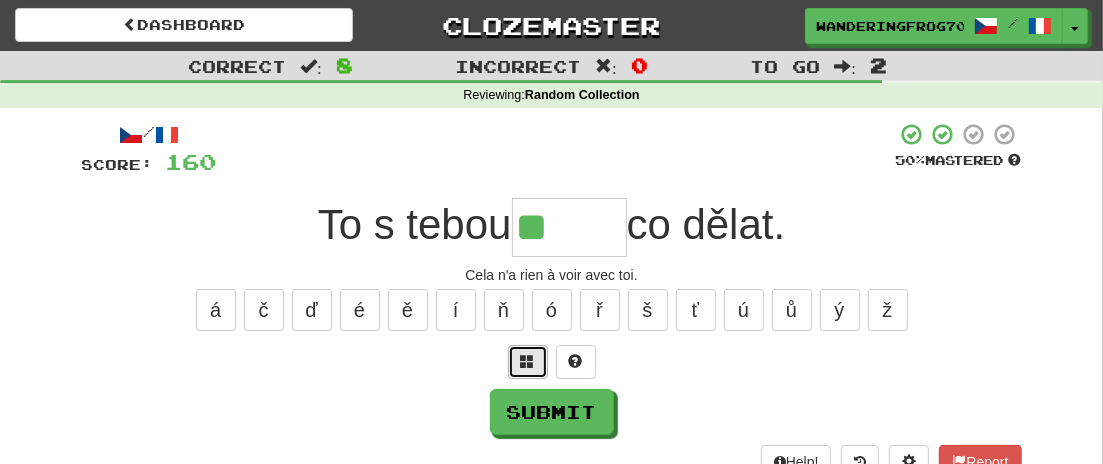 click at bounding box center [528, 361] 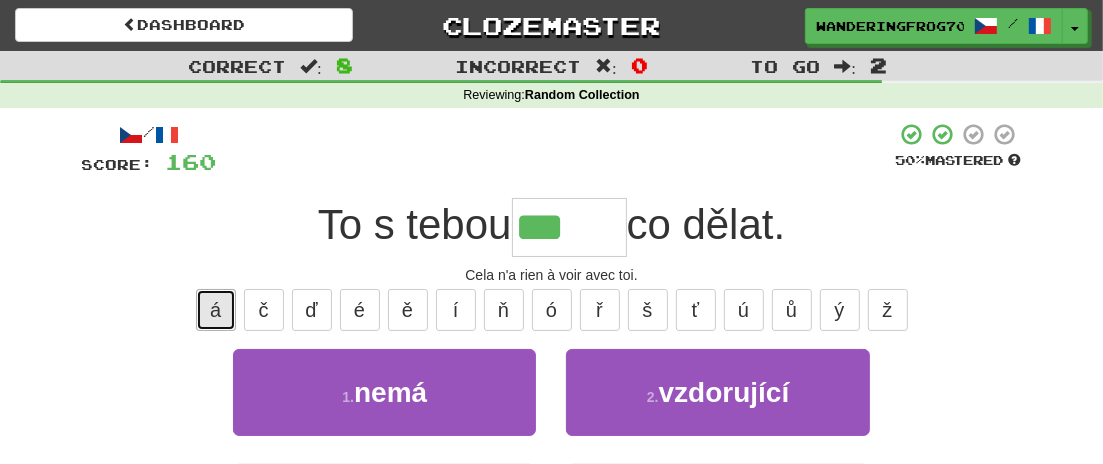 click on "á" at bounding box center [216, 310] 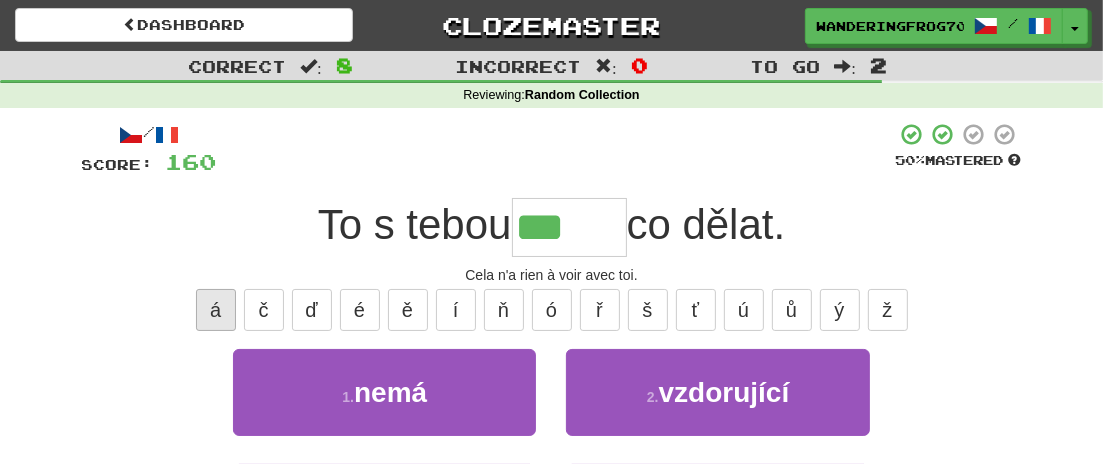 type on "****" 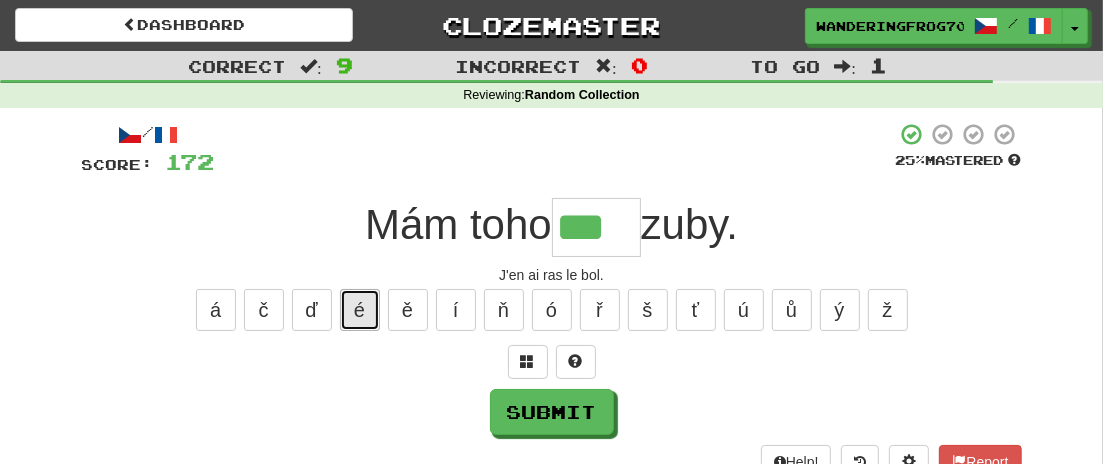 click on "é" at bounding box center (360, 310) 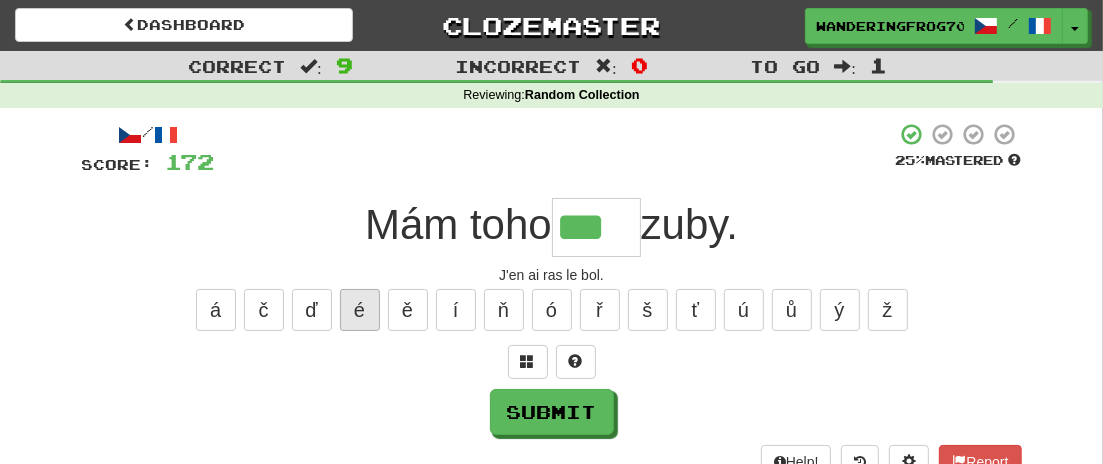 type on "****" 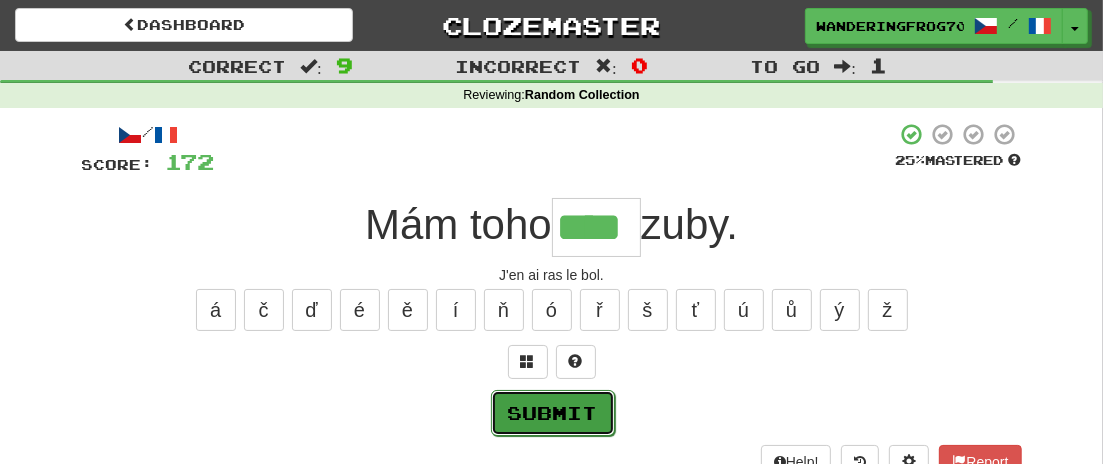 click on "Submit" at bounding box center (553, 413) 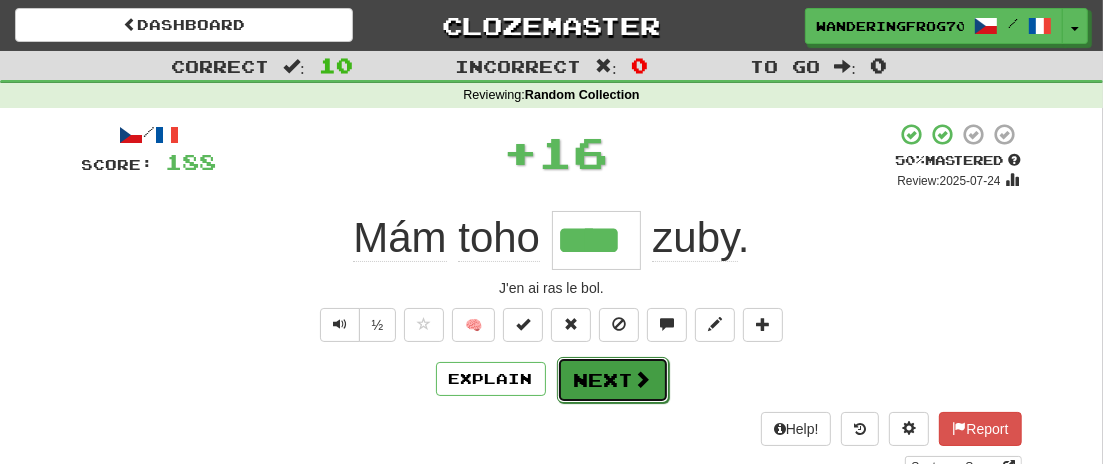 click on "Next" at bounding box center [613, 380] 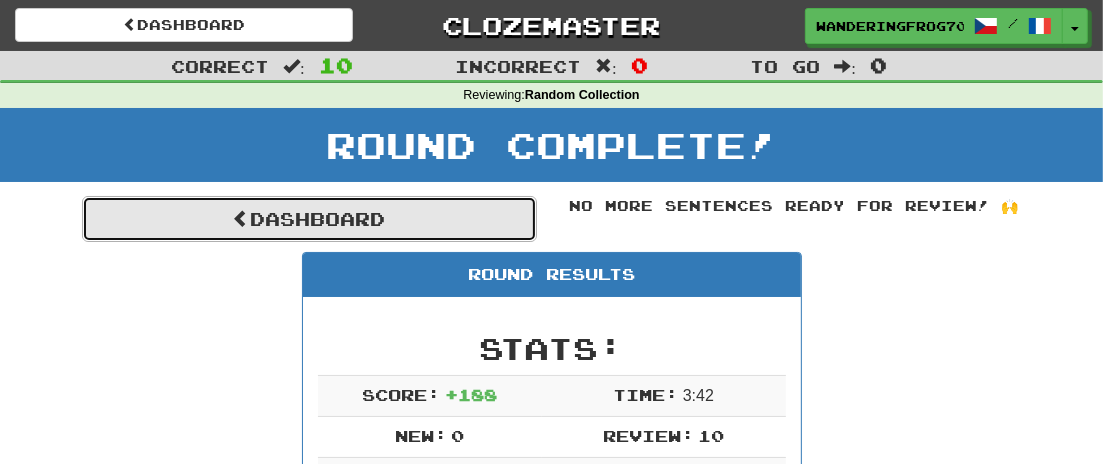 click on "Dashboard" at bounding box center [309, 219] 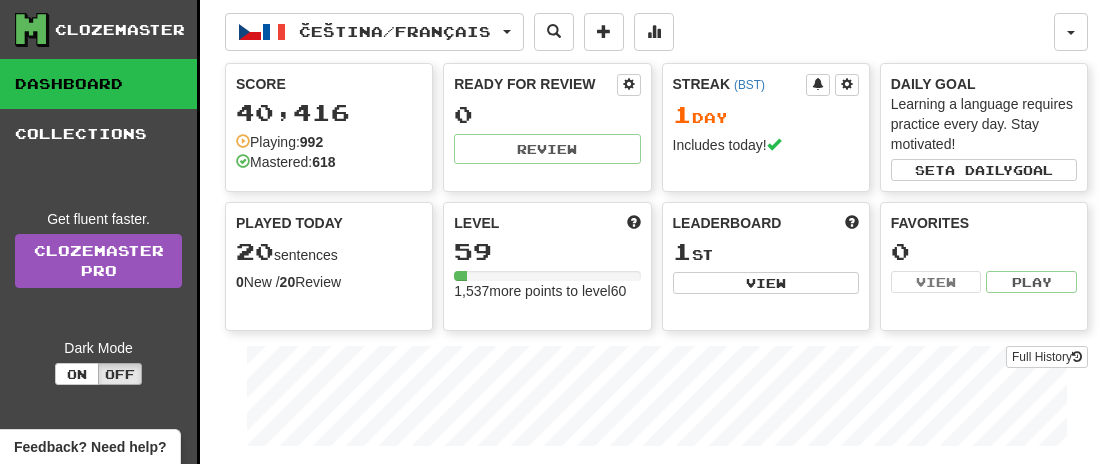 scroll, scrollTop: 0, scrollLeft: 0, axis: both 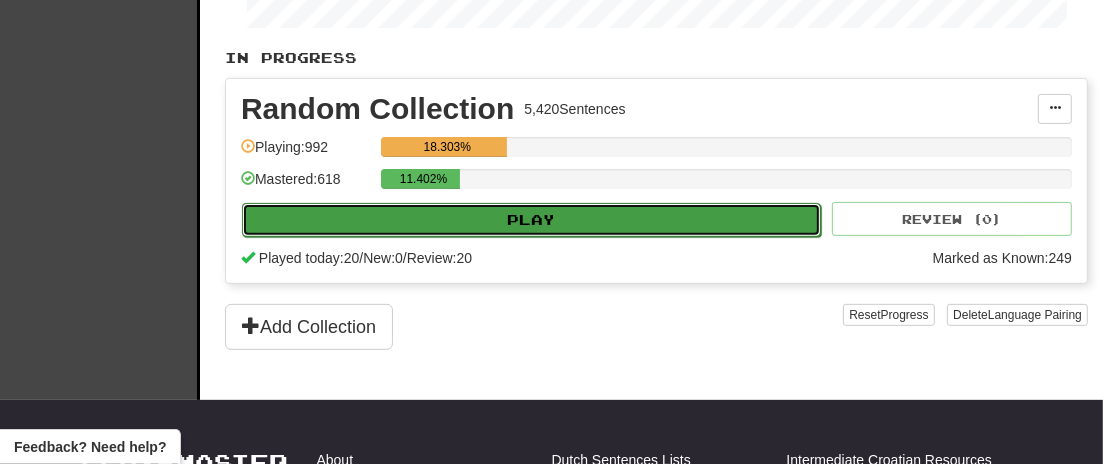 click on "Play" at bounding box center (531, 220) 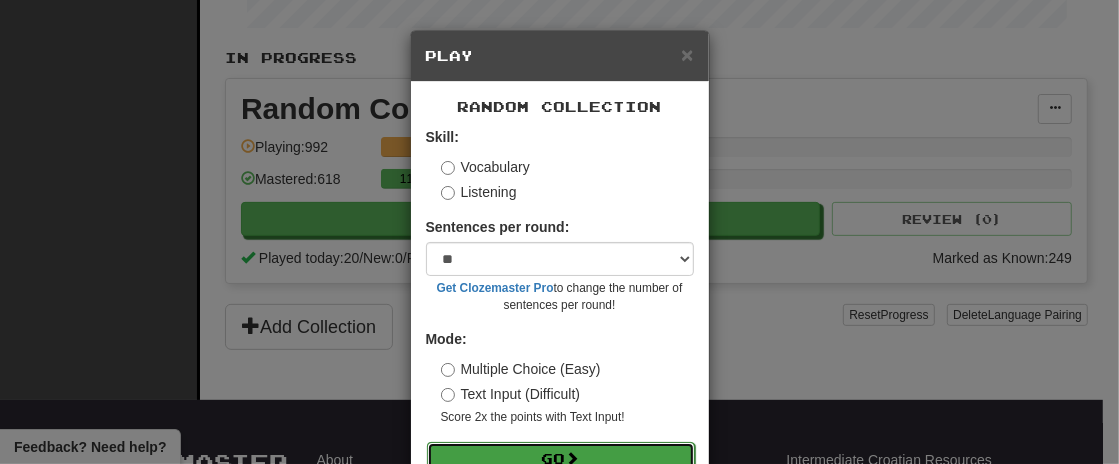 click on "Go" at bounding box center [561, 459] 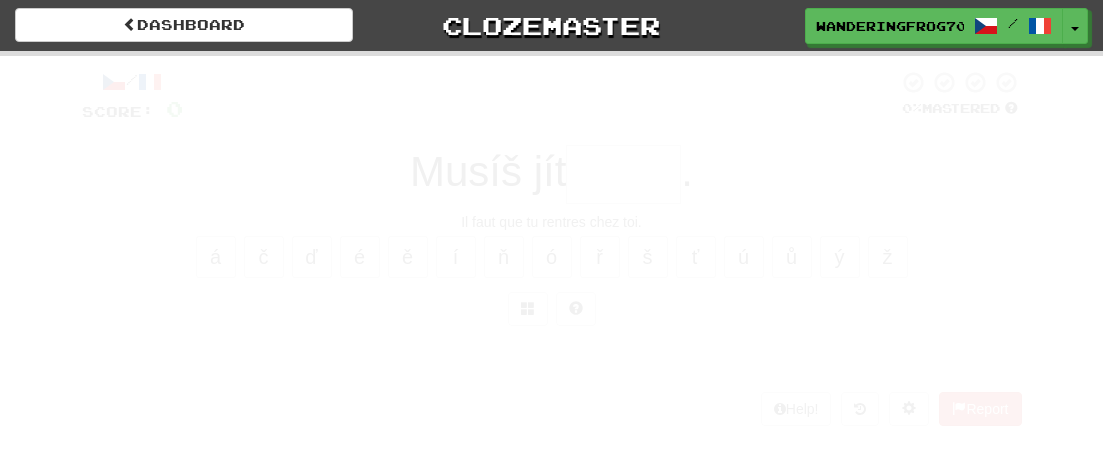 scroll, scrollTop: 0, scrollLeft: 0, axis: both 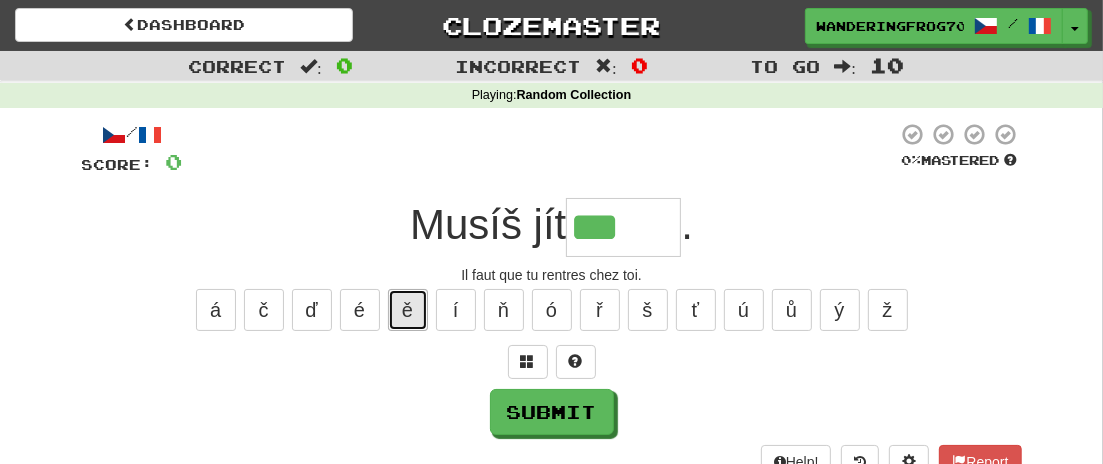click on "ě" at bounding box center (408, 310) 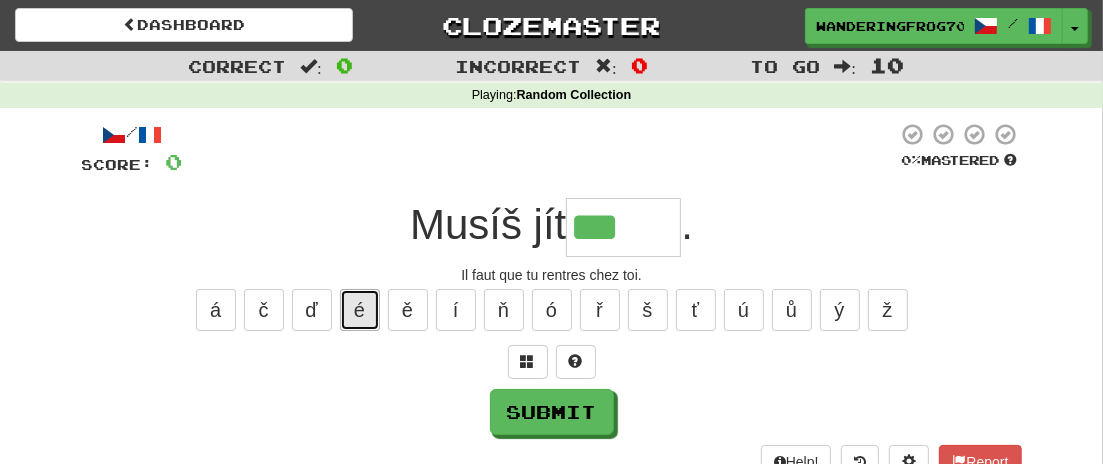 click on "é" at bounding box center (360, 310) 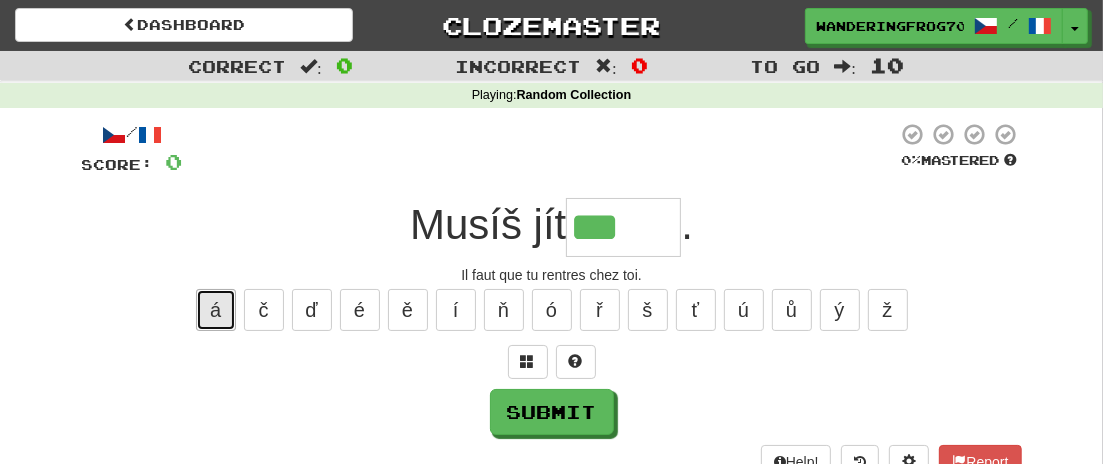 click on "á" at bounding box center [216, 310] 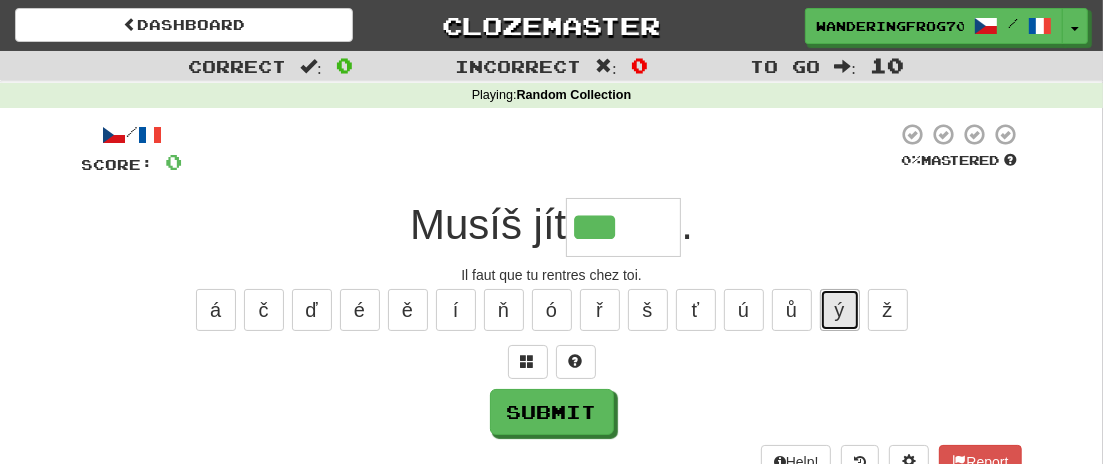 click on "ý" at bounding box center [840, 310] 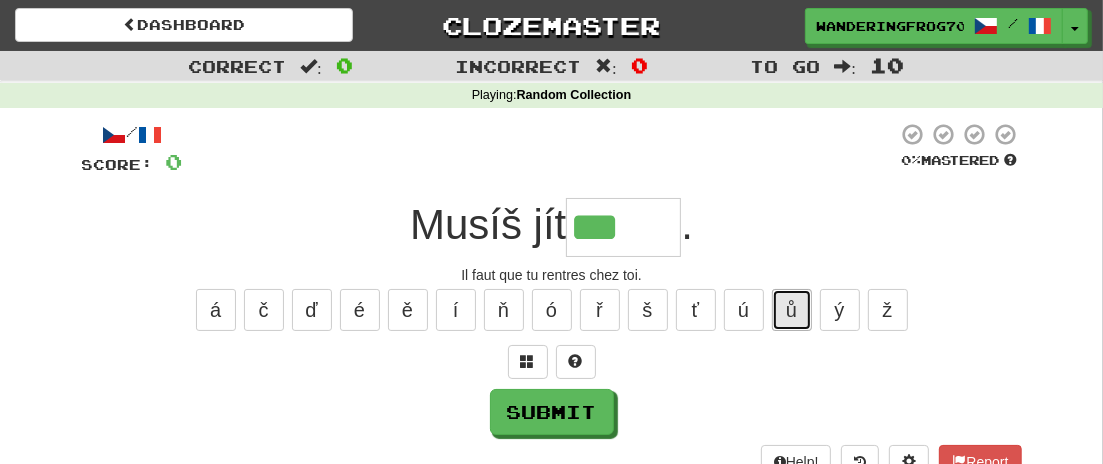 click on "ů" at bounding box center (792, 310) 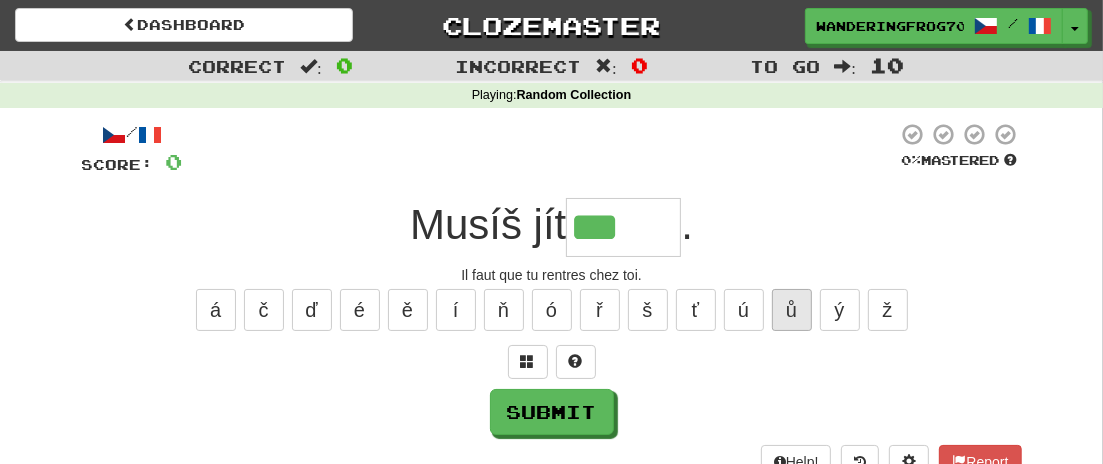 type on "****" 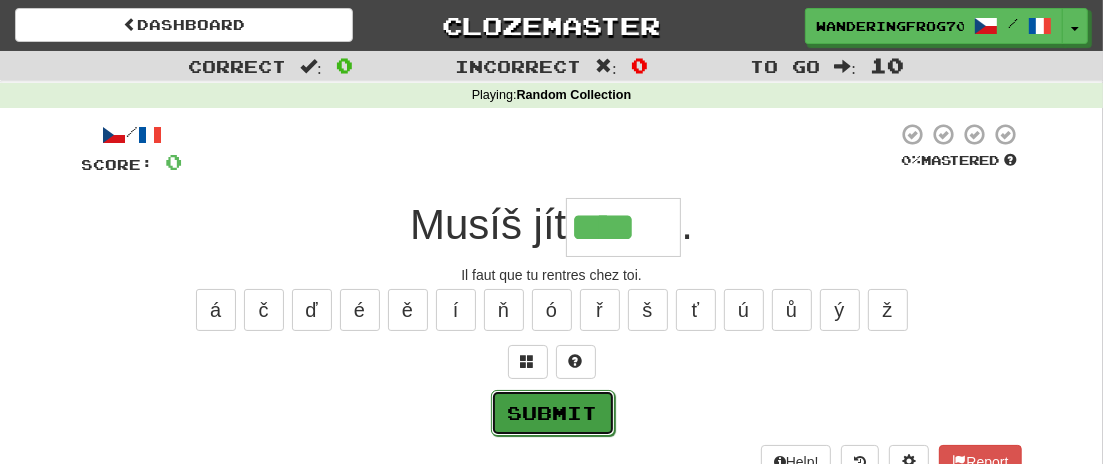 click on "Submit" at bounding box center (553, 413) 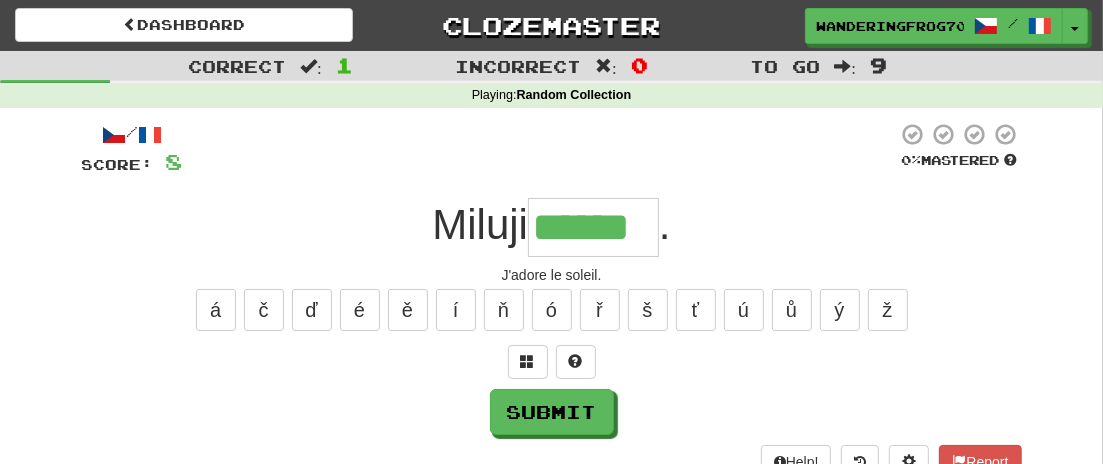 type on "******" 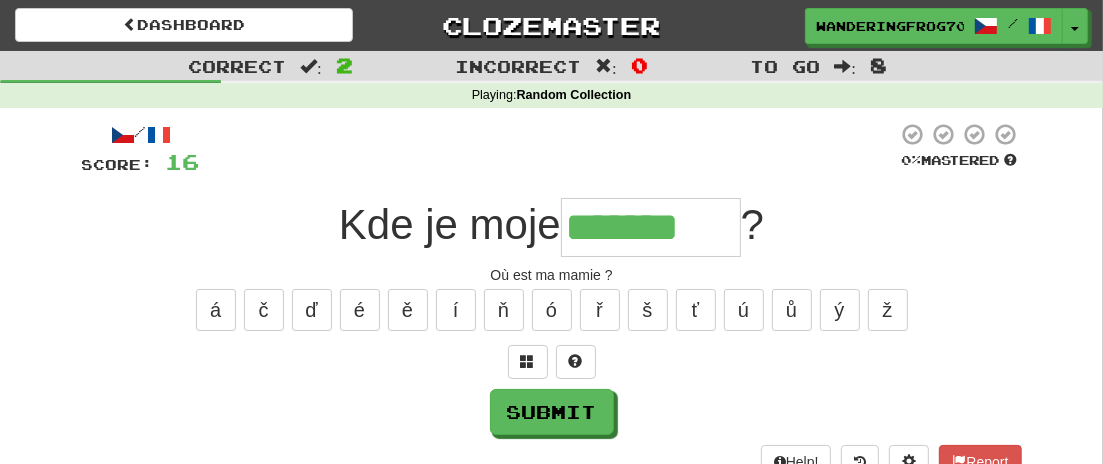 type on "*******" 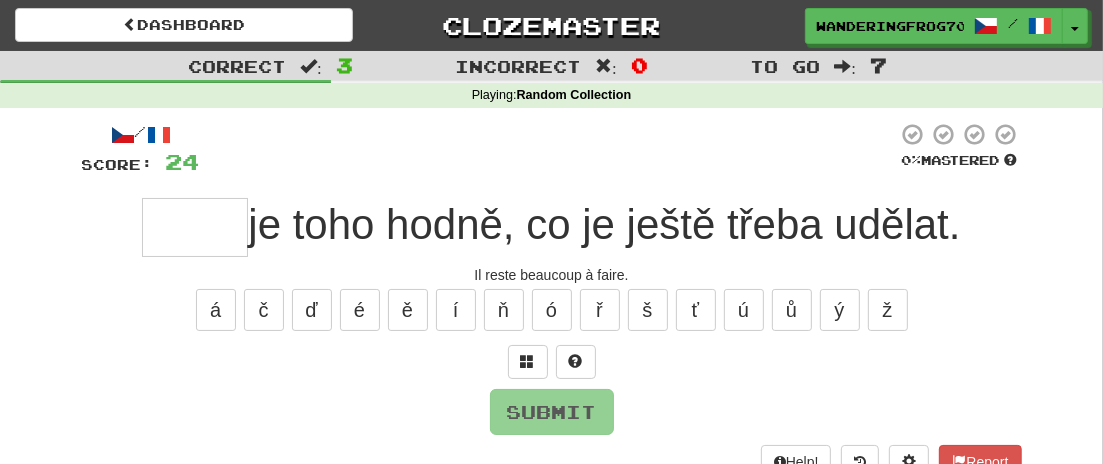 type on "*" 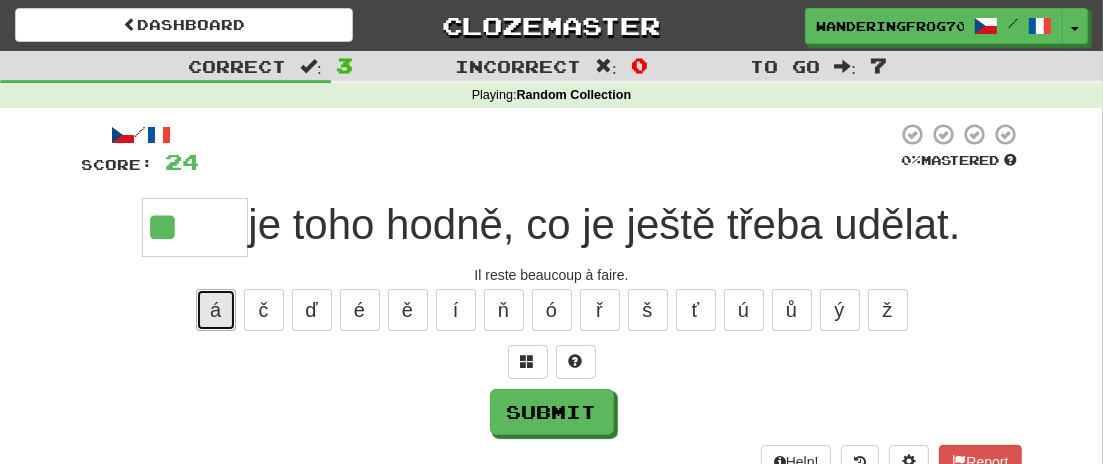click on "á" at bounding box center (216, 310) 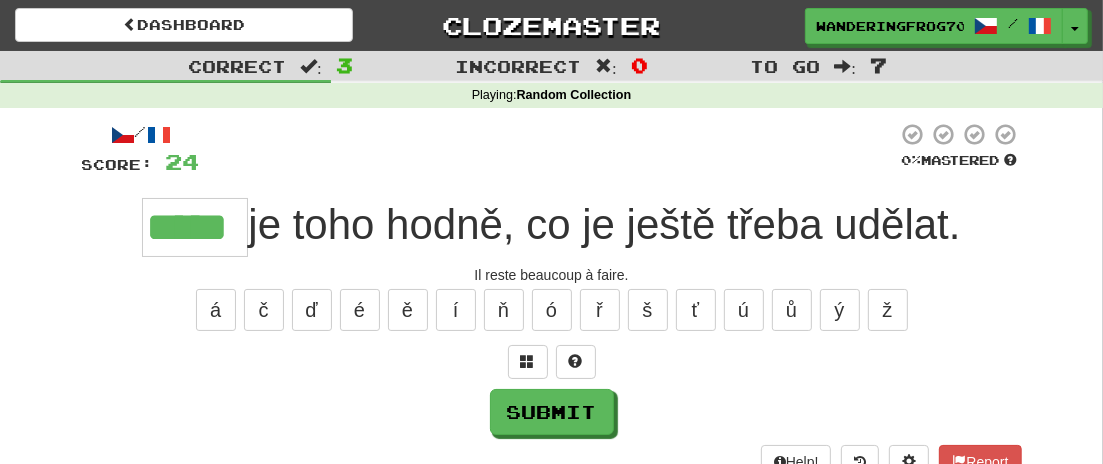 type on "*****" 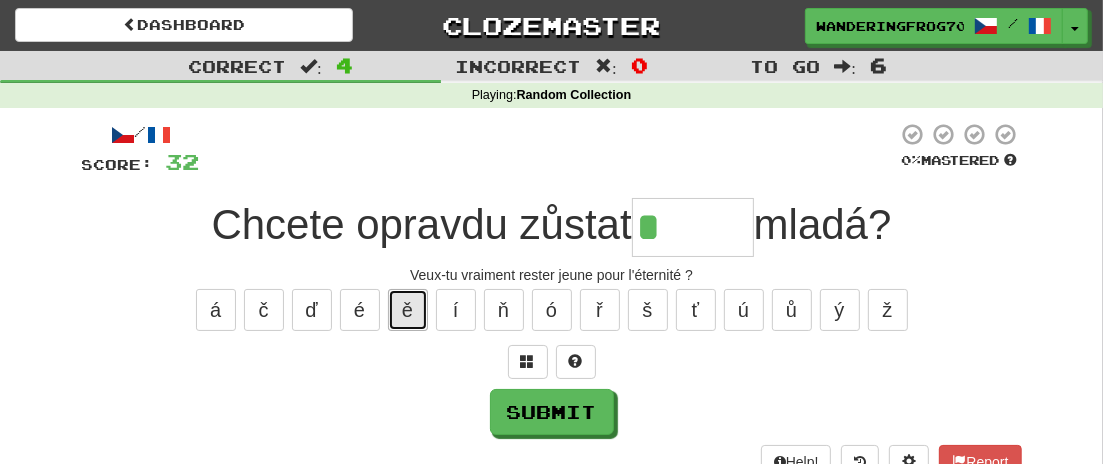 click on "ě" at bounding box center [408, 310] 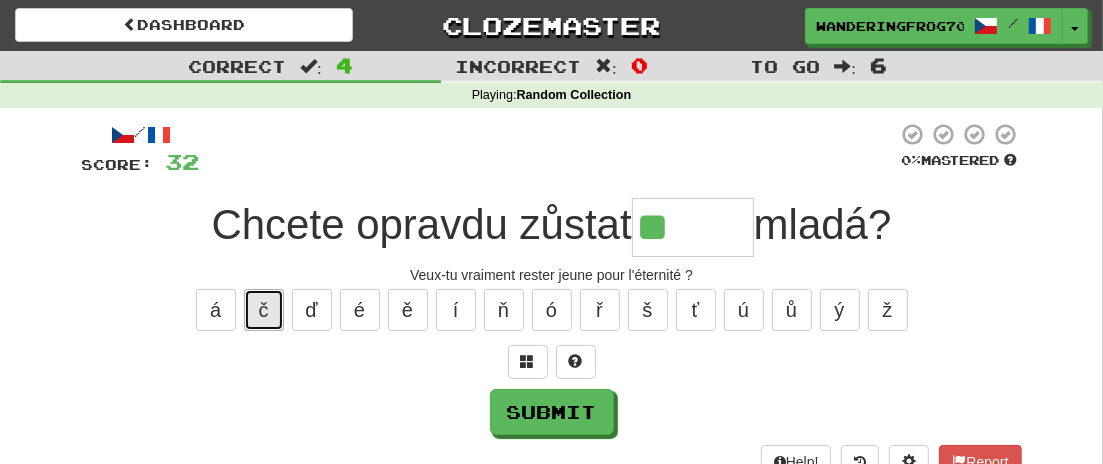 click on "č" at bounding box center [264, 310] 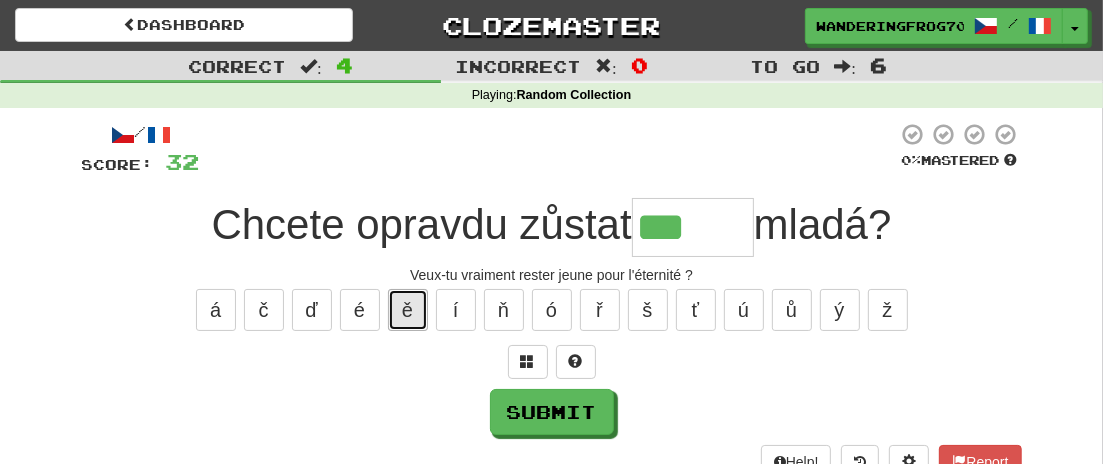 click on "ě" at bounding box center [408, 310] 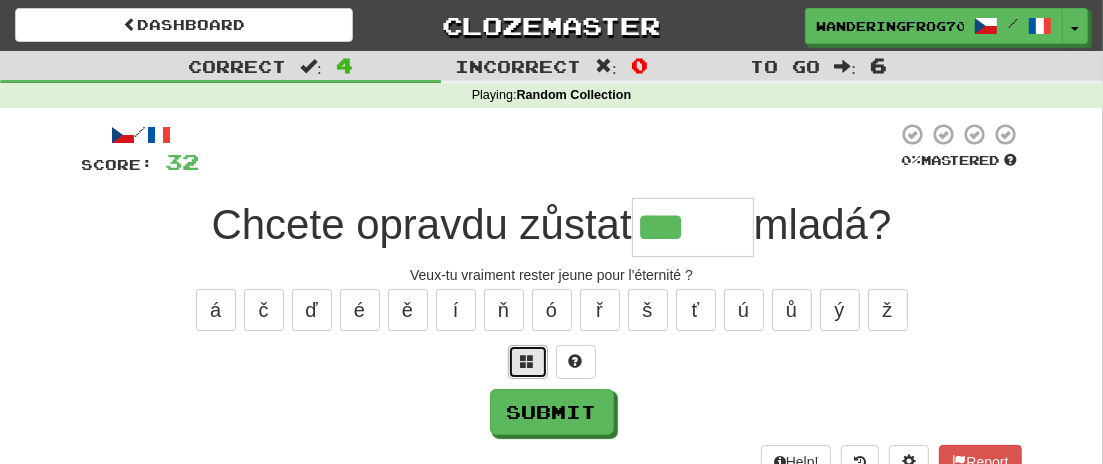 click at bounding box center [528, 361] 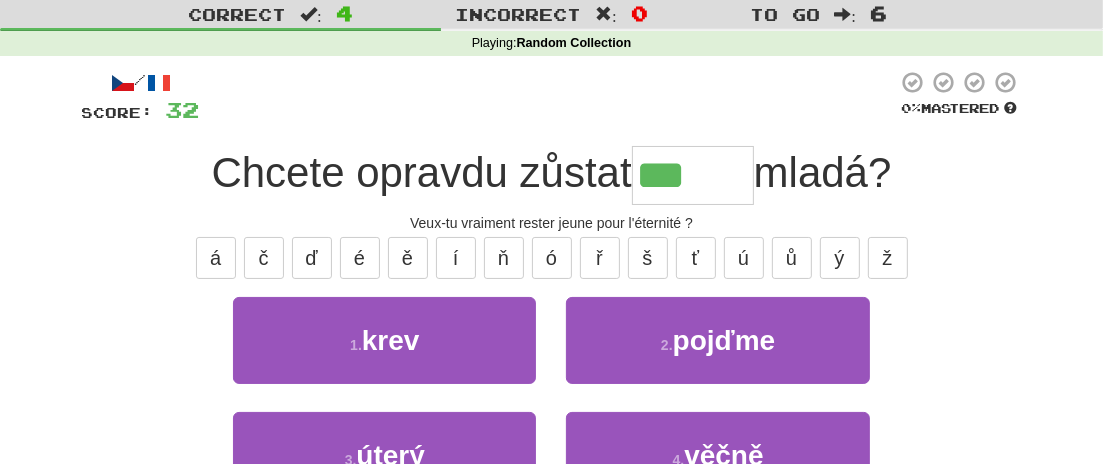 scroll, scrollTop: 83, scrollLeft: 0, axis: vertical 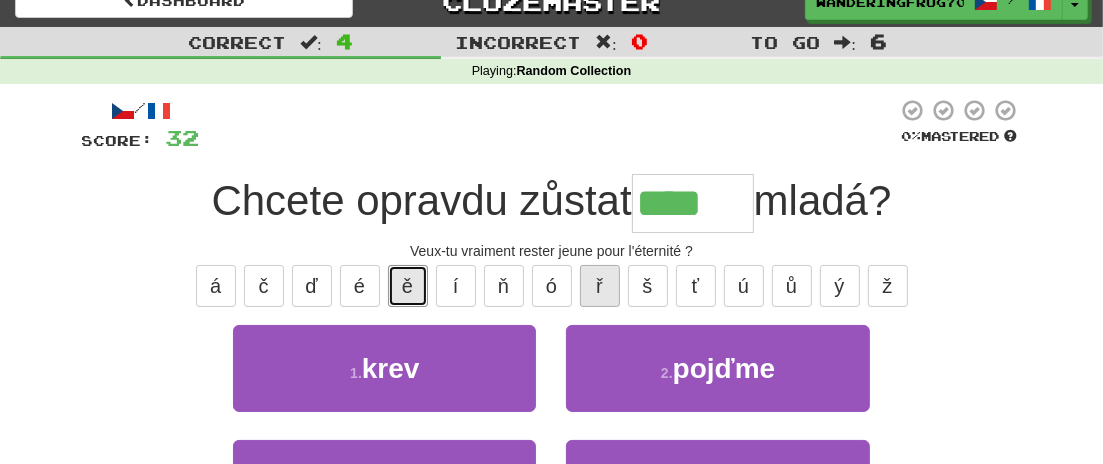 drag, startPoint x: 410, startPoint y: 286, endPoint x: 590, endPoint y: 278, distance: 180.17769 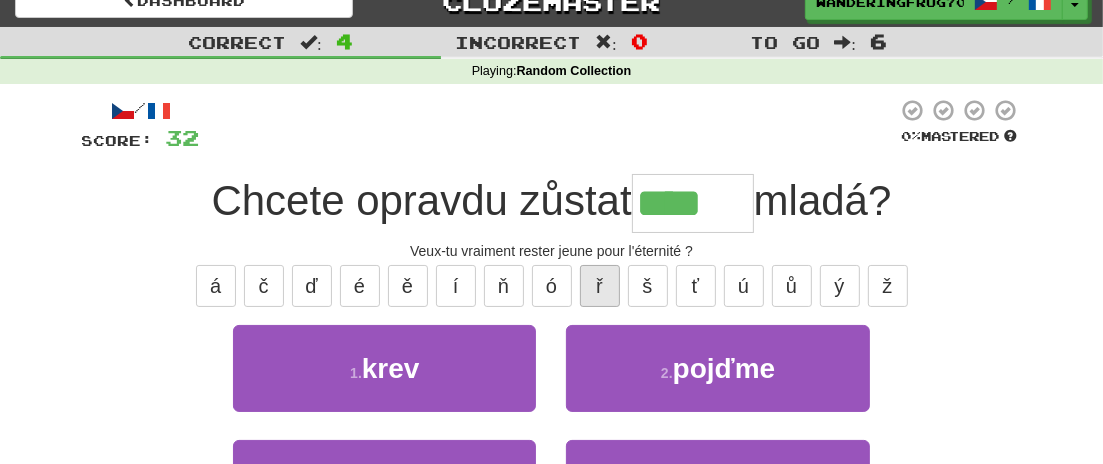 type on "*****" 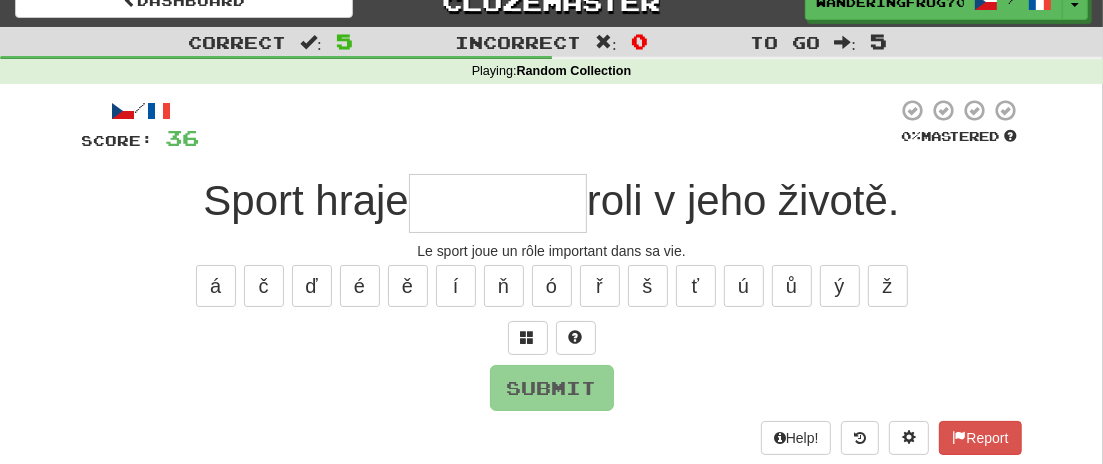 type on "*" 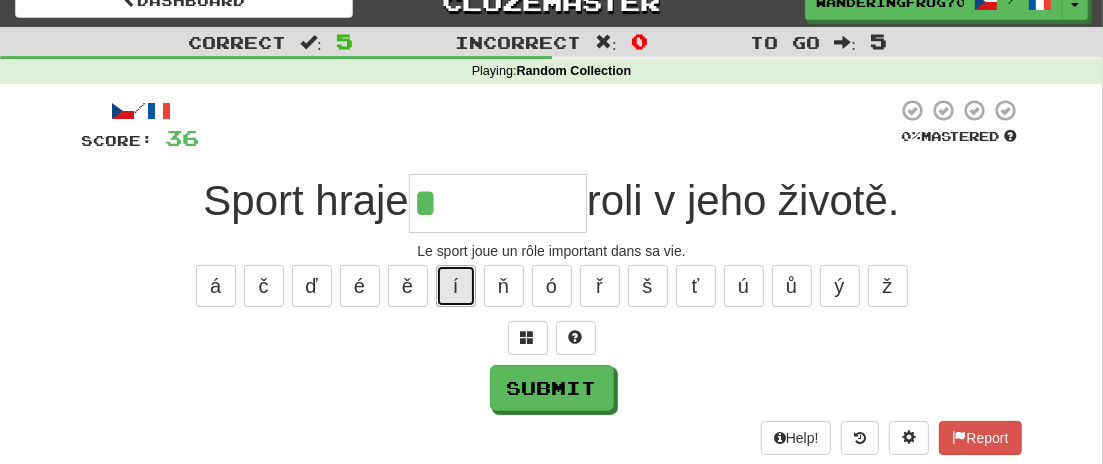 click on "í" at bounding box center (456, 286) 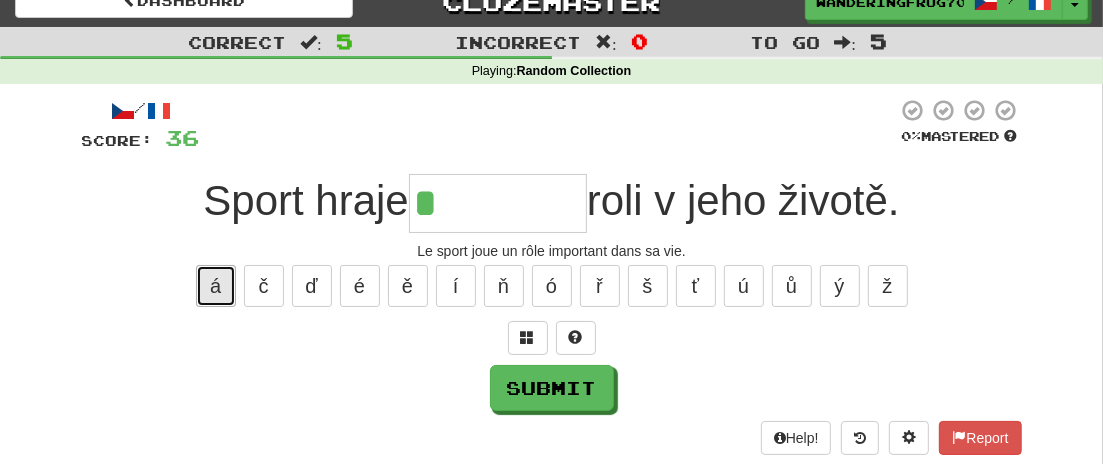 click on "á" at bounding box center (216, 286) 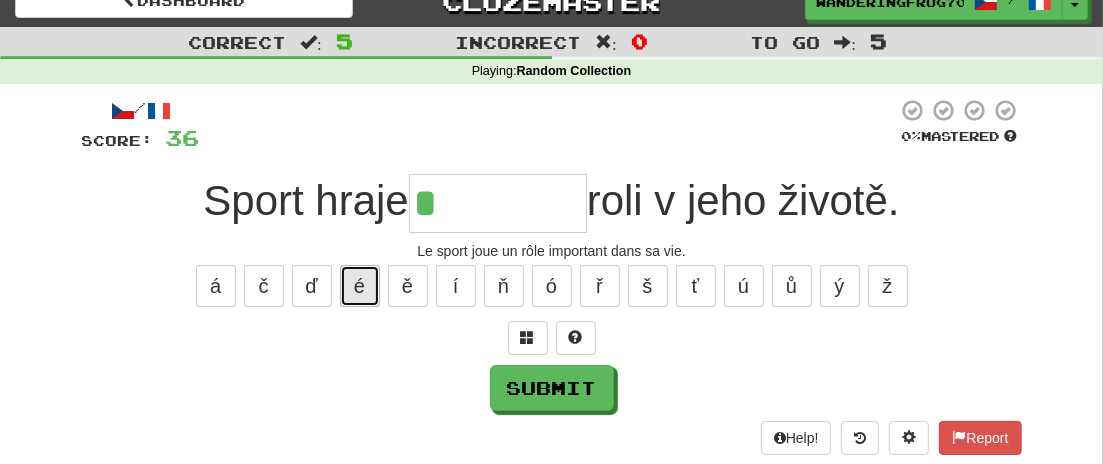 click on "é" at bounding box center (360, 286) 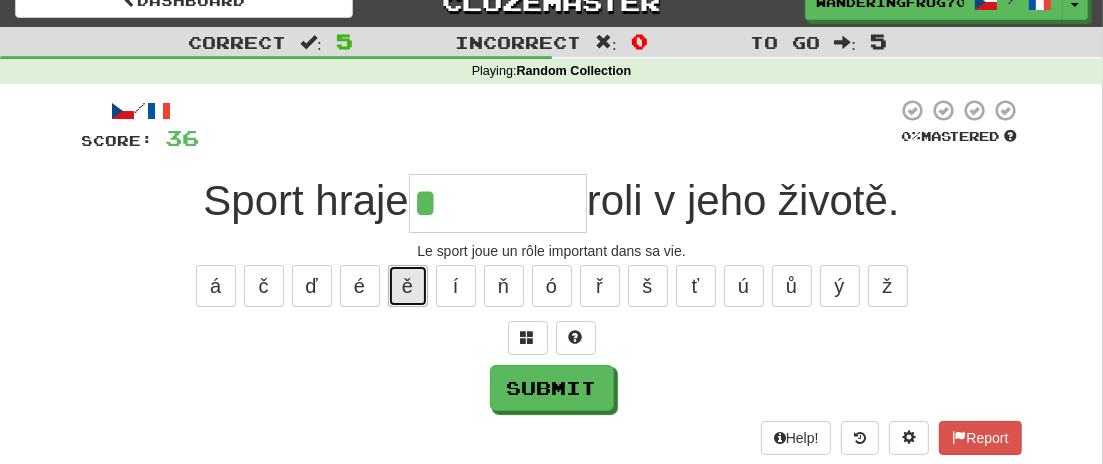 click on "ě" at bounding box center [408, 286] 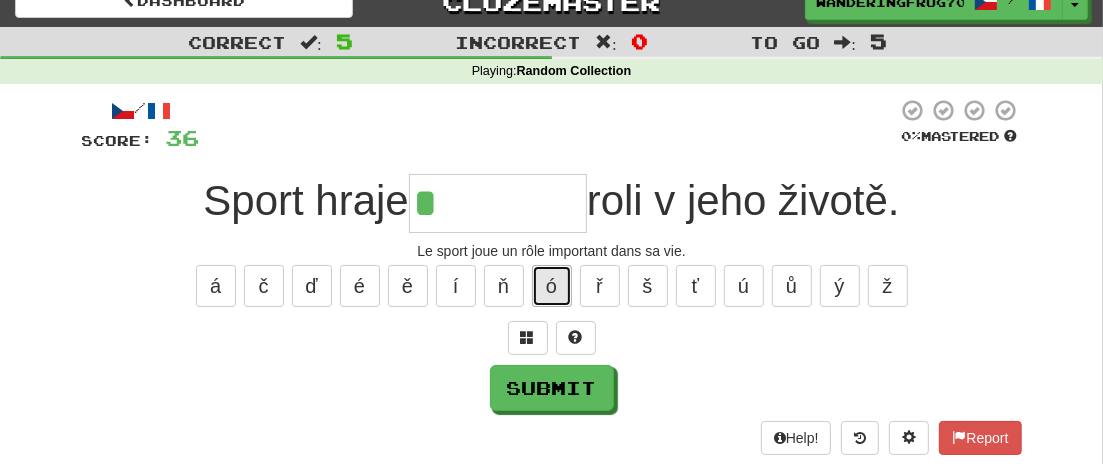 click on "ó" at bounding box center (552, 286) 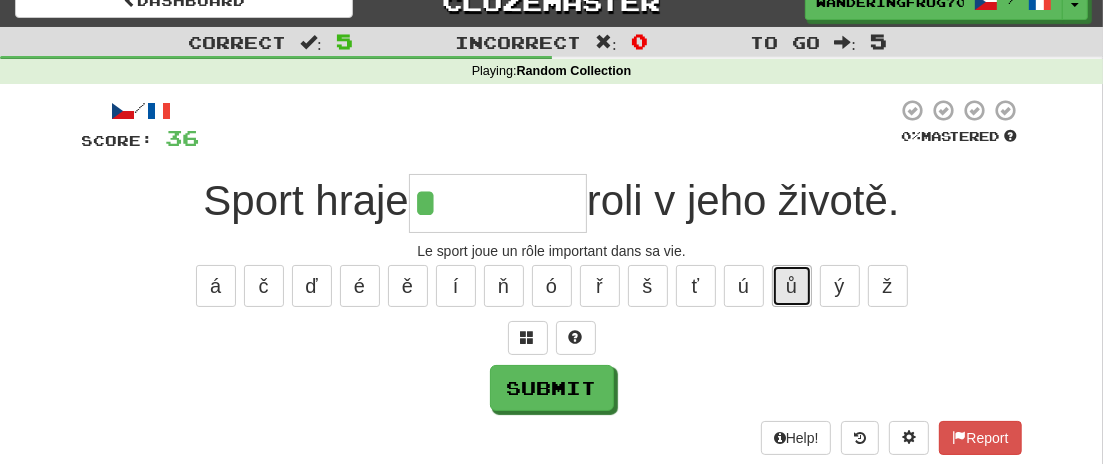 click on "ů" at bounding box center [792, 286] 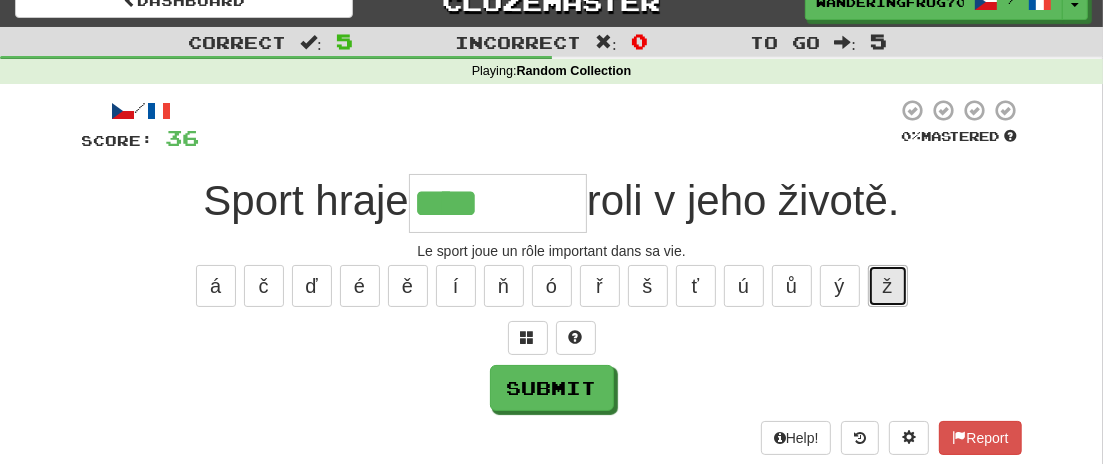 click on "ž" at bounding box center (888, 286) 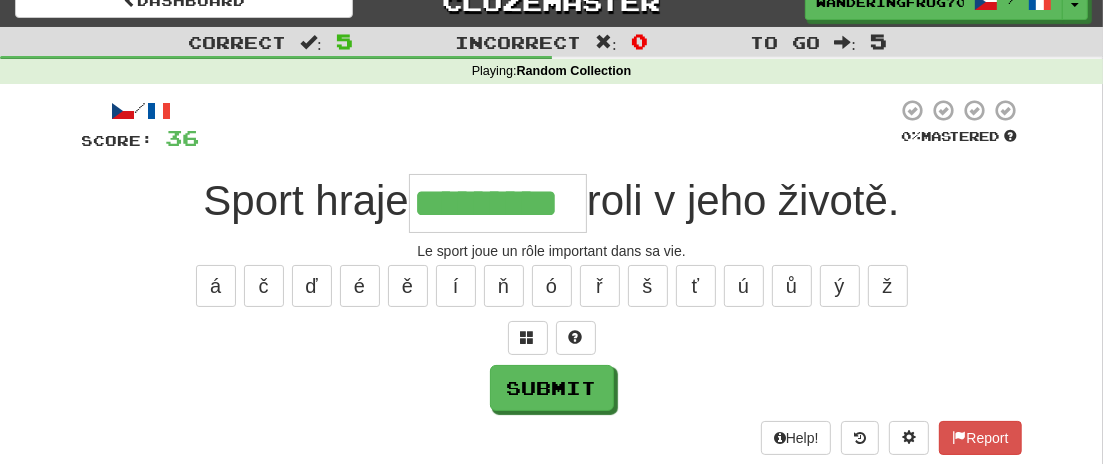 type on "*********" 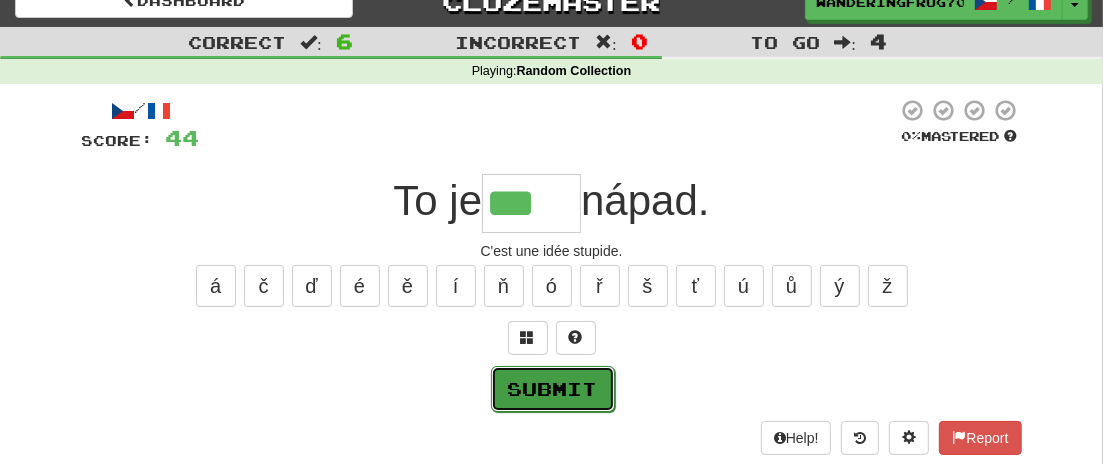 click on "Submit" at bounding box center (553, 389) 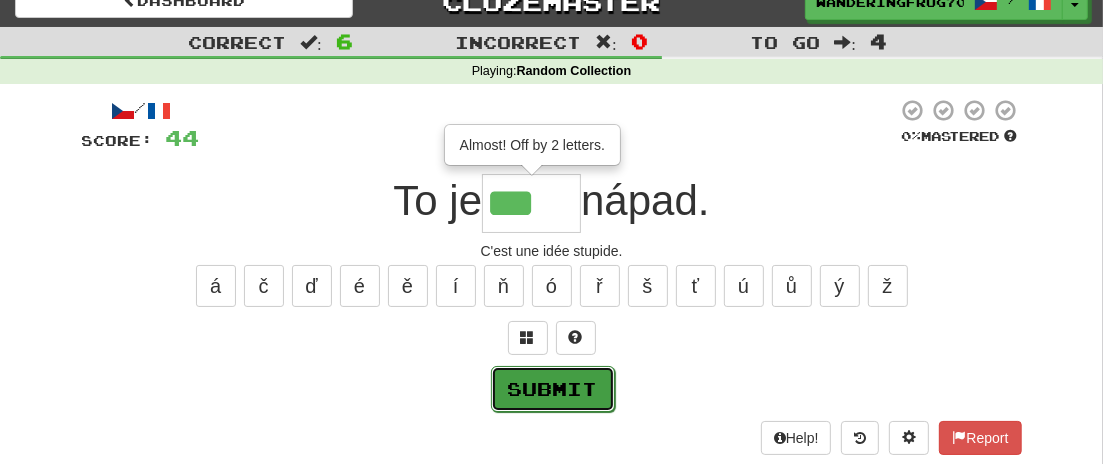 click on "Submit" at bounding box center (553, 389) 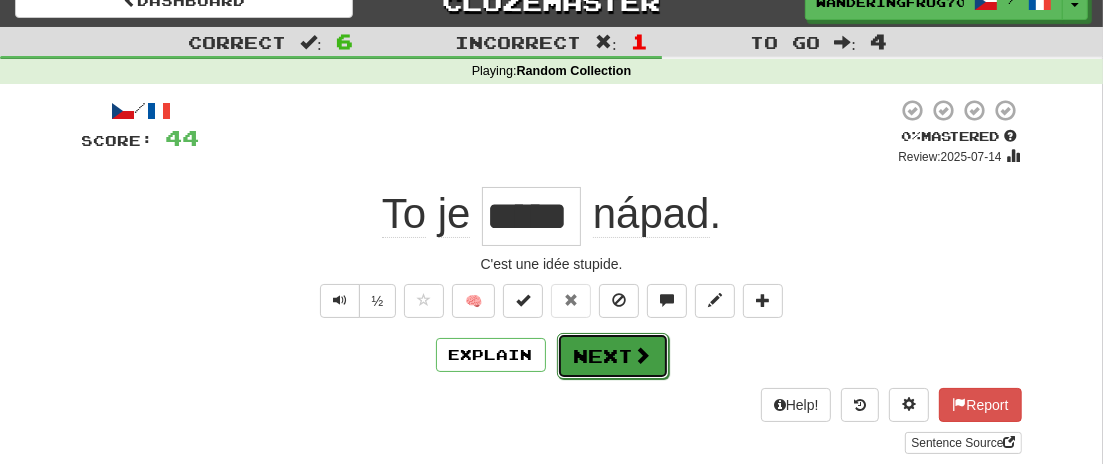 click on "Next" at bounding box center (613, 356) 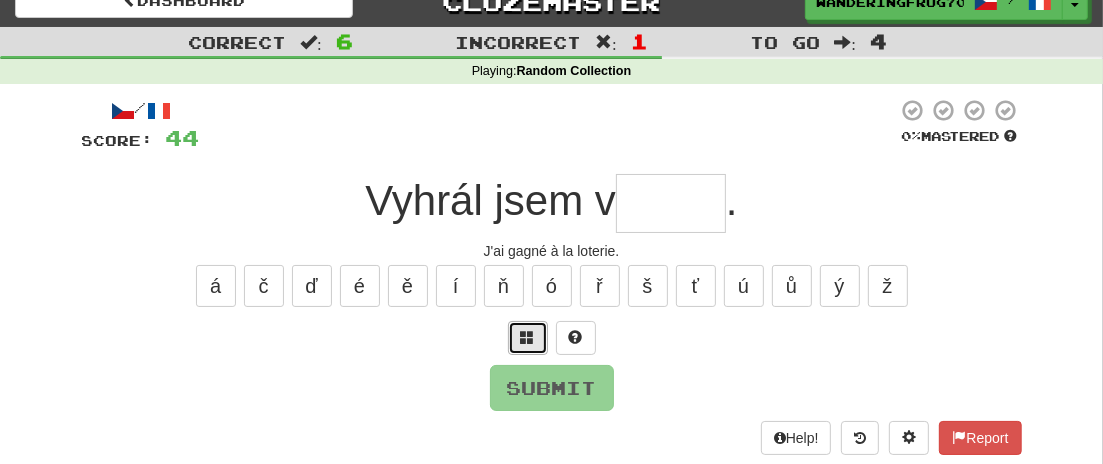 click at bounding box center (528, 337) 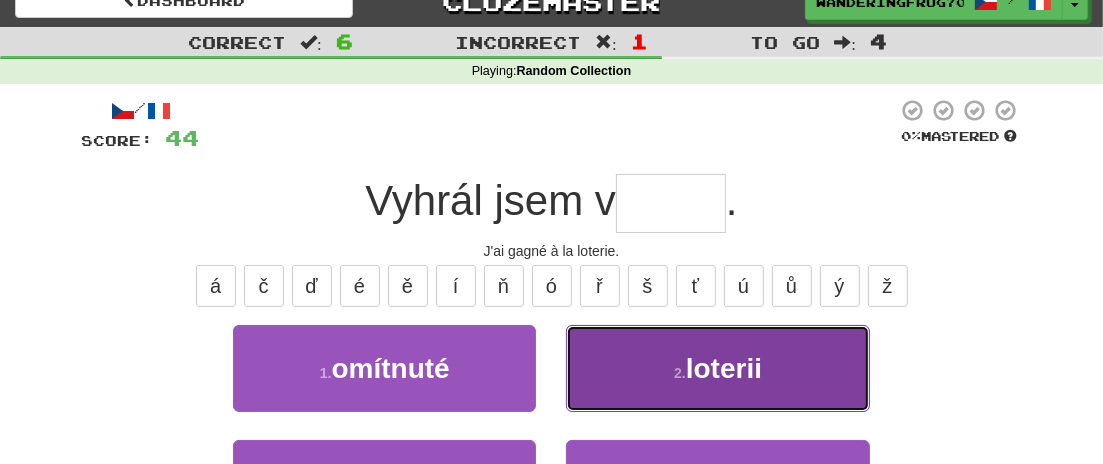 click on "loterii" at bounding box center (724, 368) 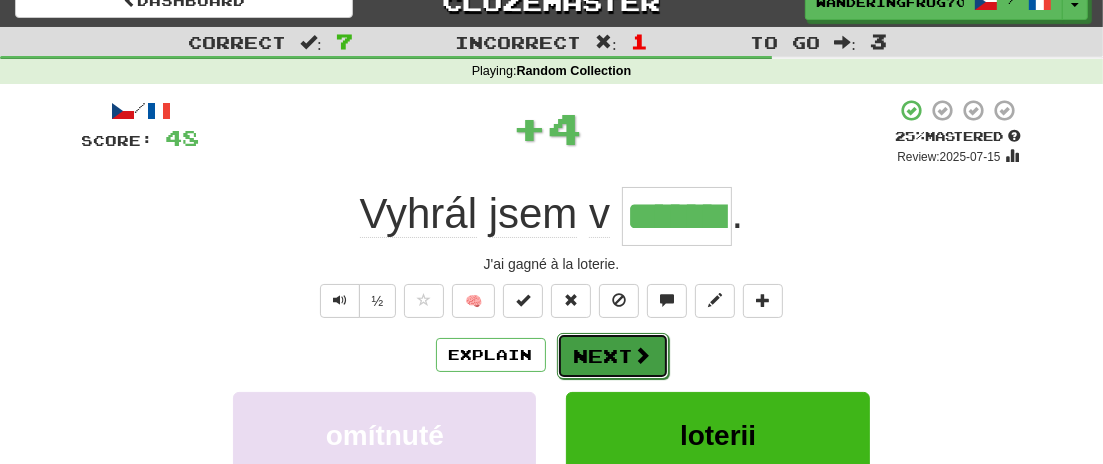 click on "Next" at bounding box center (613, 356) 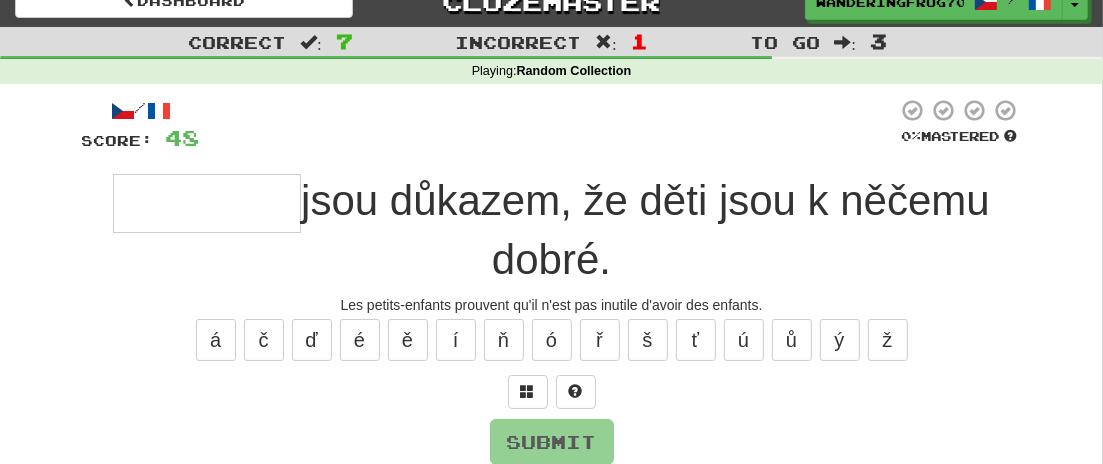 type on "*" 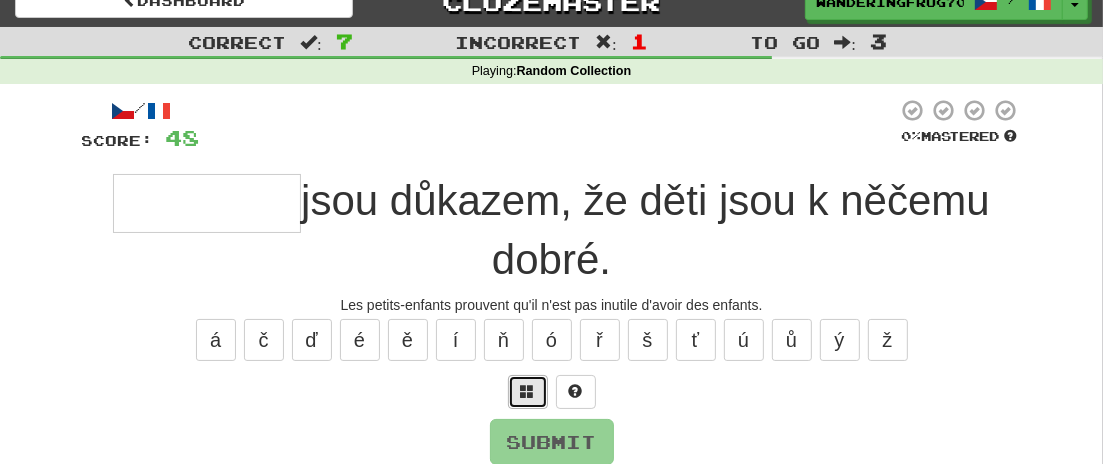 click at bounding box center [528, 391] 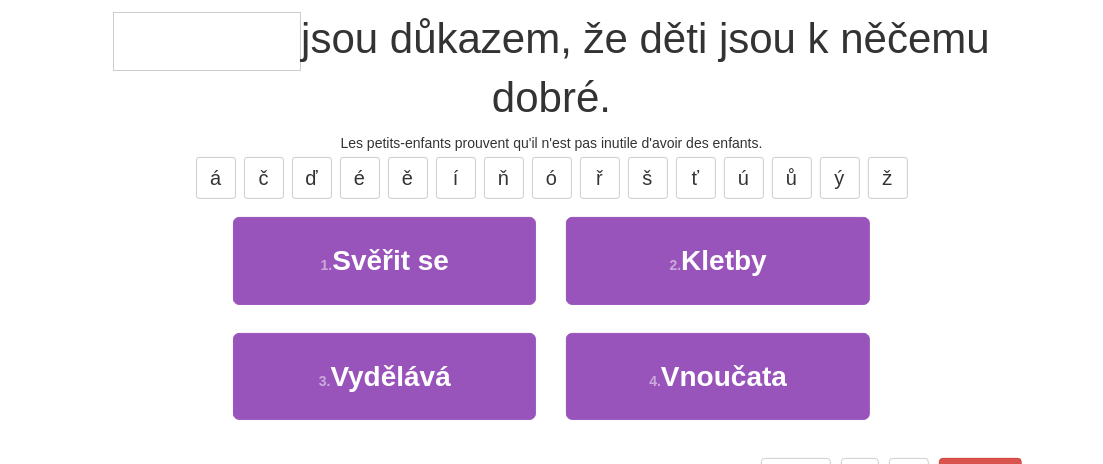 scroll, scrollTop: 189, scrollLeft: 0, axis: vertical 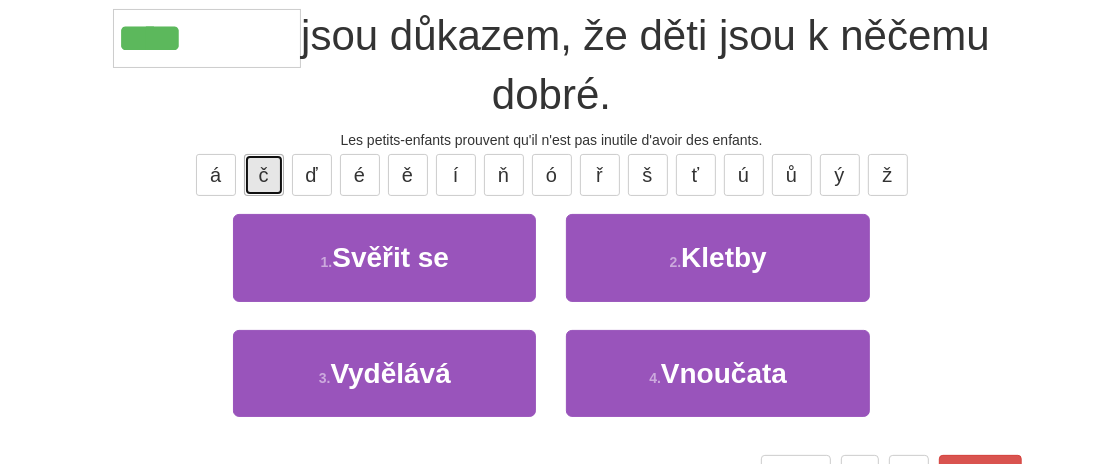 click on "č" at bounding box center [264, 175] 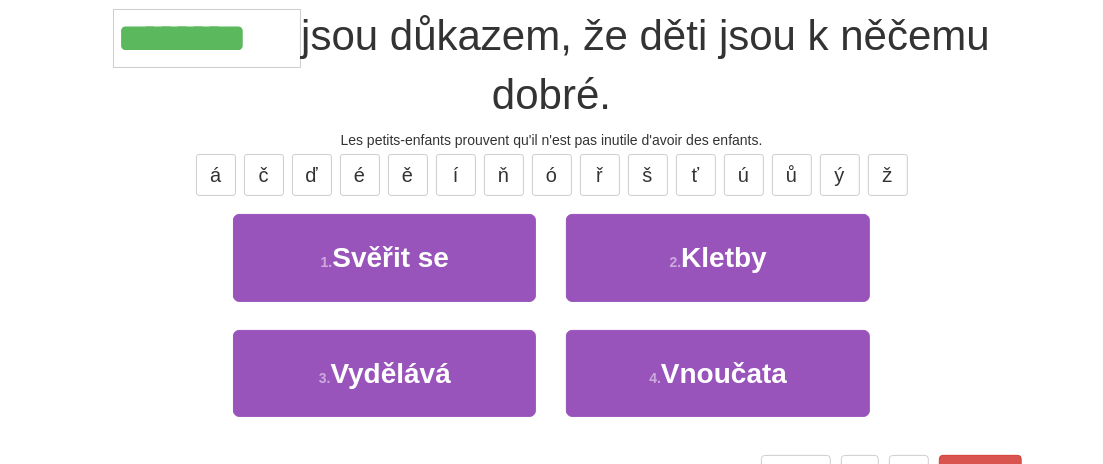 type on "********" 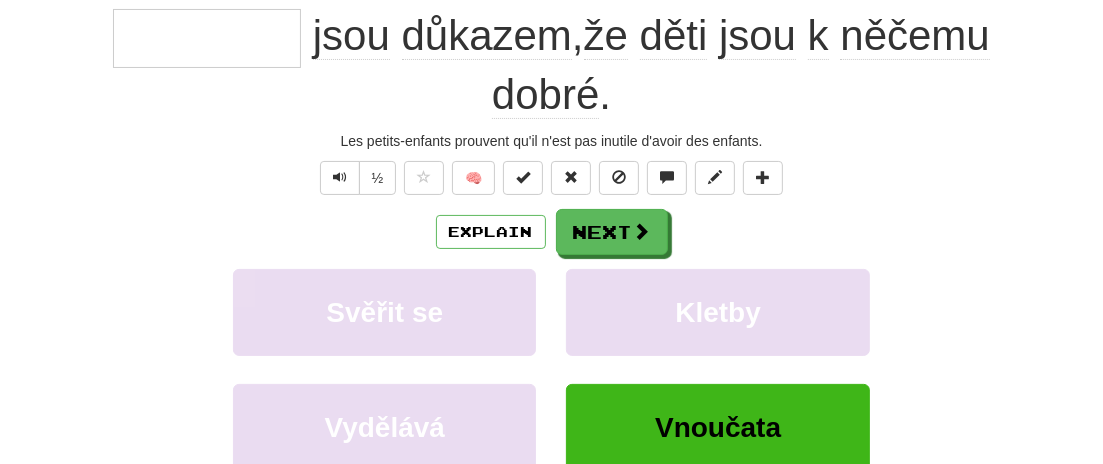 scroll, scrollTop: 189, scrollLeft: 0, axis: vertical 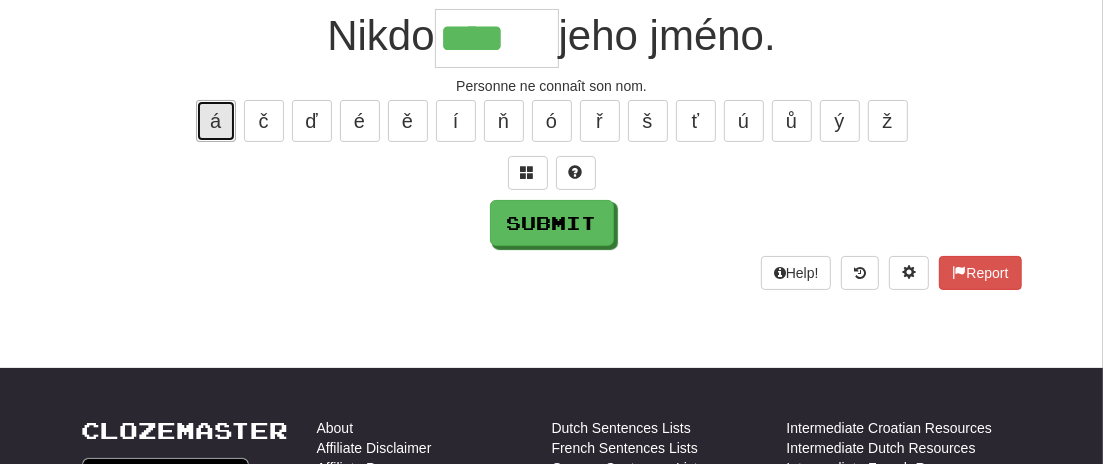 click on "á" at bounding box center [216, 121] 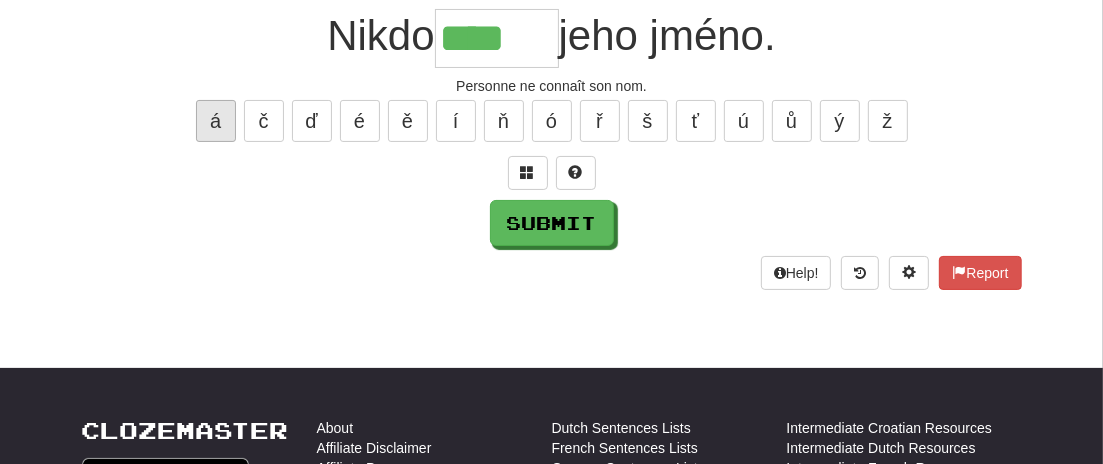 type on "*****" 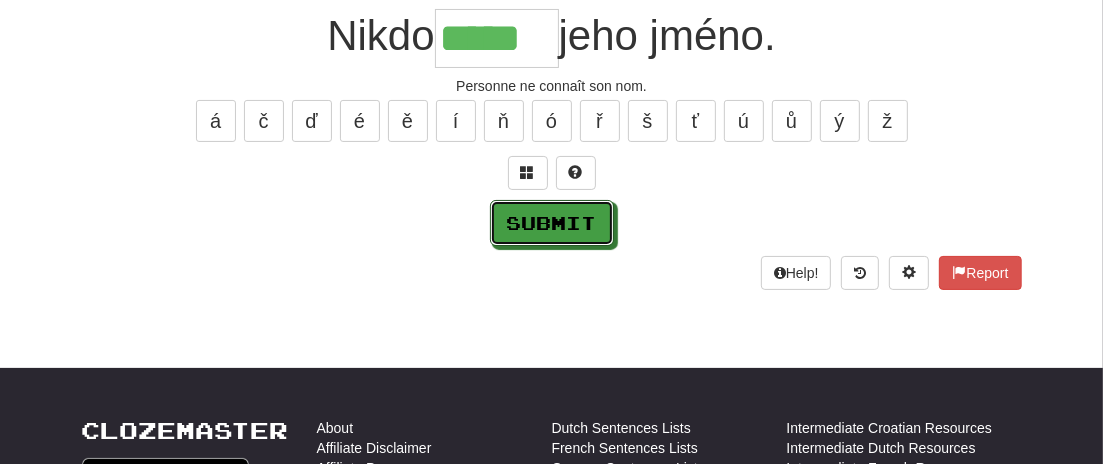 drag, startPoint x: 535, startPoint y: 209, endPoint x: 692, endPoint y: 204, distance: 157.0796 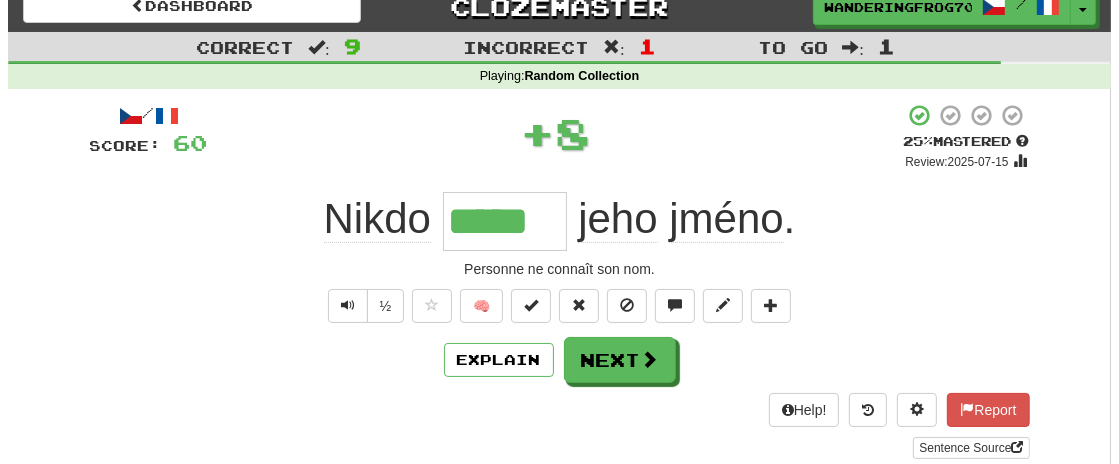 scroll, scrollTop: 14, scrollLeft: 0, axis: vertical 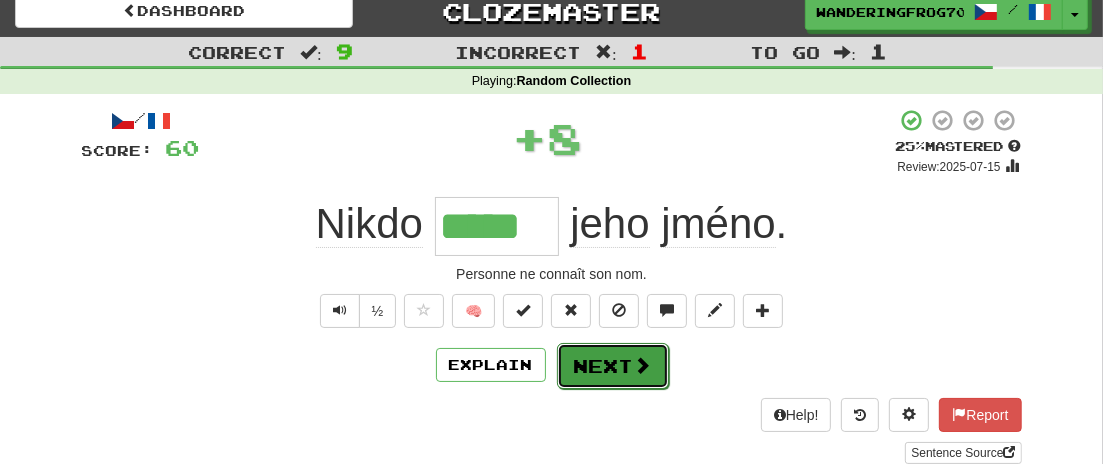 click on "Next" at bounding box center [613, 366] 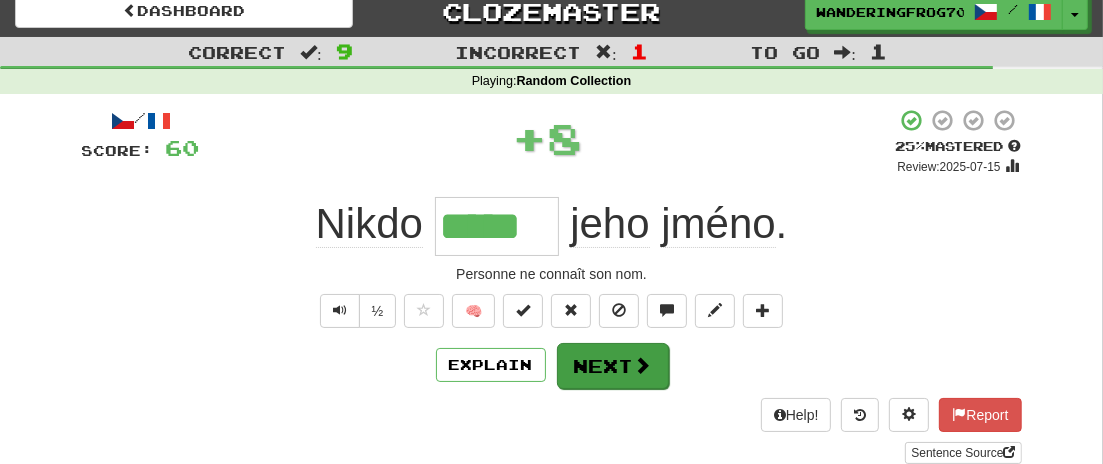 type 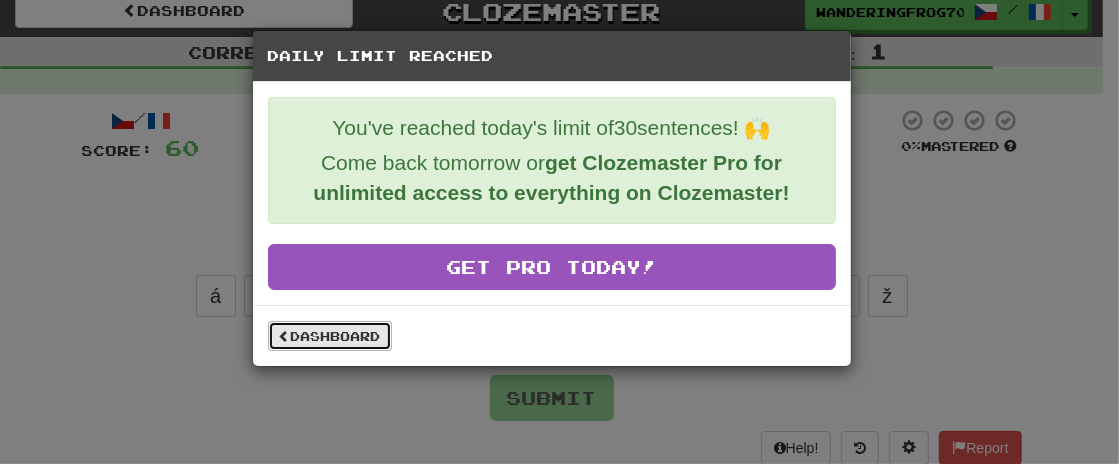 click on "Dashboard" at bounding box center [330, 336] 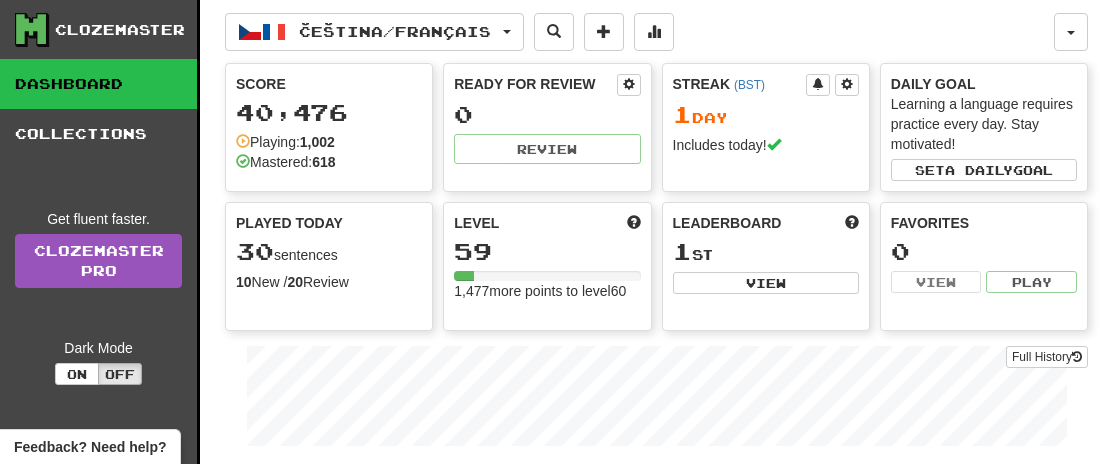 scroll, scrollTop: 0, scrollLeft: 0, axis: both 